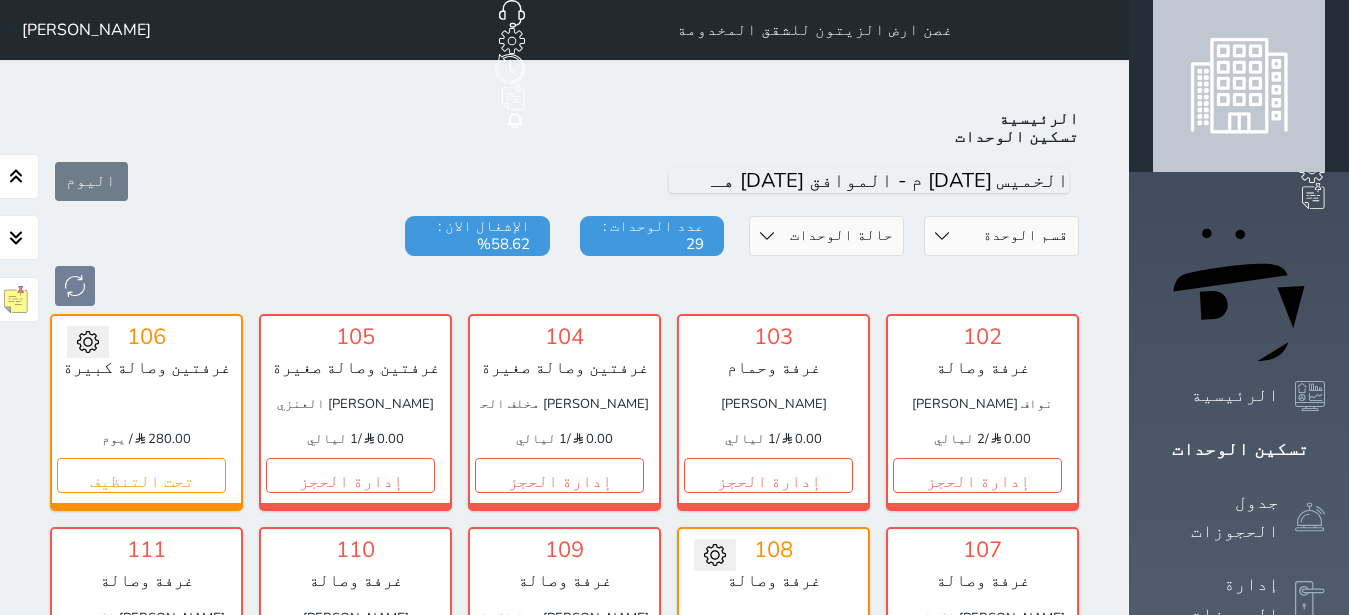 click on "إدارة الحجز" at bounding box center [350, 902] 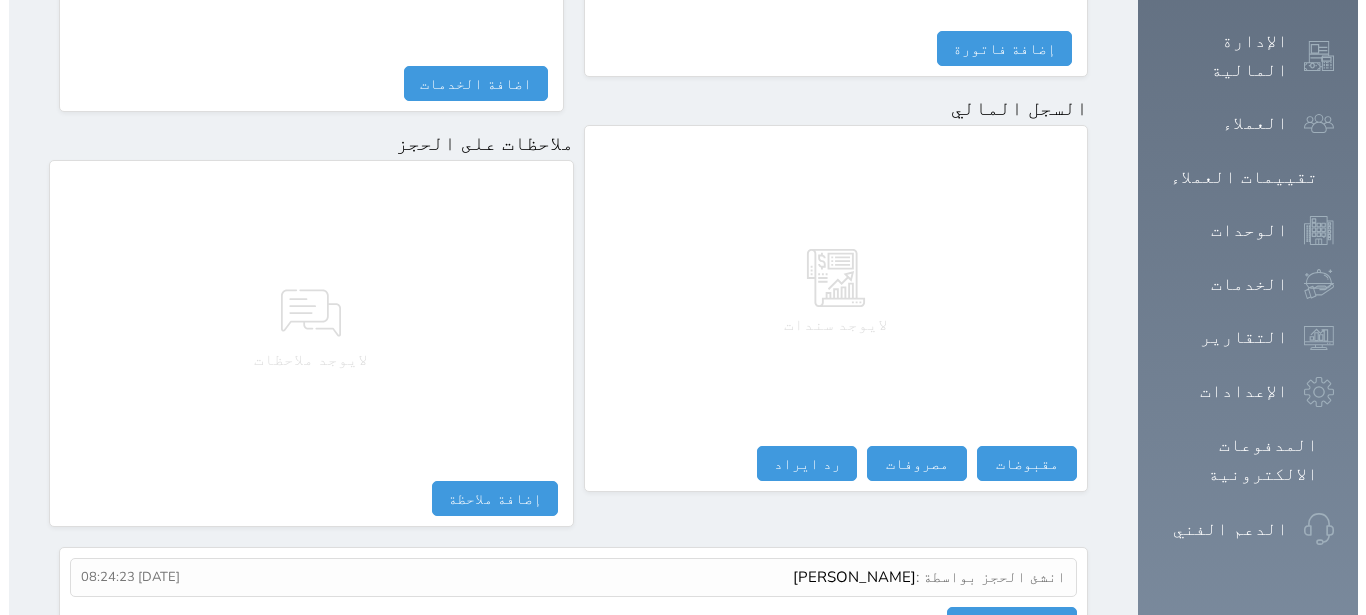 scroll, scrollTop: 1165, scrollLeft: 0, axis: vertical 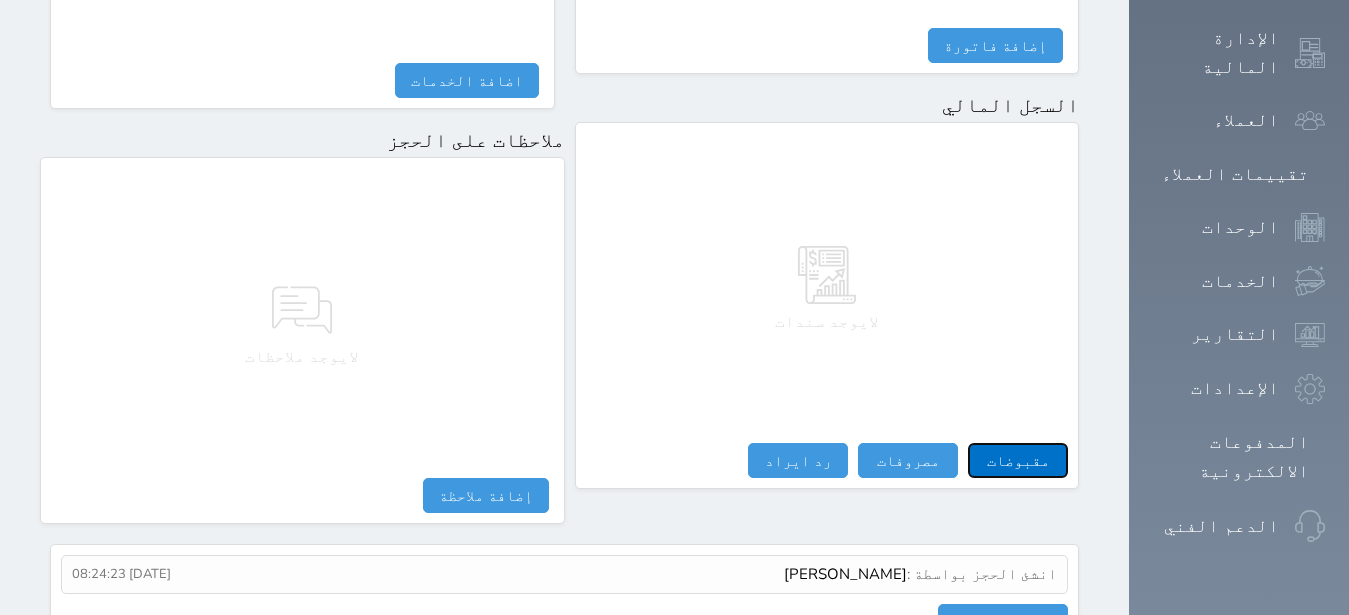 click on "مقبوضات" at bounding box center (1018, 460) 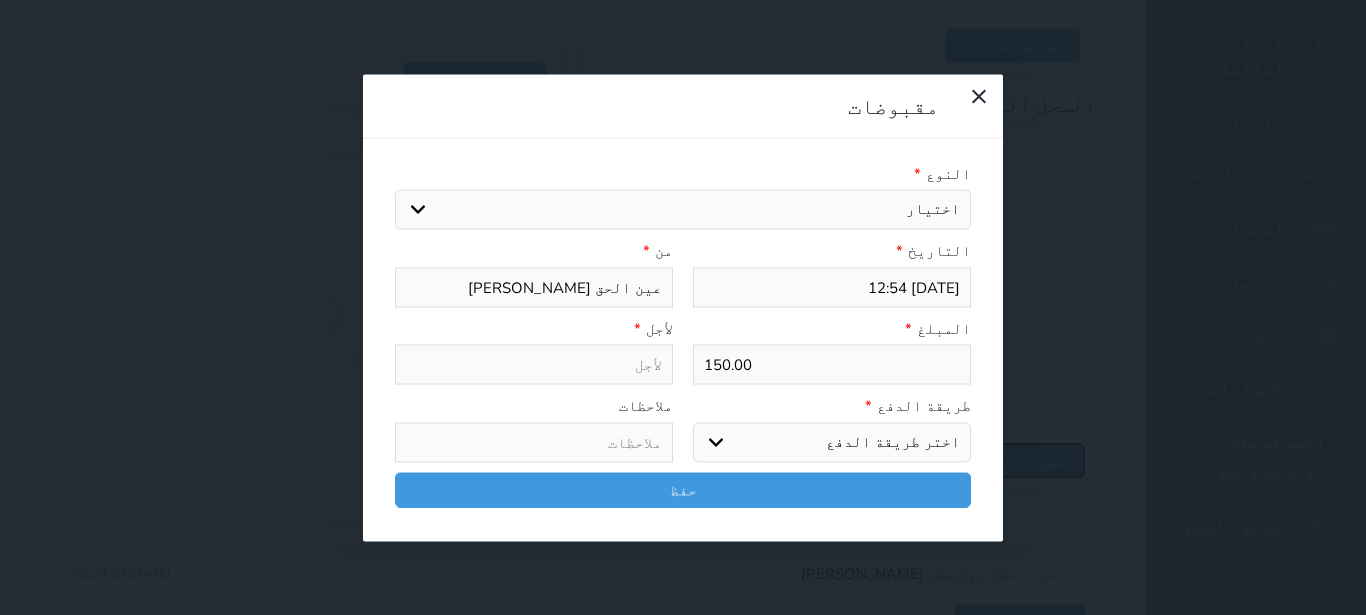 select 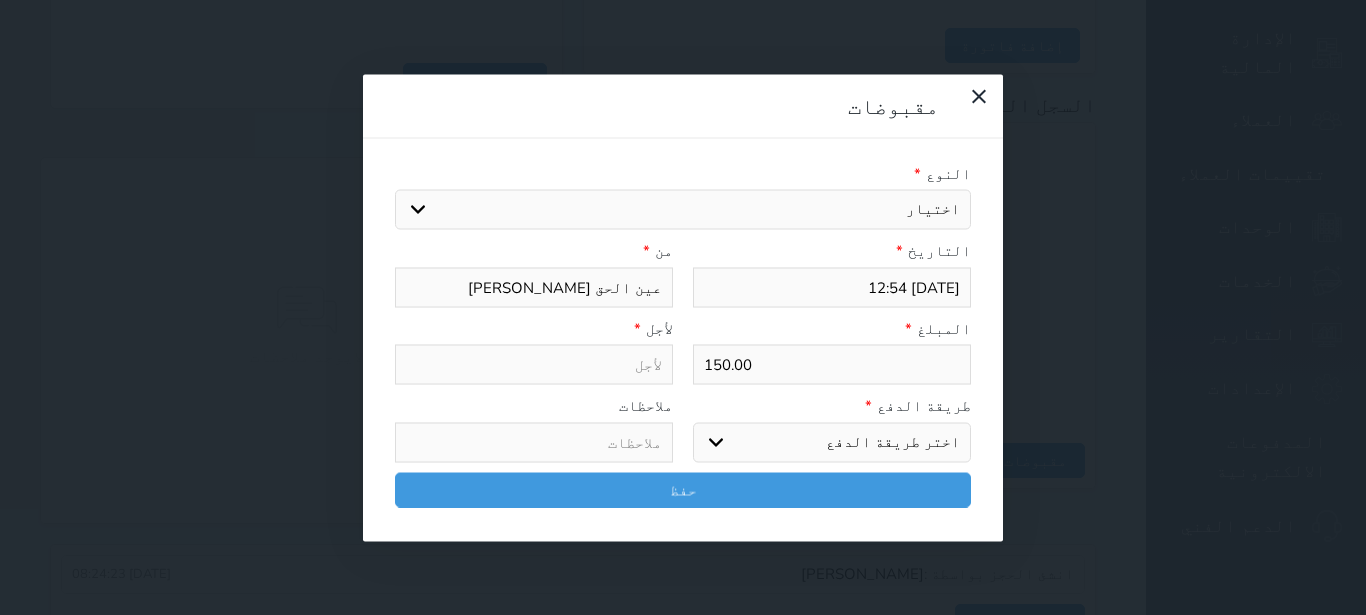 select on "23255" 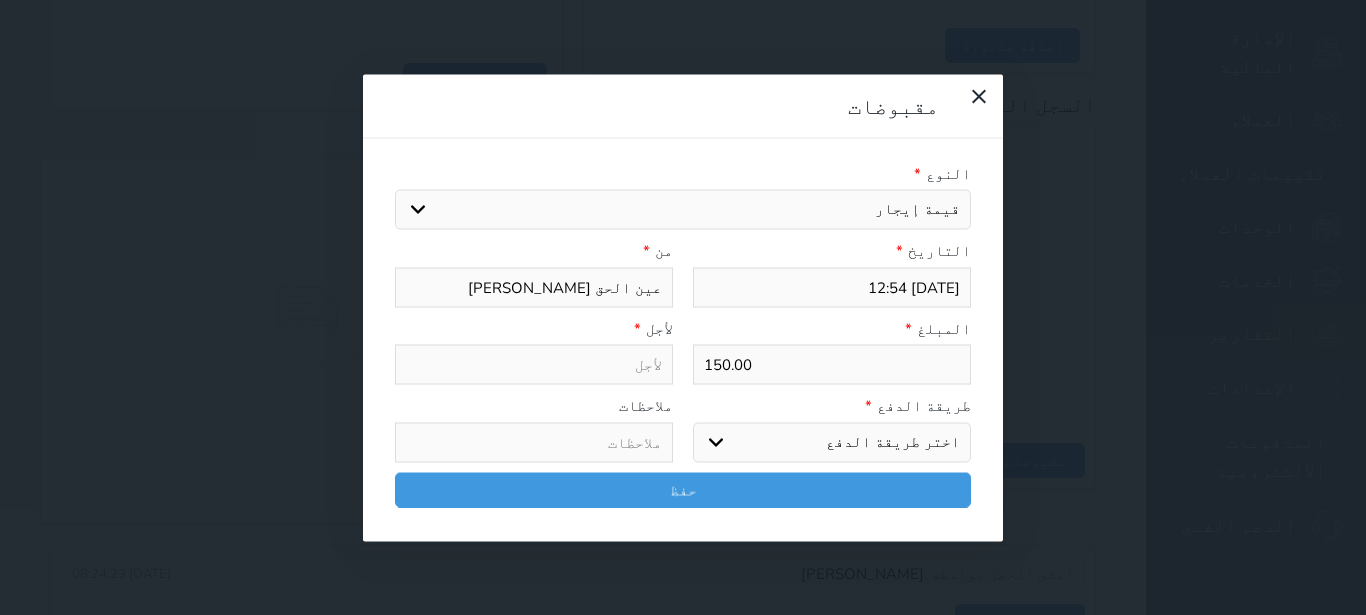 click on "قيمة إيجار" at bounding box center (0, 0) 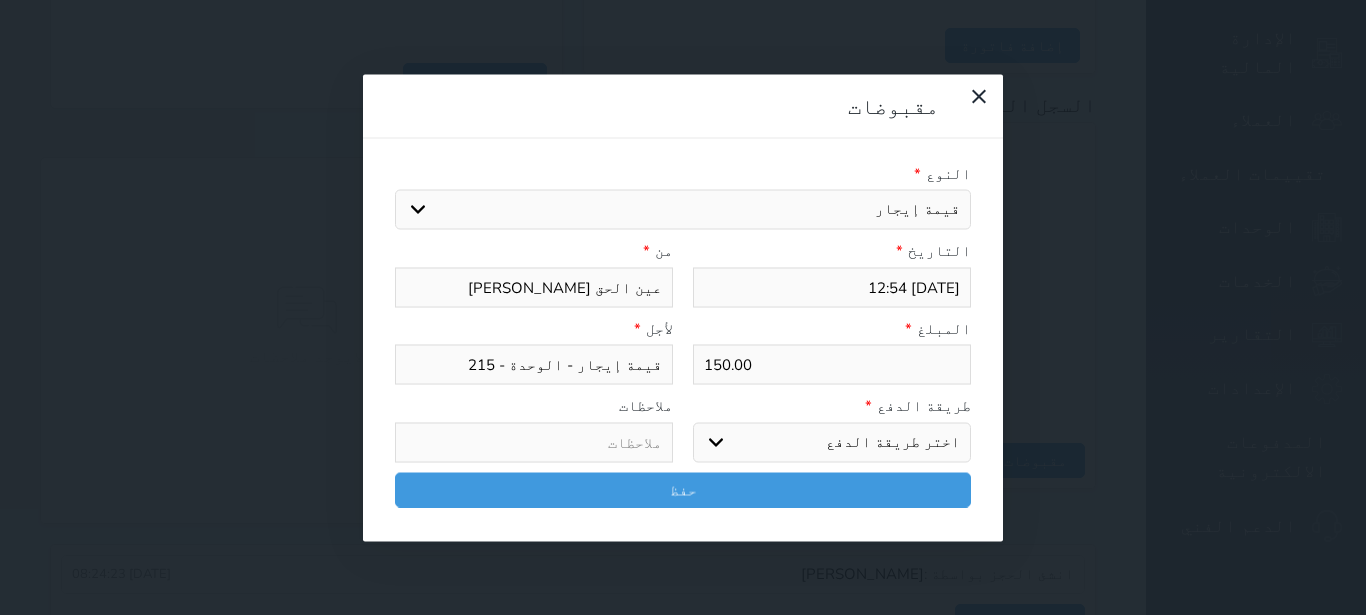 click on "اختر طريقة الدفع   دفع نقدى   تحويل بنكى   مدى   بطاقة ائتمان   آجل" at bounding box center (832, 442) 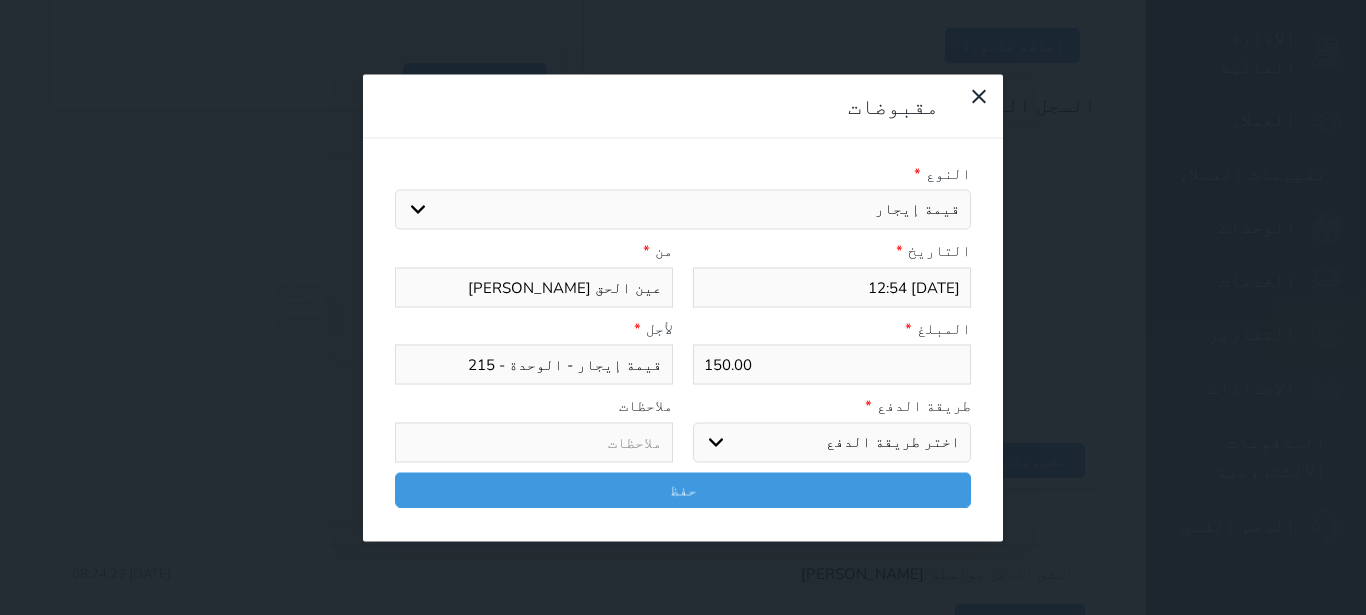 click on "دفع نقدى" at bounding box center (0, 0) 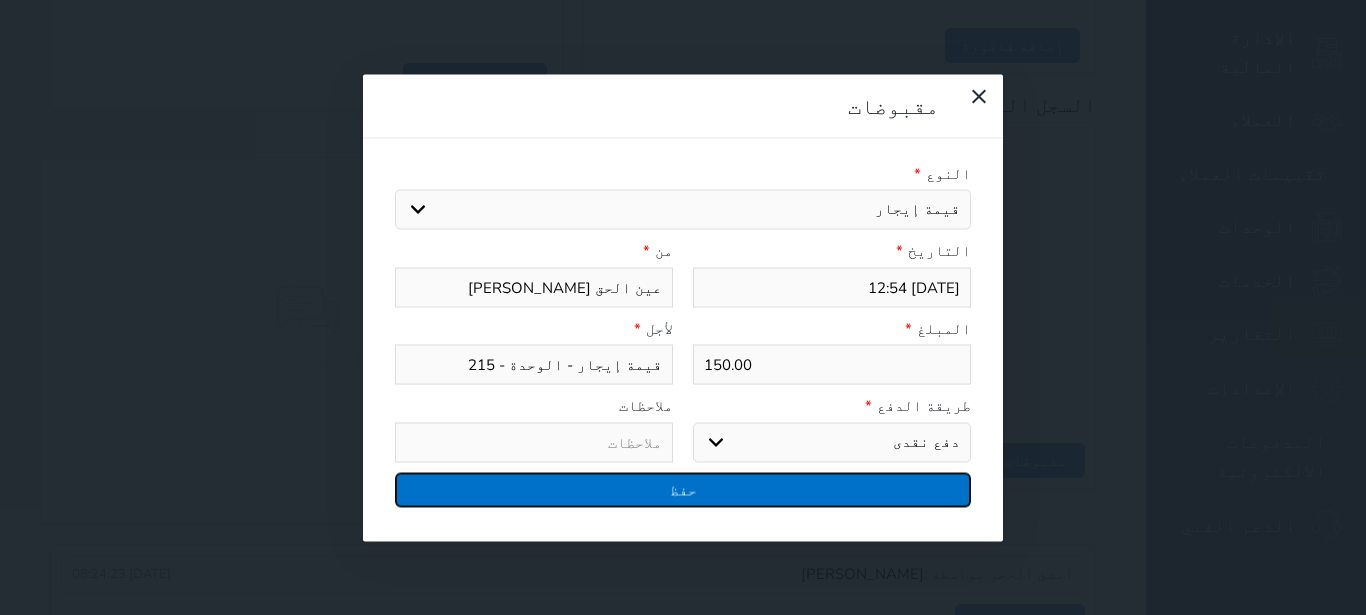 click on "حفظ" at bounding box center [683, 489] 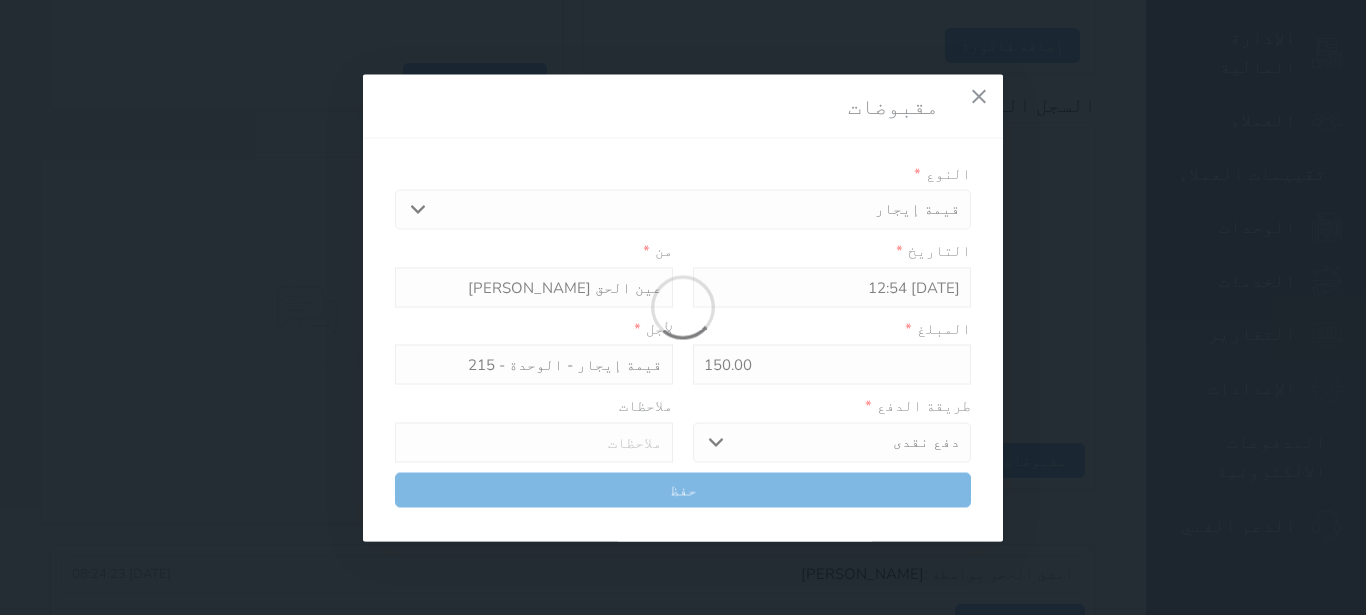 select 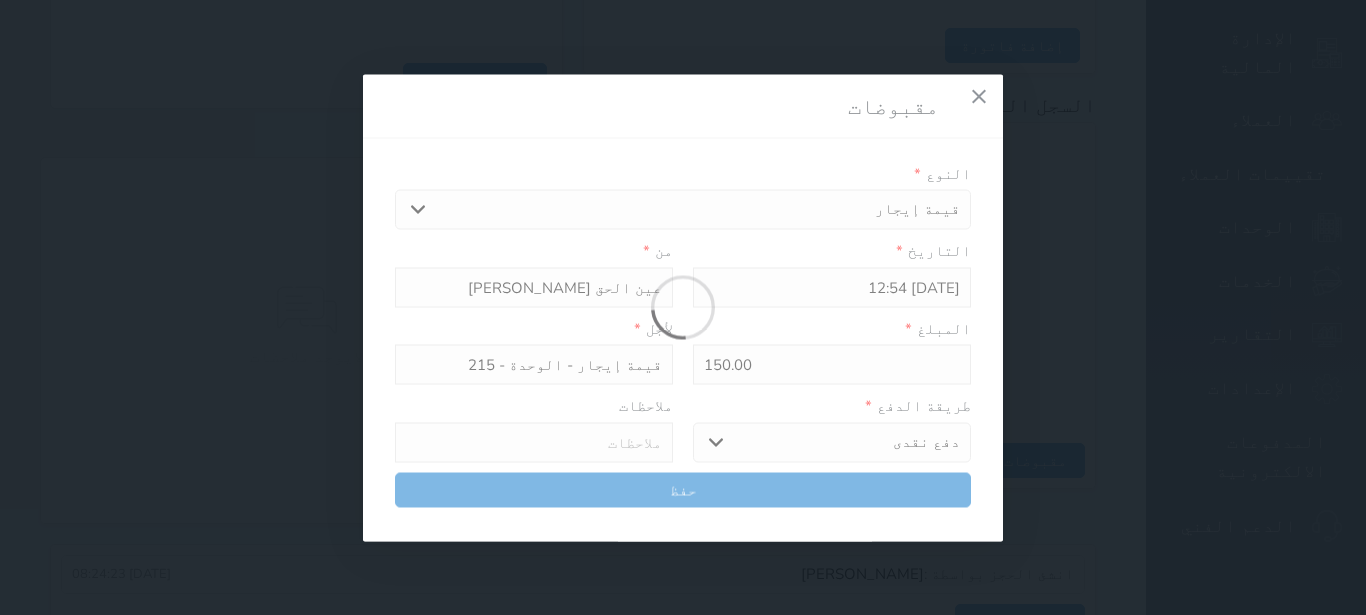 type 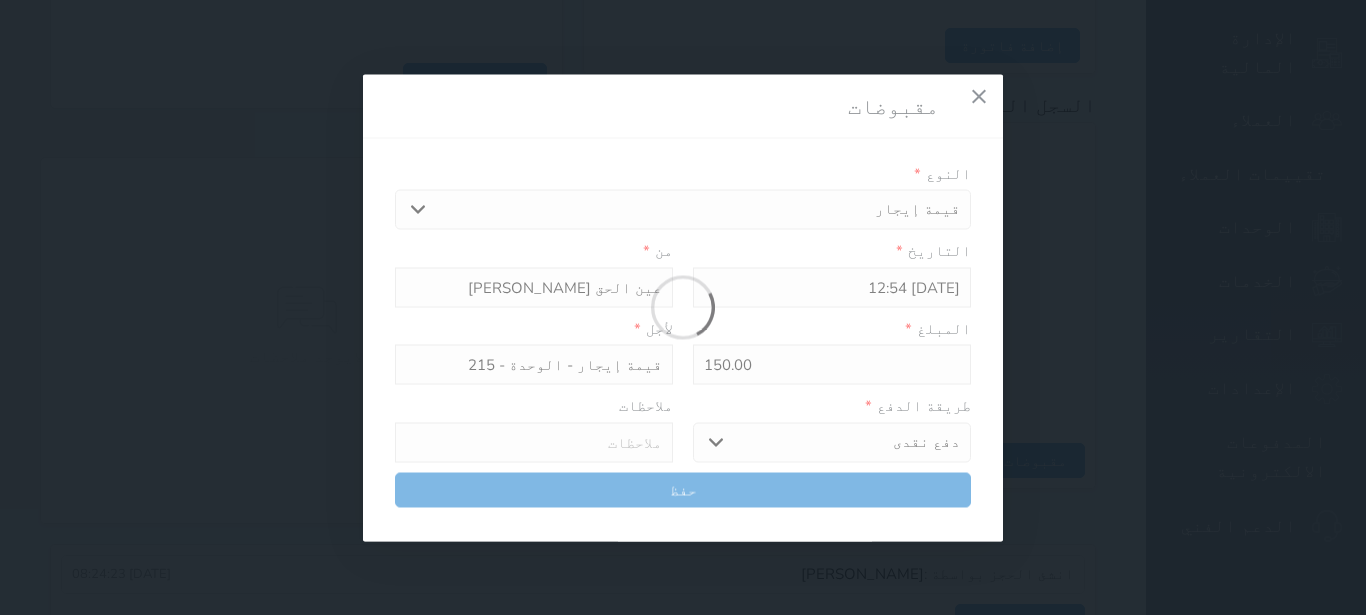 type on "0" 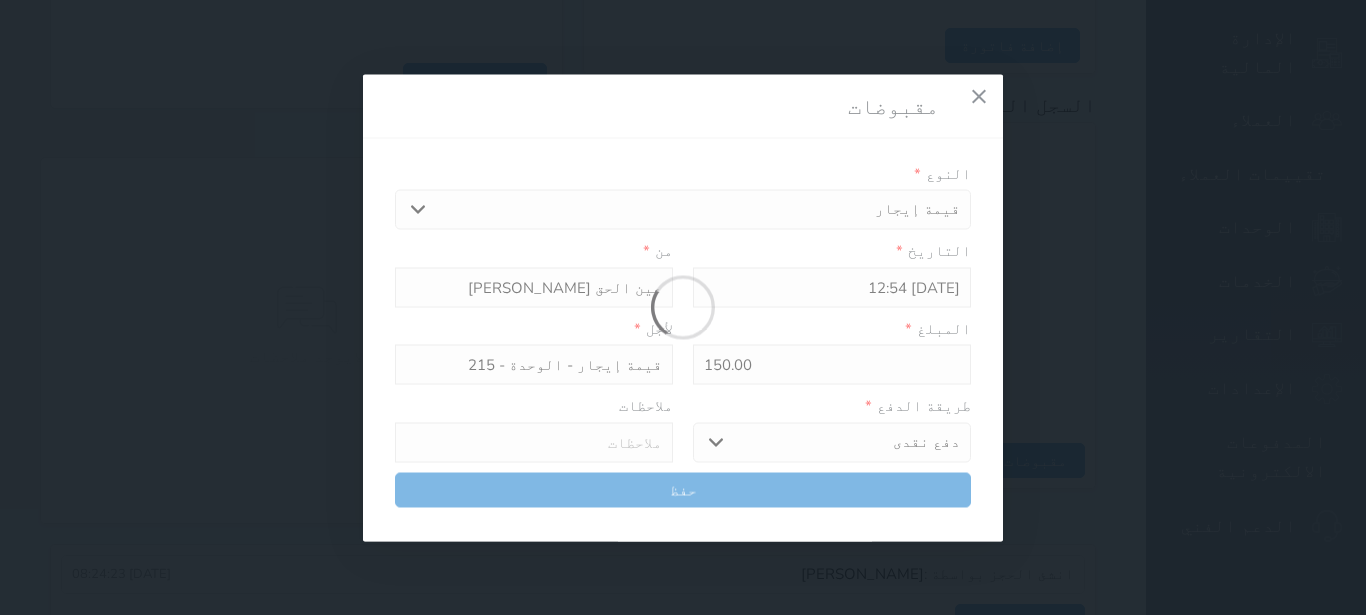 select 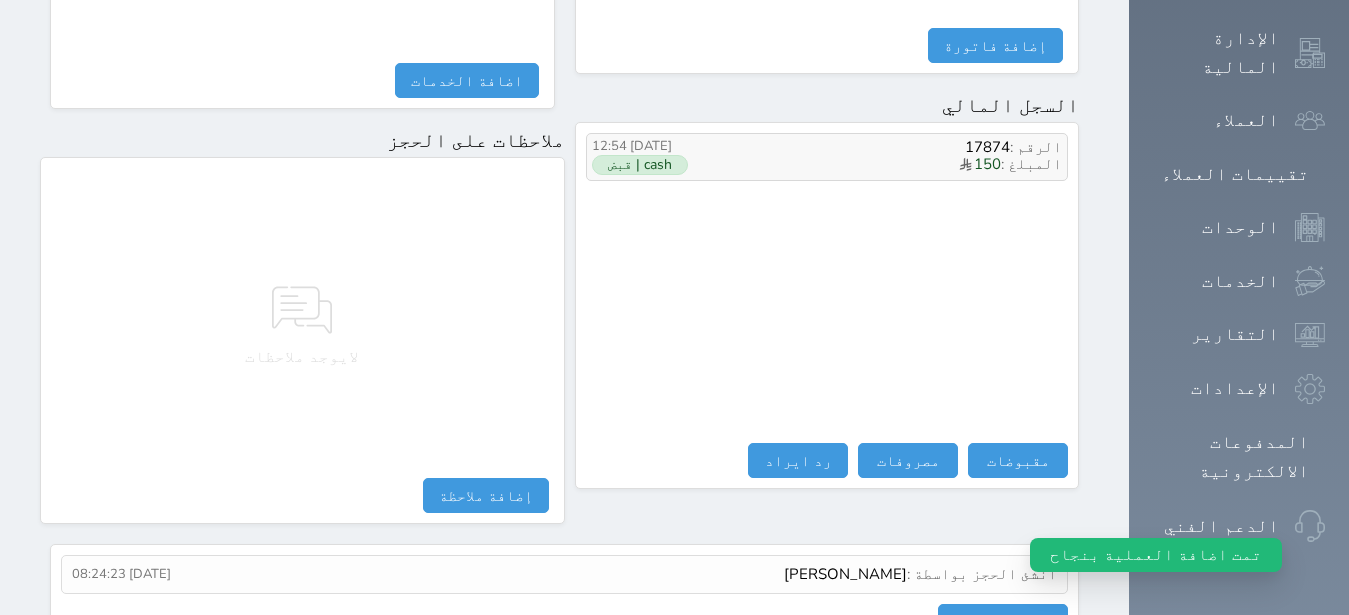 click on "المبلغ :  150" at bounding box center (897, 165) 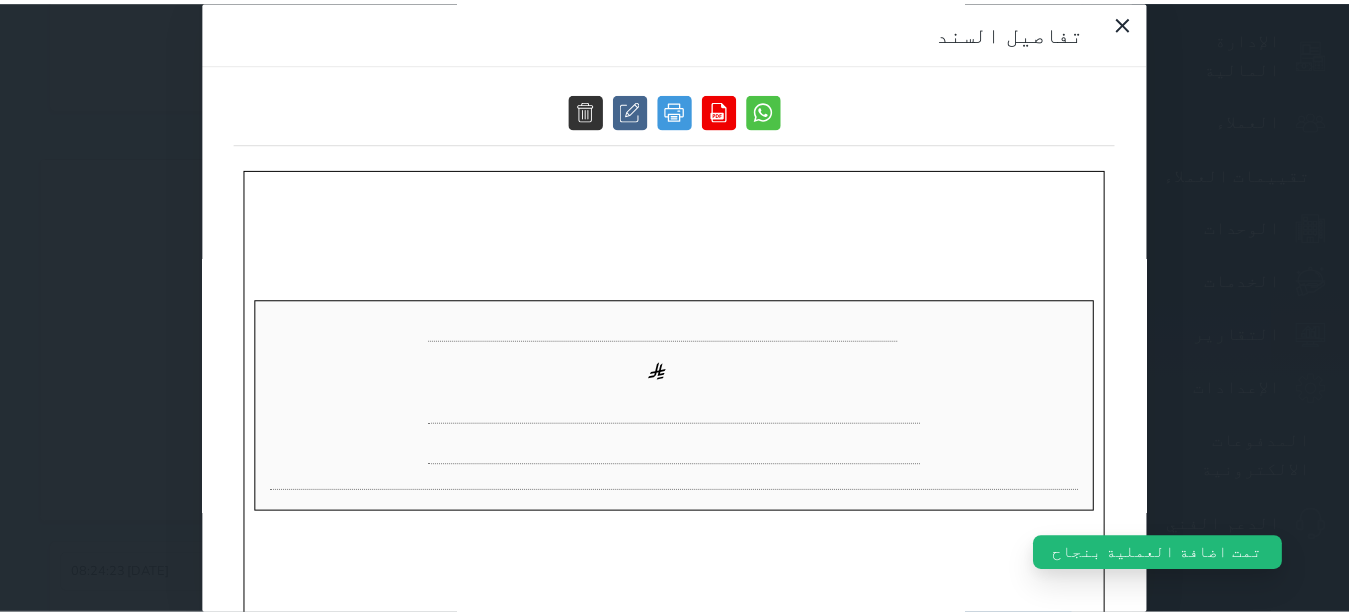 scroll, scrollTop: 0, scrollLeft: 0, axis: both 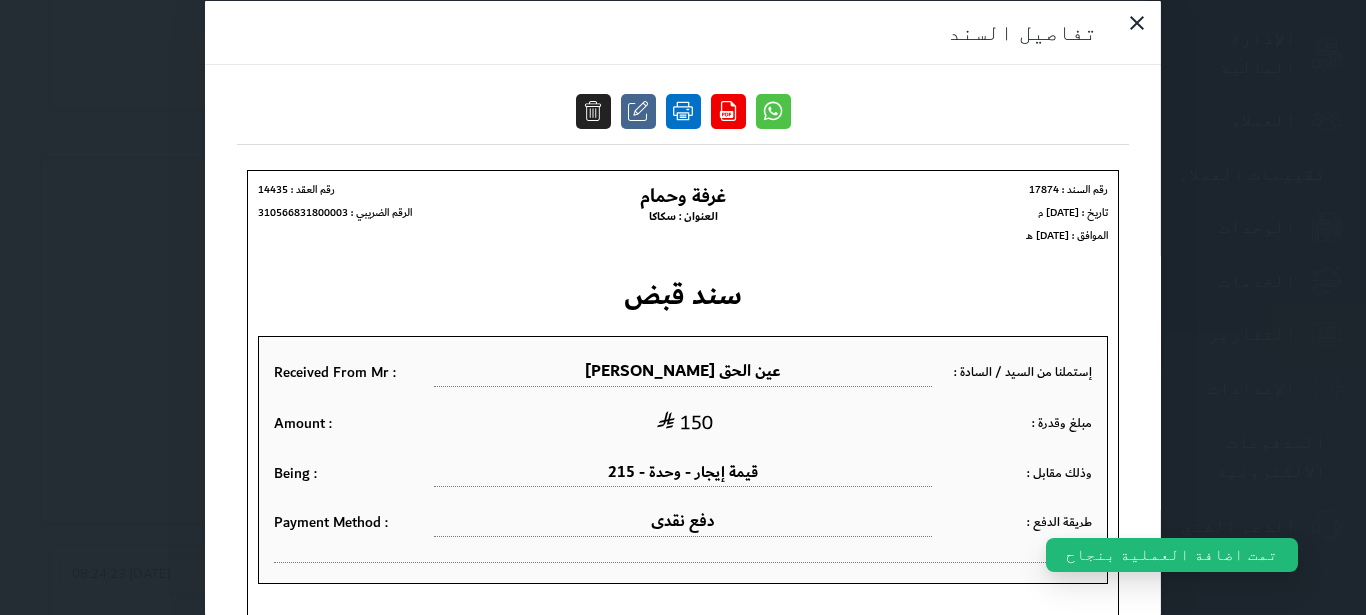click at bounding box center [683, 110] 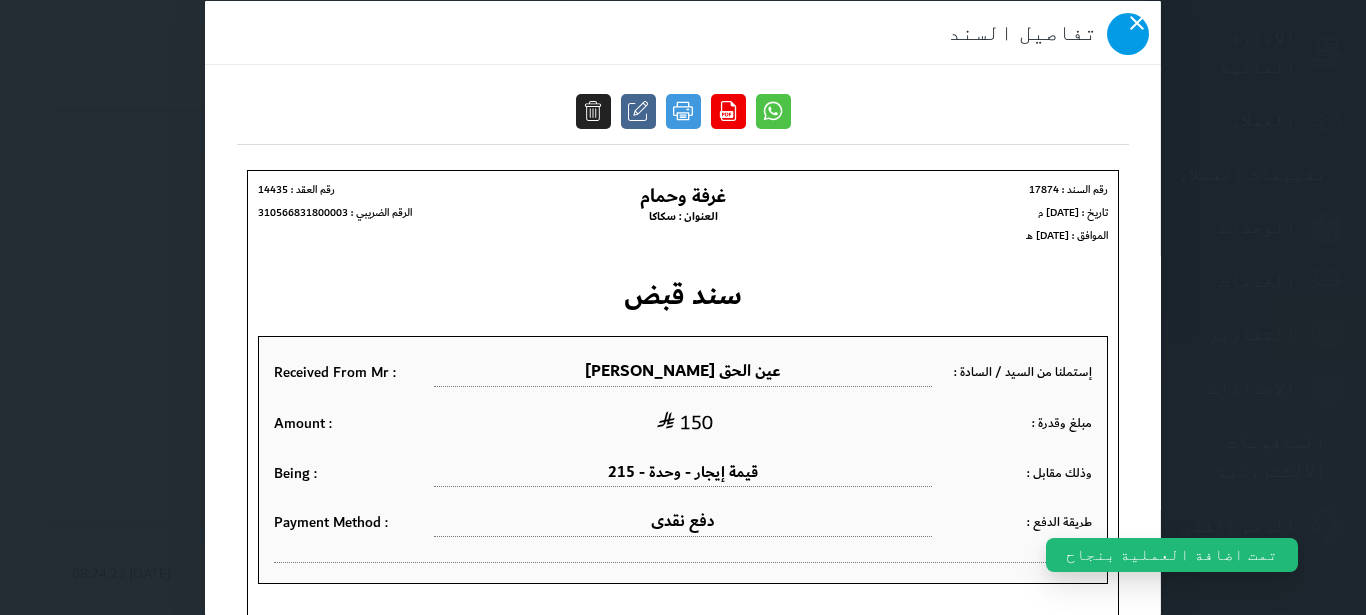 click 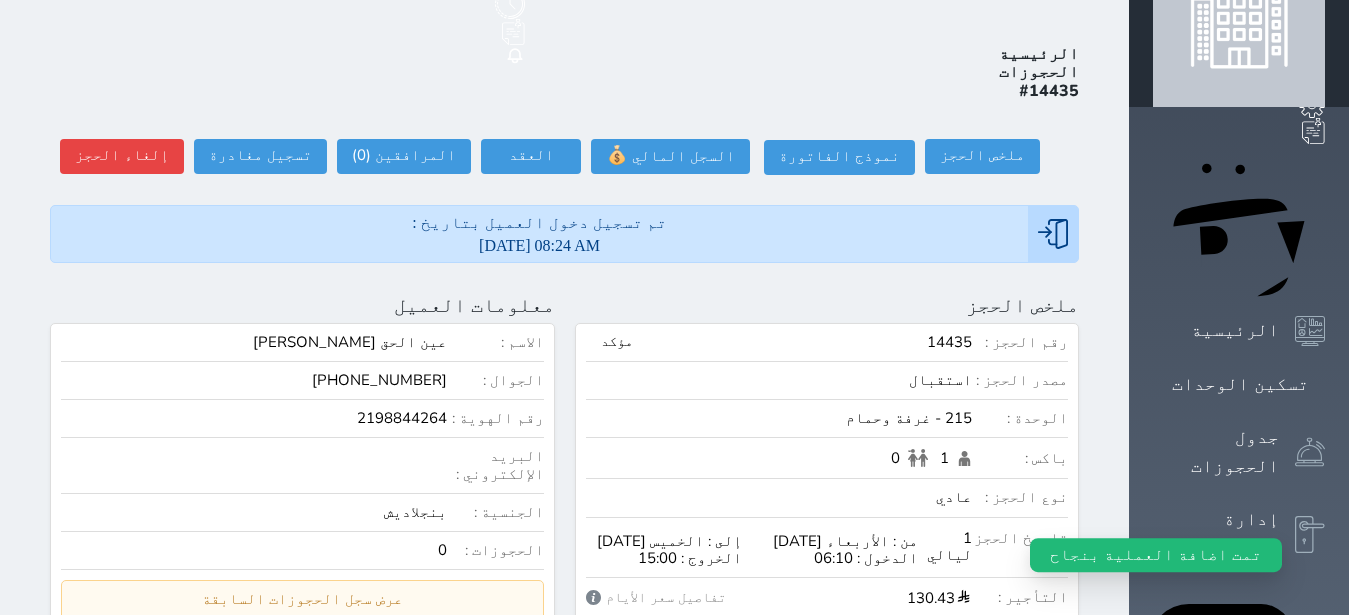 scroll, scrollTop: 0, scrollLeft: 0, axis: both 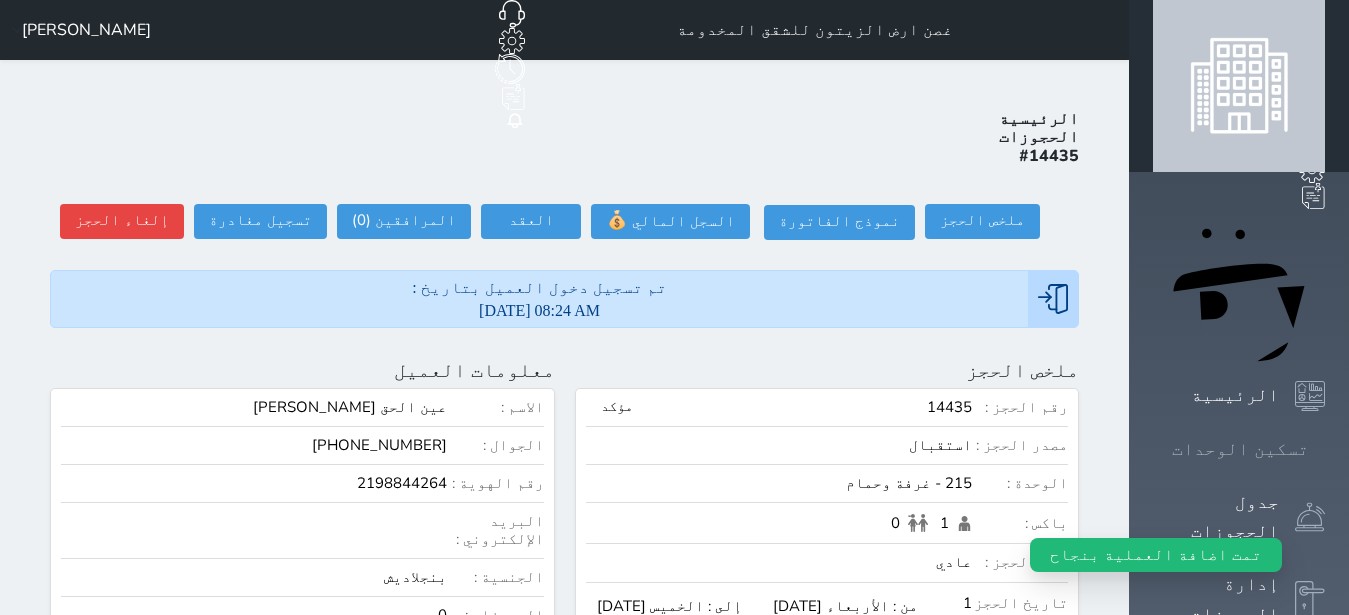 click on "تسكين الوحدات" at bounding box center (1240, 449) 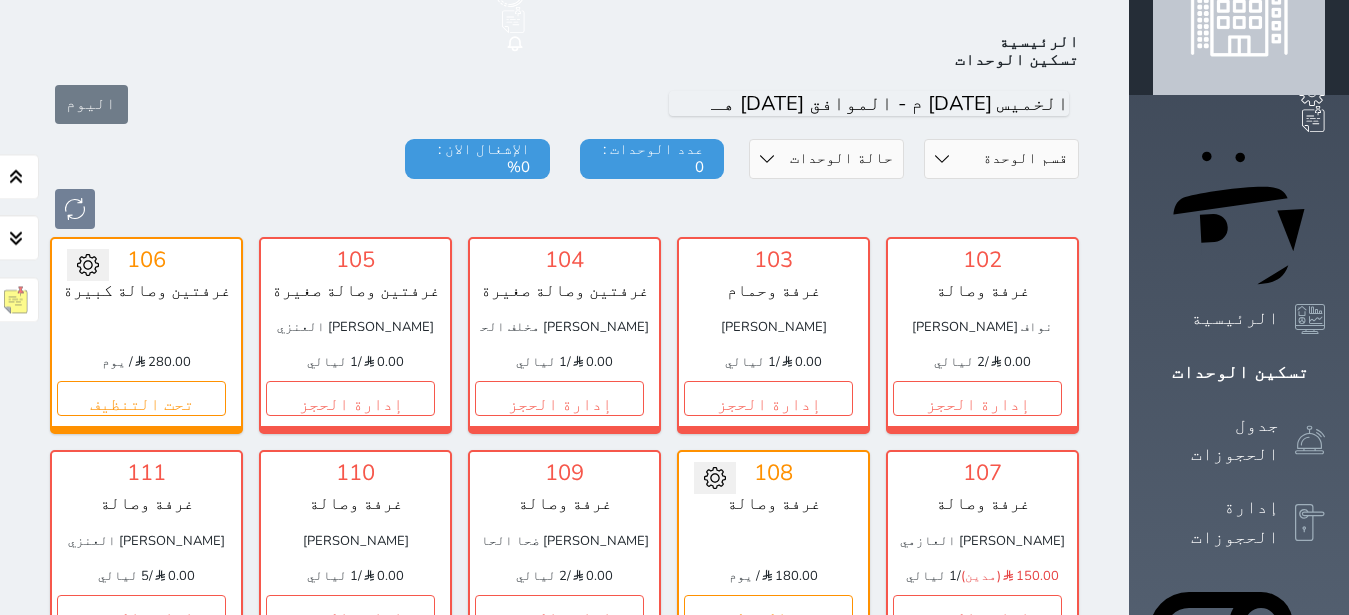 scroll, scrollTop: 78, scrollLeft: 0, axis: vertical 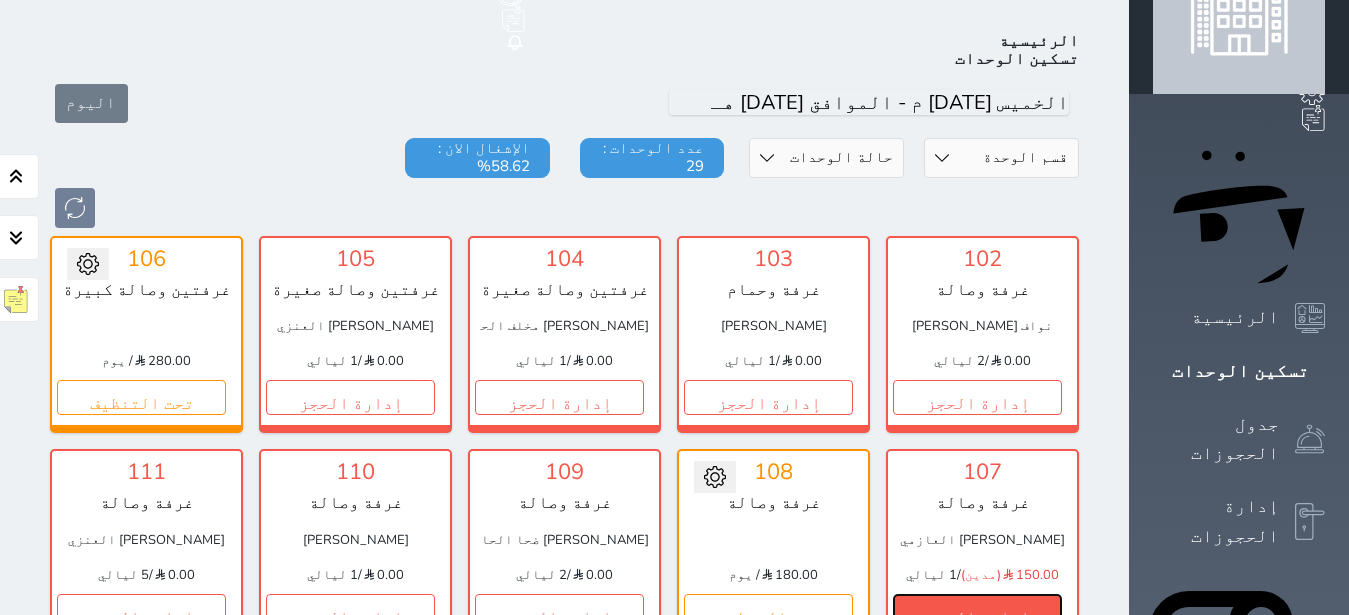 click on "إدارة الحجز" at bounding box center (977, 611) 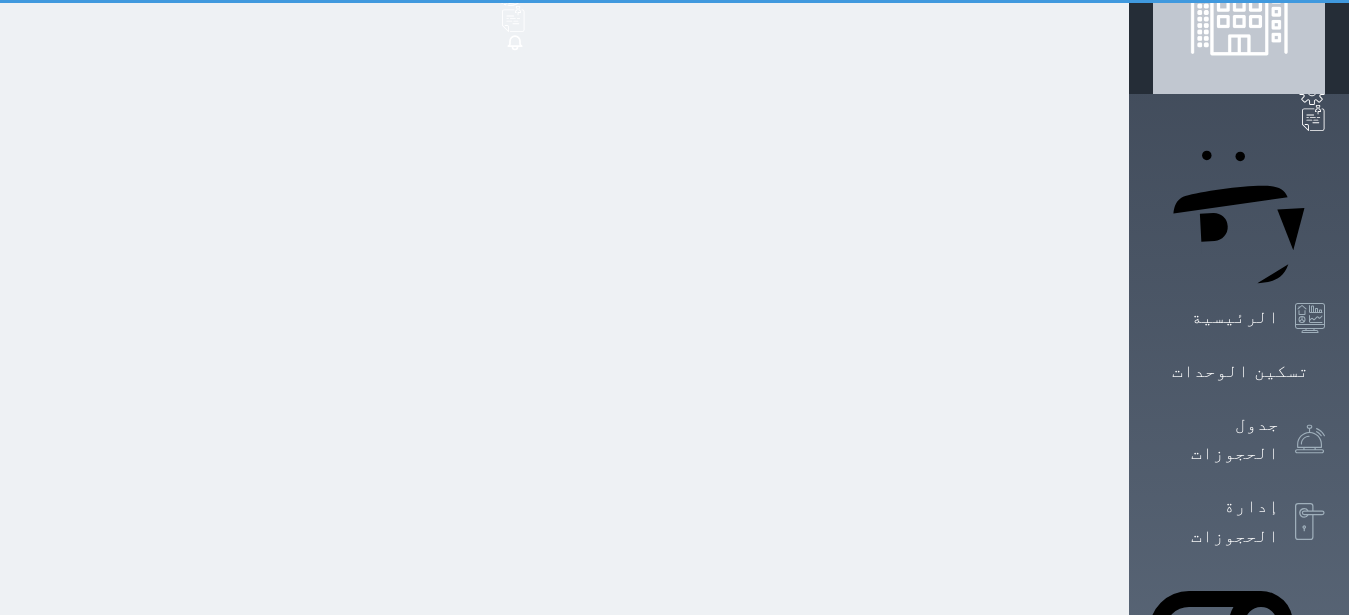 scroll, scrollTop: 0, scrollLeft: 0, axis: both 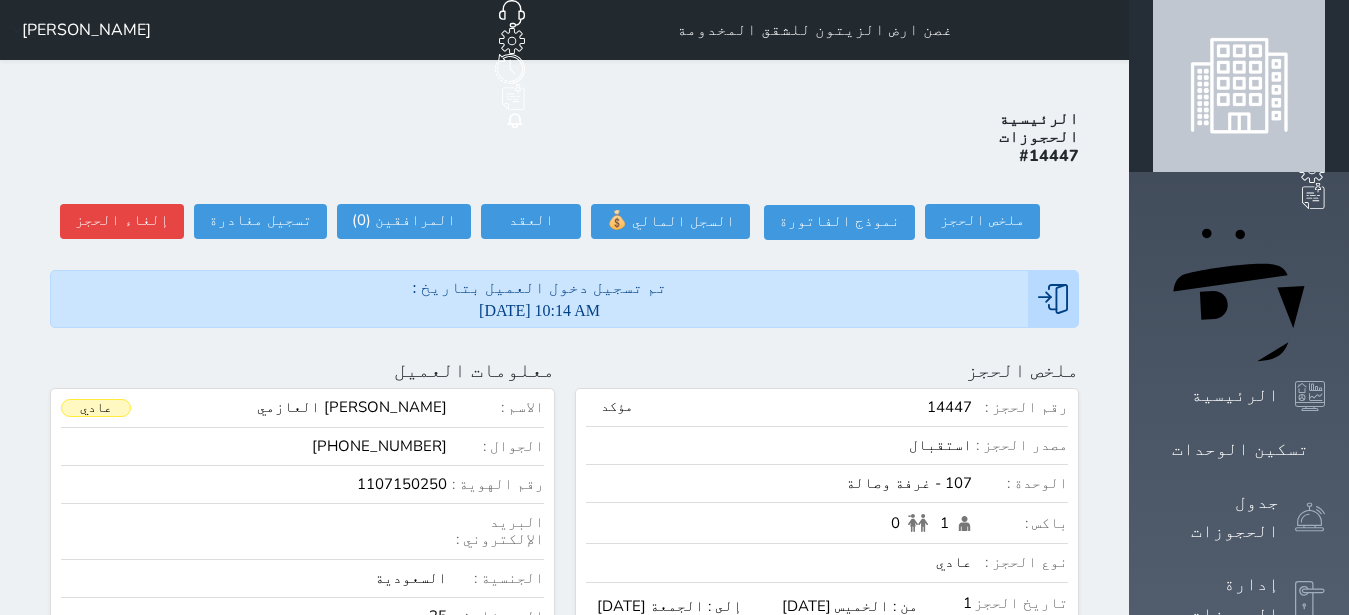 select 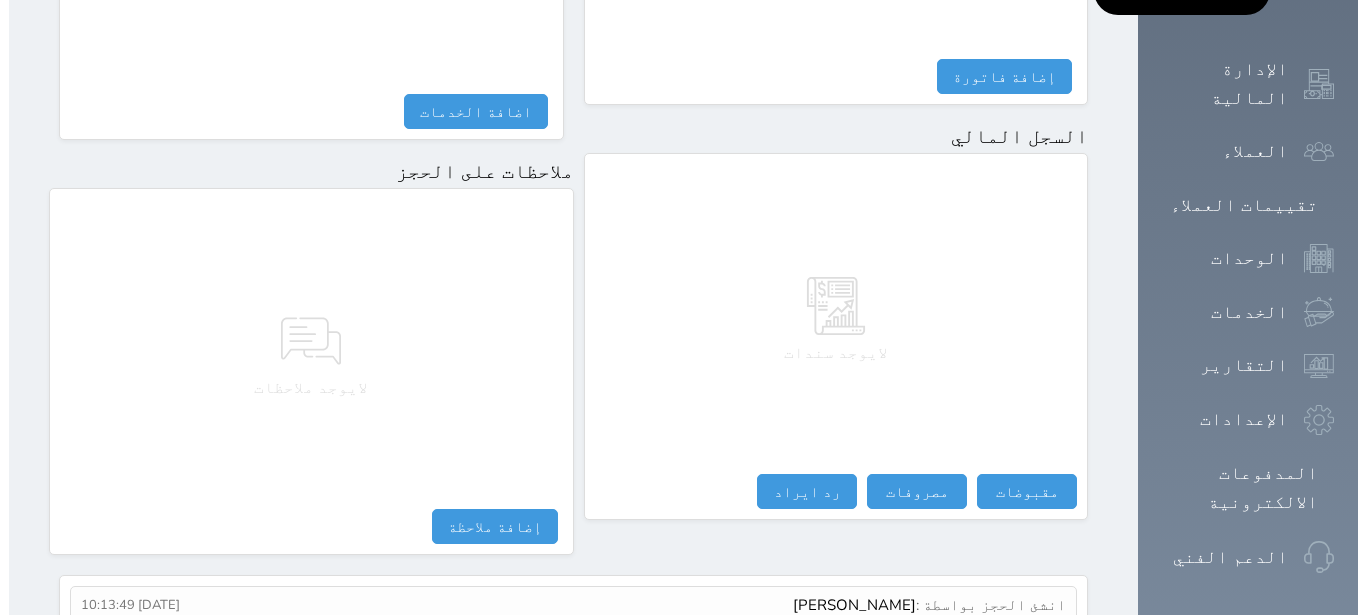 scroll, scrollTop: 1165, scrollLeft: 0, axis: vertical 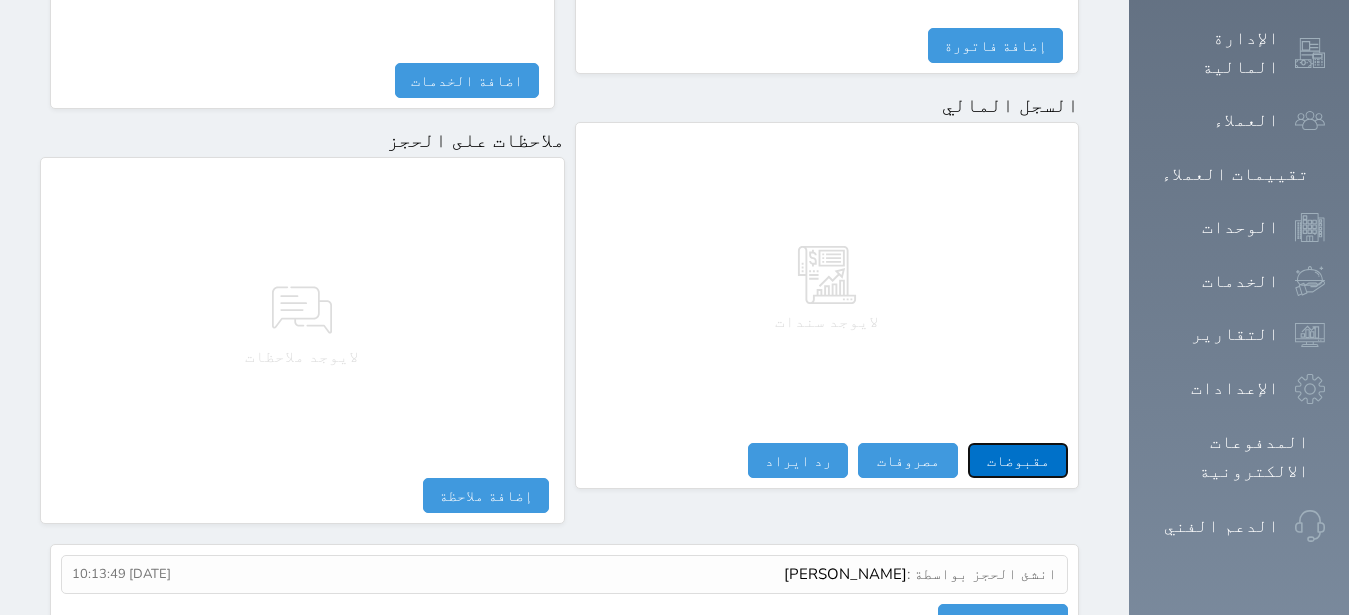 click on "مقبوضات" at bounding box center (1018, 460) 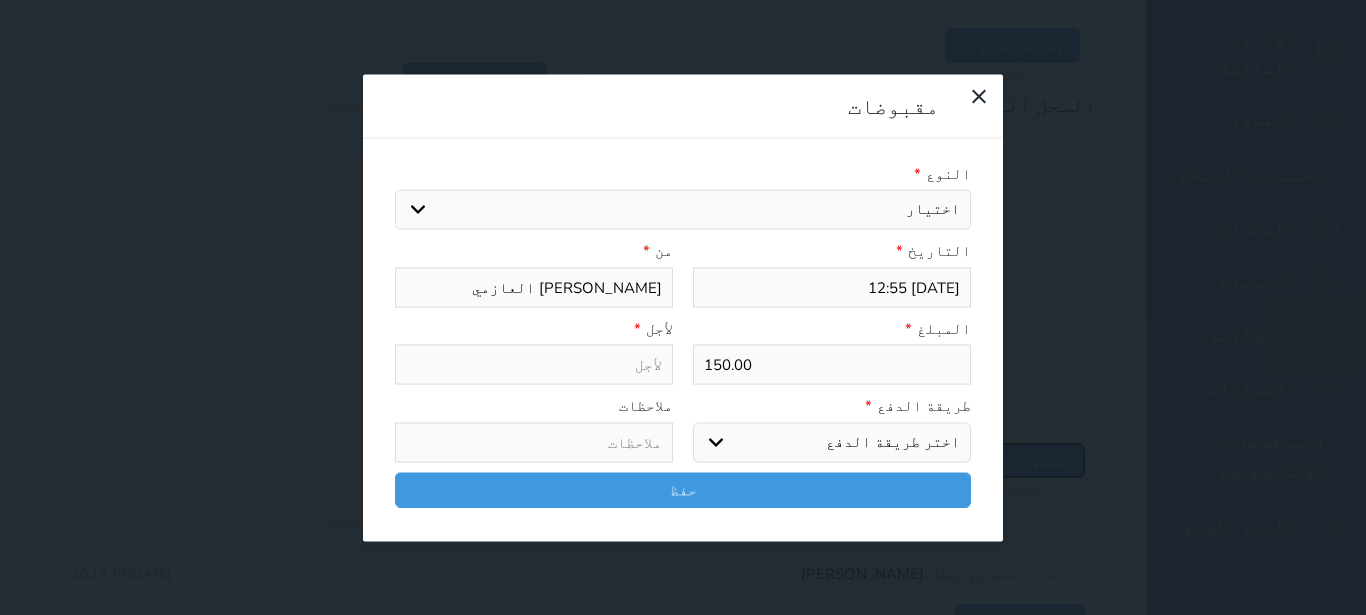 select 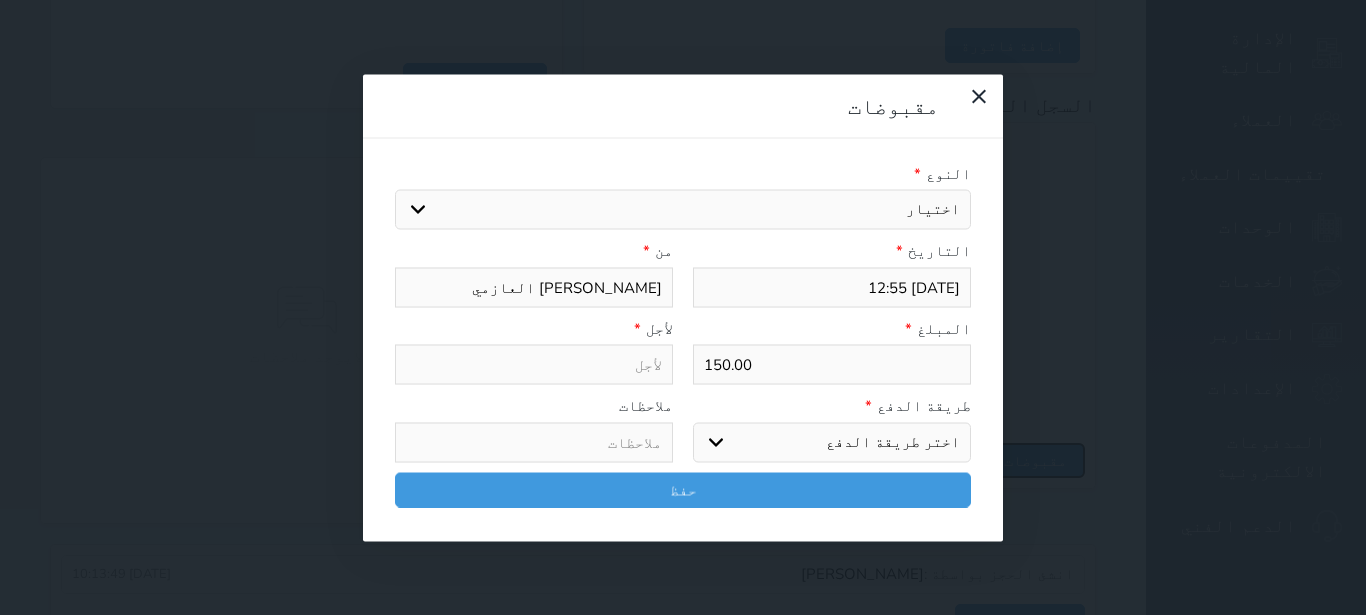 select 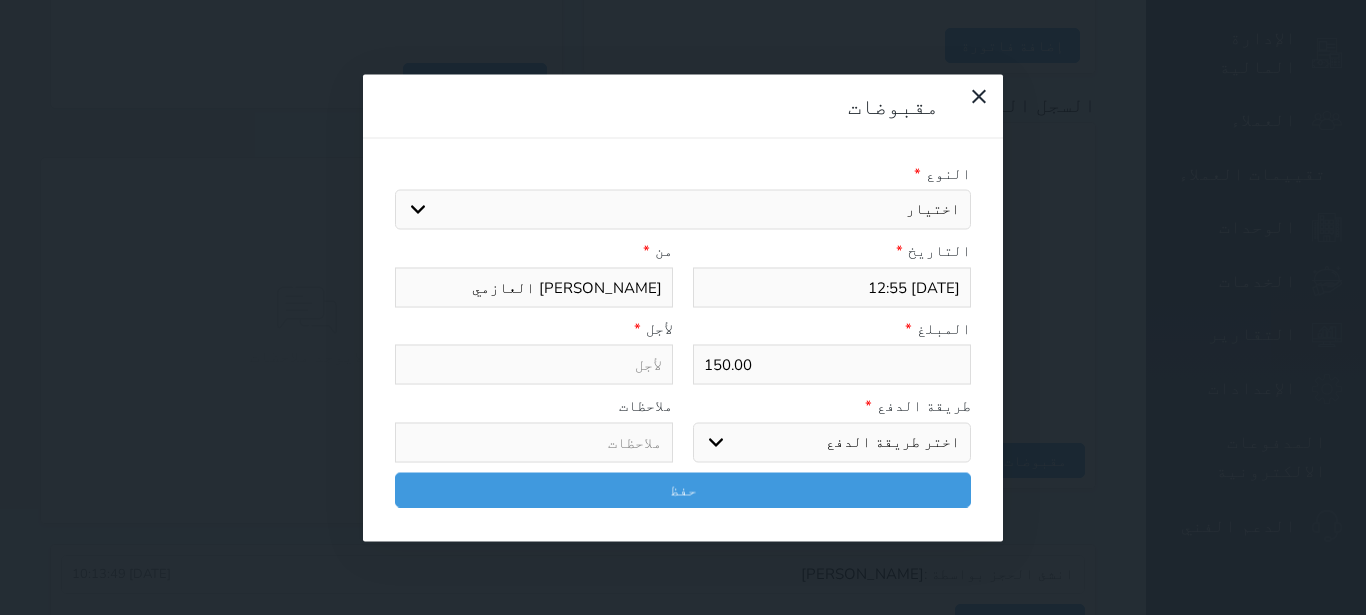 click on "اختيار   مقبوضات عامة قيمة إيجار فواتير تامين عربون لا ينطبق آخر مغسلة واي فاي - الإنترنت مواقف السيارات طعام الأغذية والمشروبات مشروبات المشروبات الباردة المشروبات الساخنة الإفطار غداء عشاء مخبز و كعك حمام سباحة الصالة الرياضية سبا و خدمات الجمال اختيار وإسقاط (خدمات النقل) ميني بار كابل - تلفزيون سرير إضافي تصفيف الشعر التسوق خدمات الجولات السياحية المنظمة خدمات الدليل السياحي" at bounding box center [683, 210] 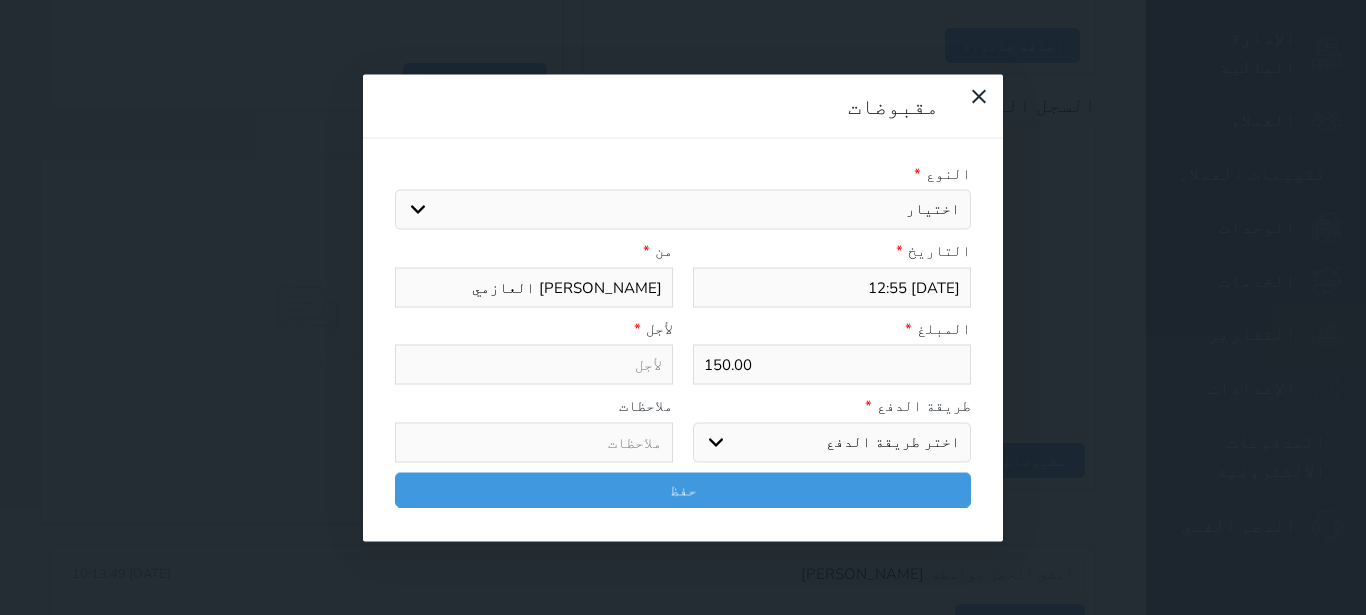 select on "23255" 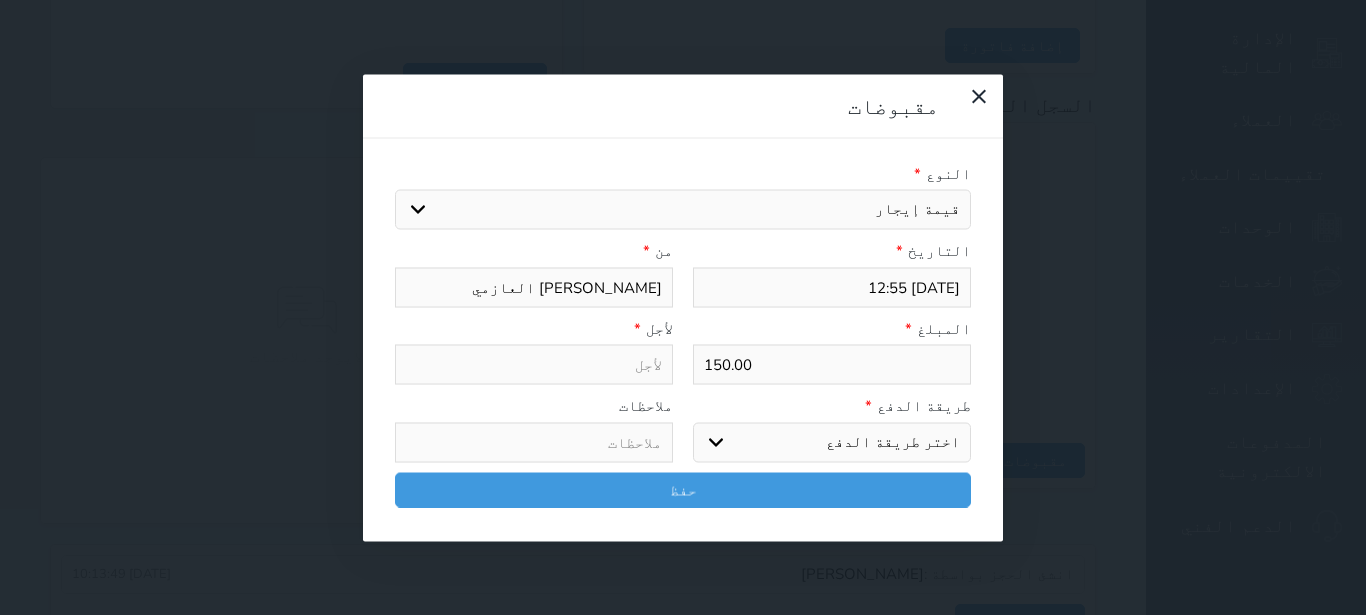 select 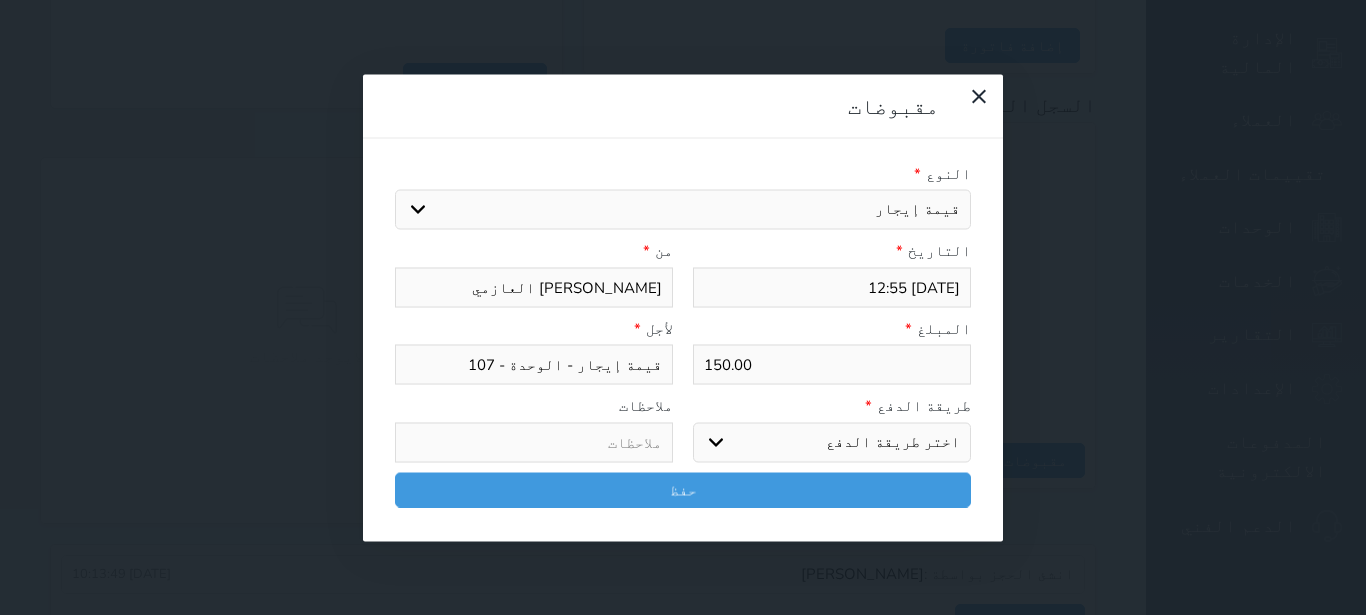 click on "اختر طريقة الدفع   دفع نقدى   تحويل بنكى   مدى   بطاقة ائتمان   آجل" at bounding box center (832, 442) 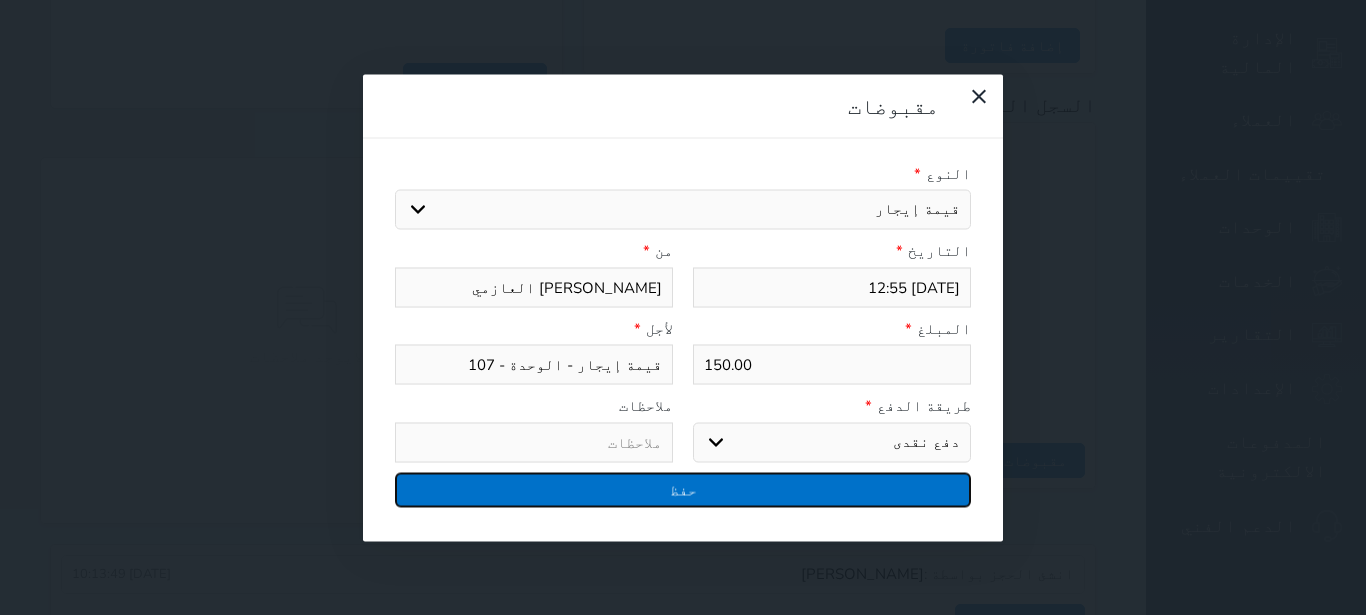 click on "حفظ" at bounding box center [683, 489] 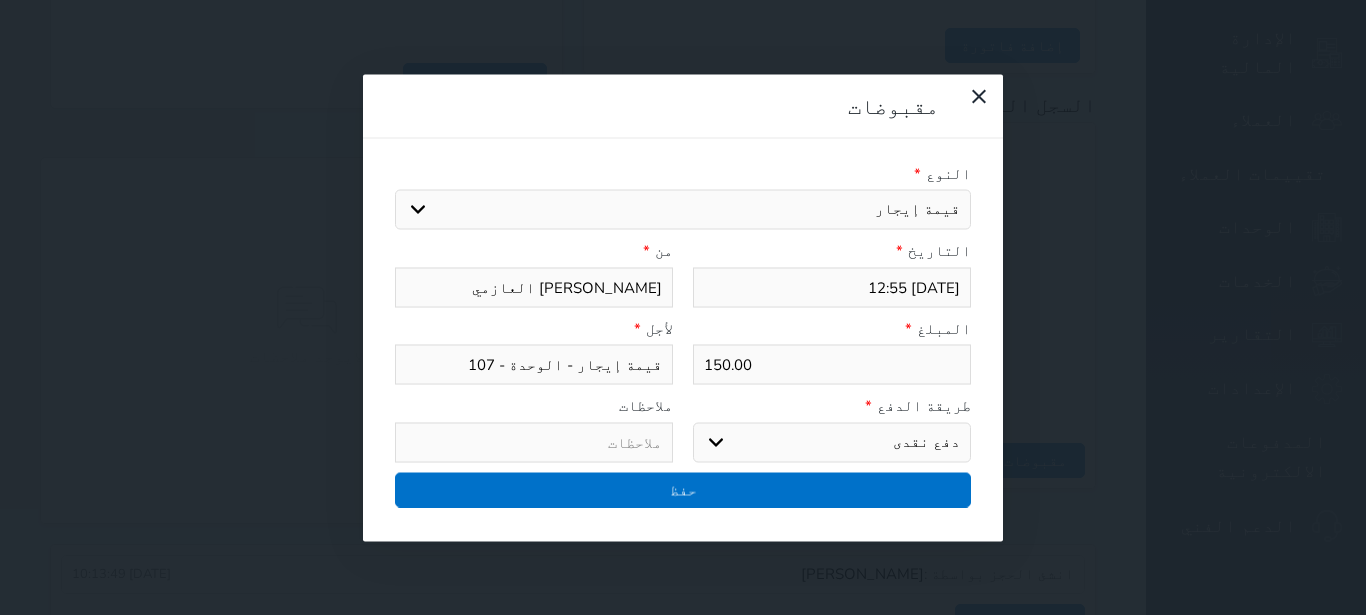 click at bounding box center [0, 0] 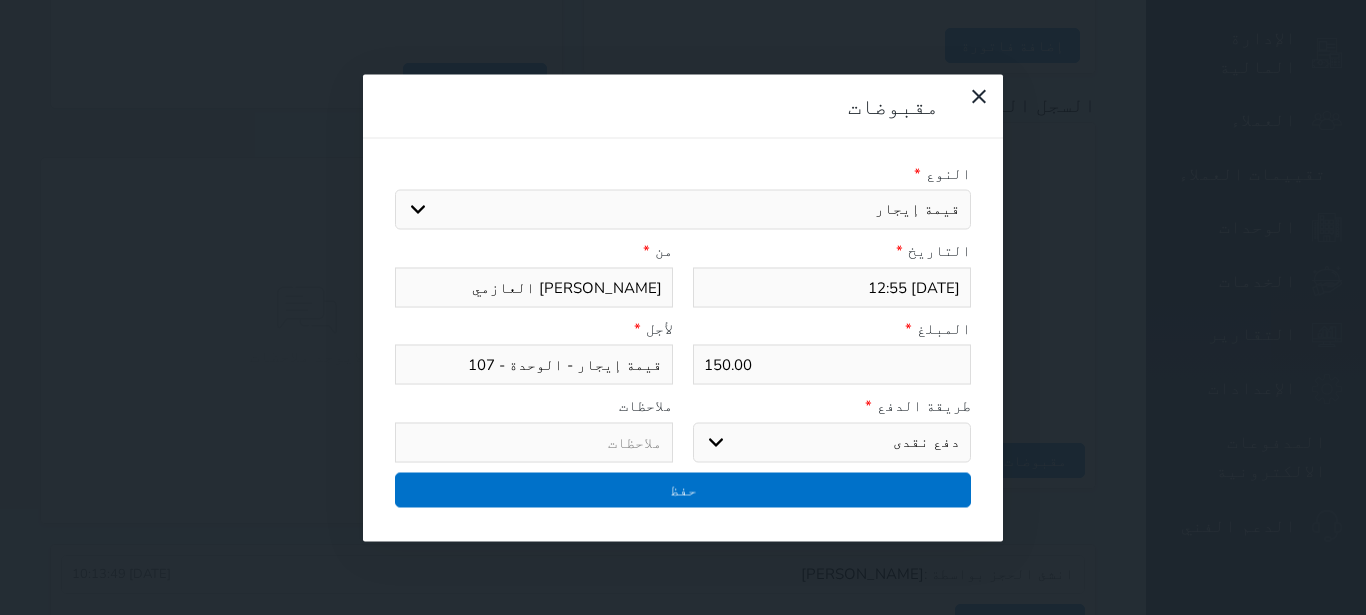 select 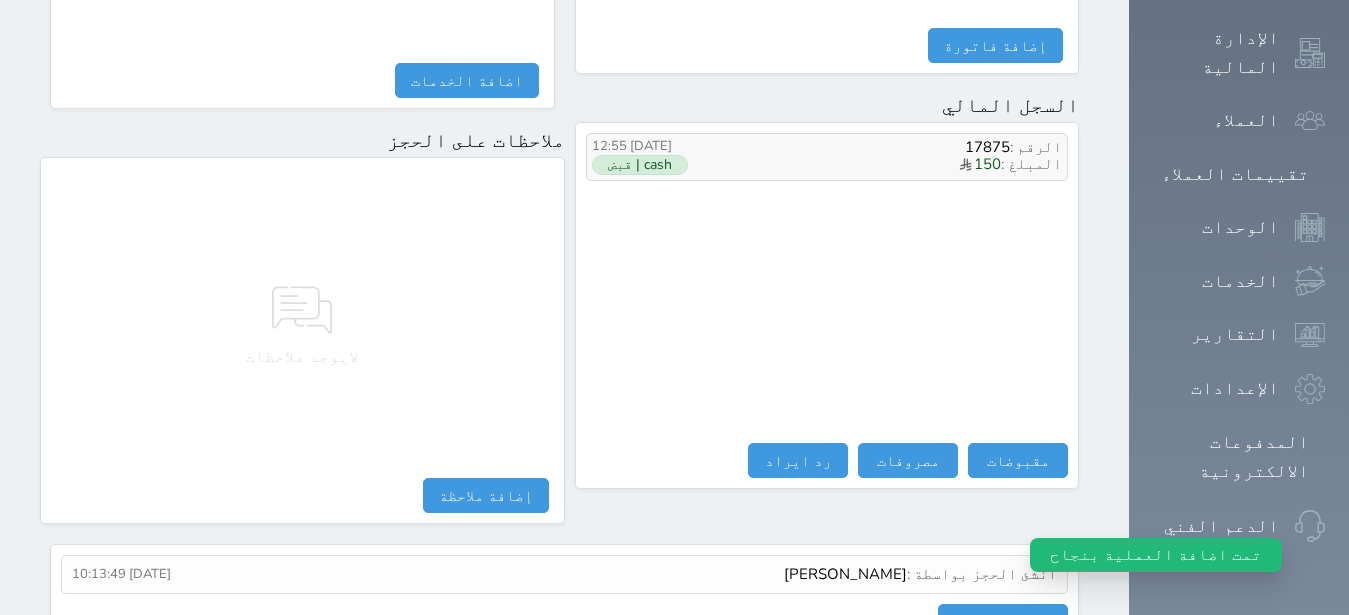 click on "المبلغ :  150" at bounding box center [897, 165] 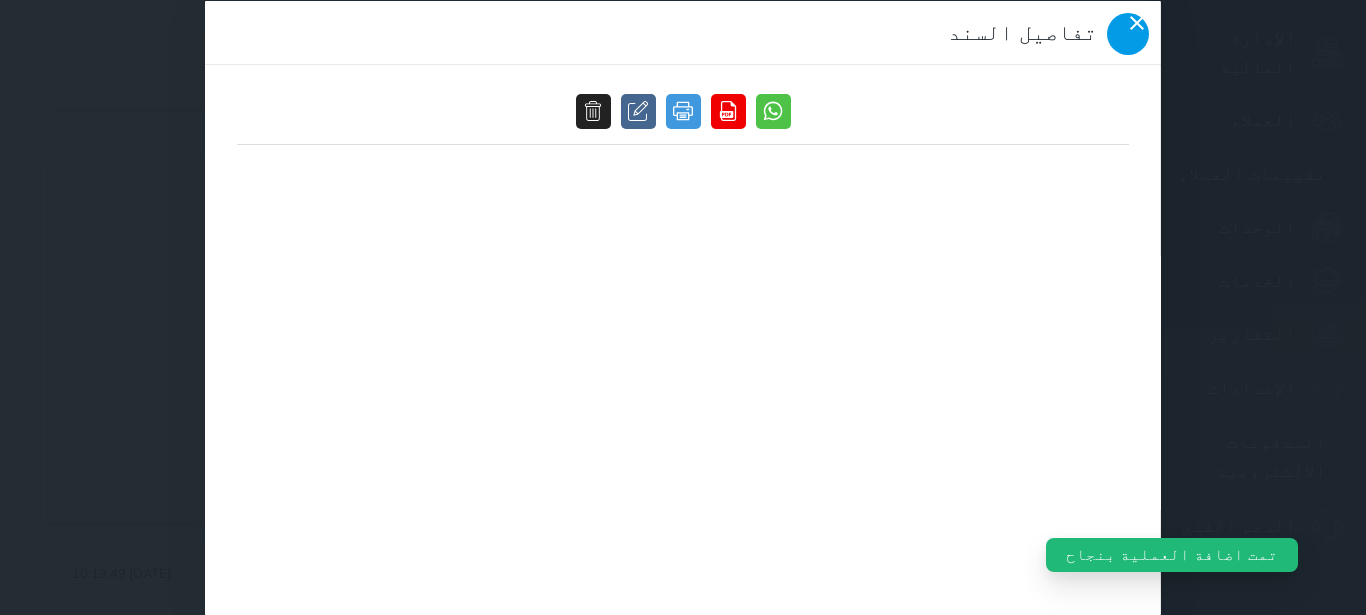 click 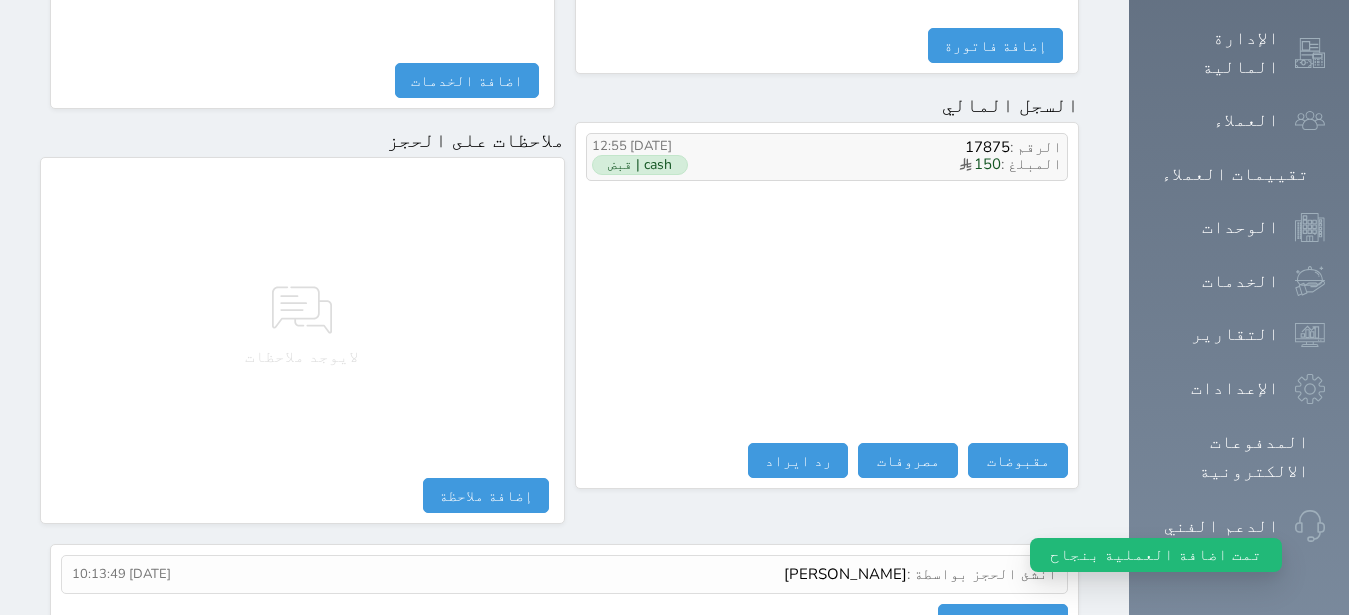 click on "الرقم :  17875" at bounding box center [897, 147] 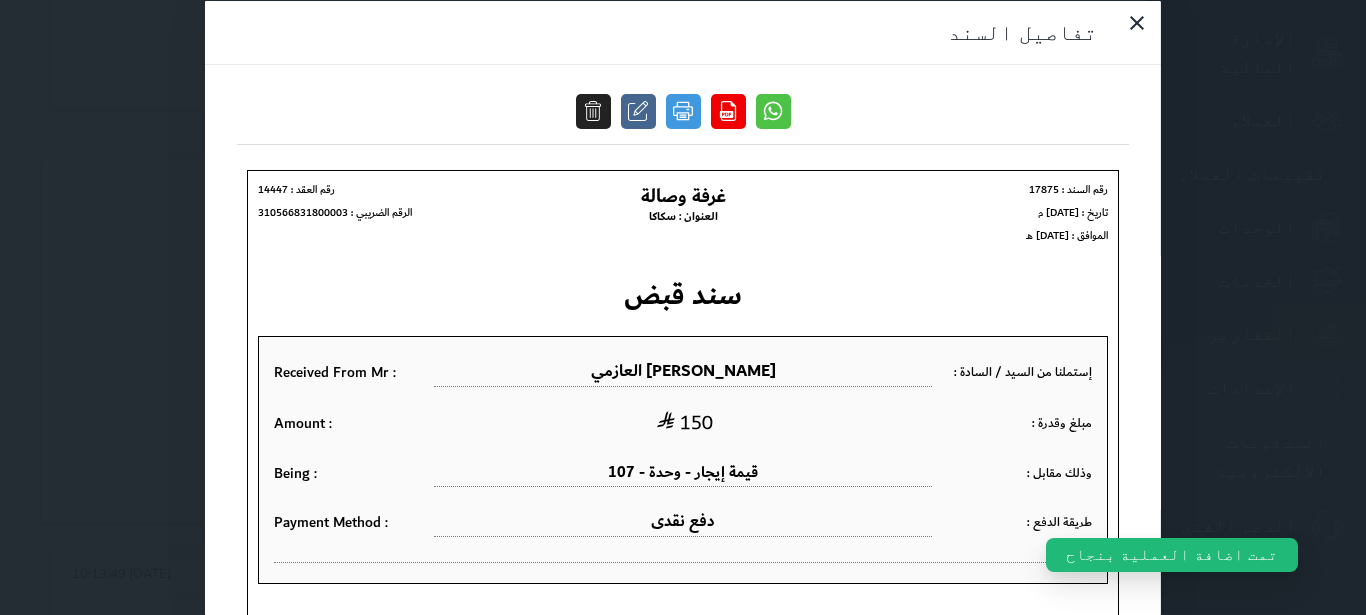 scroll, scrollTop: 0, scrollLeft: 0, axis: both 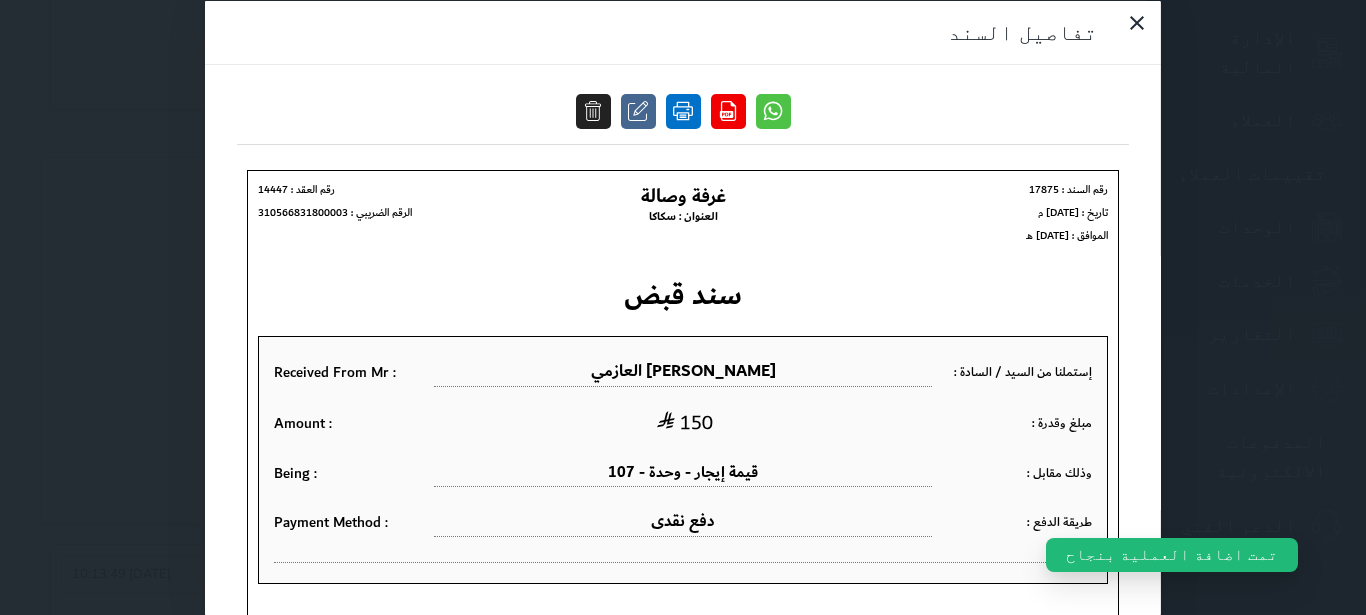 click at bounding box center [683, 110] 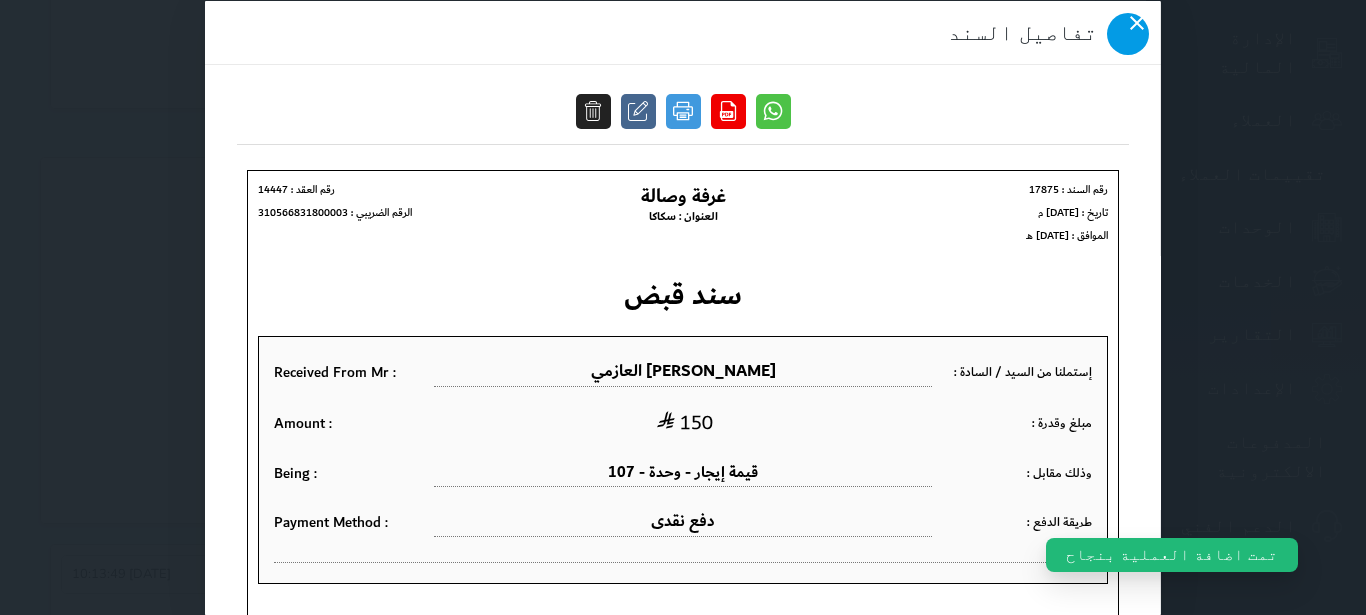 click 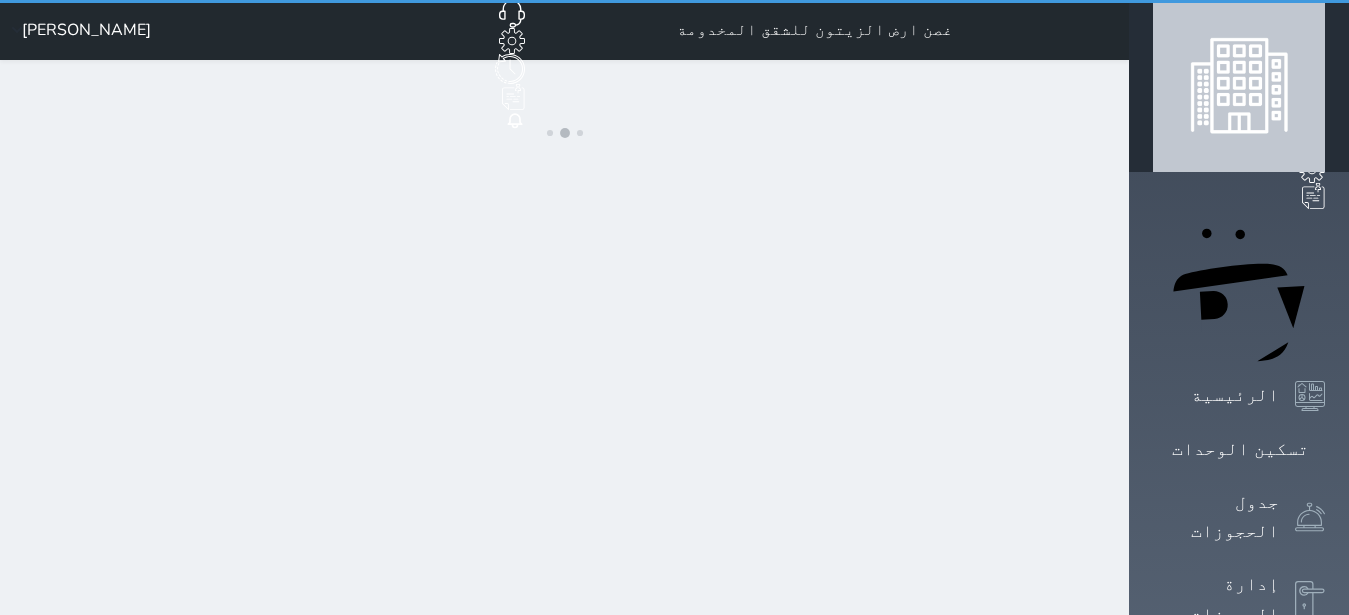 scroll, scrollTop: 0, scrollLeft: 0, axis: both 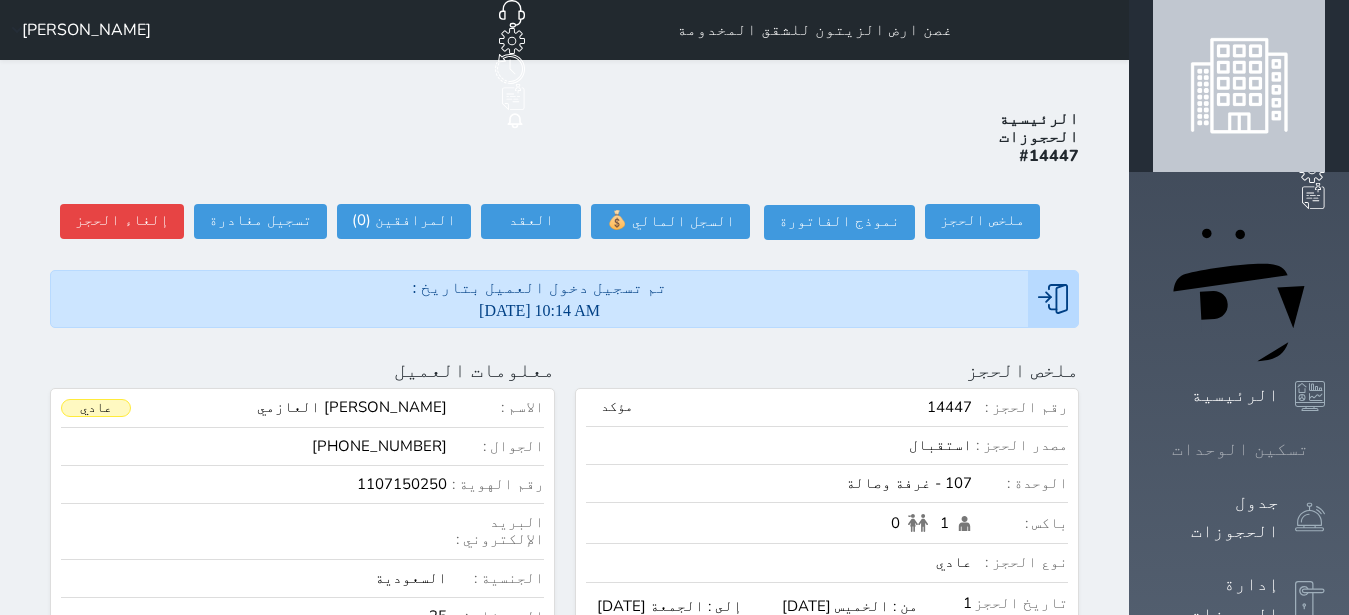 click 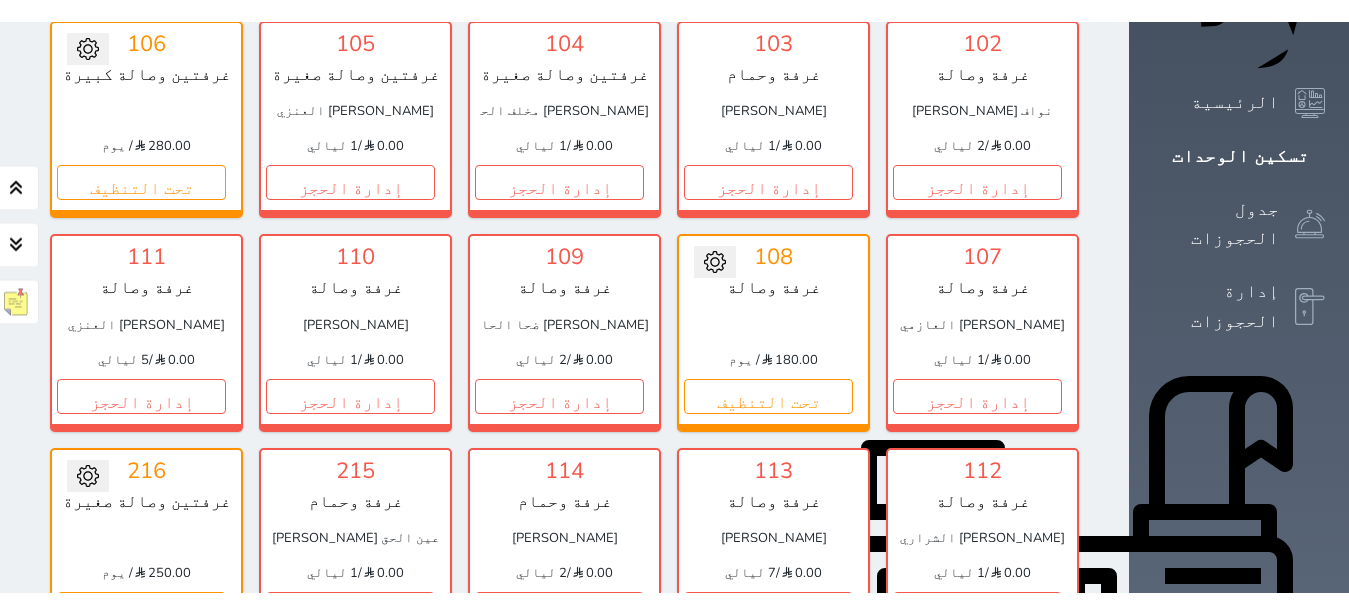 scroll, scrollTop: 330, scrollLeft: 0, axis: vertical 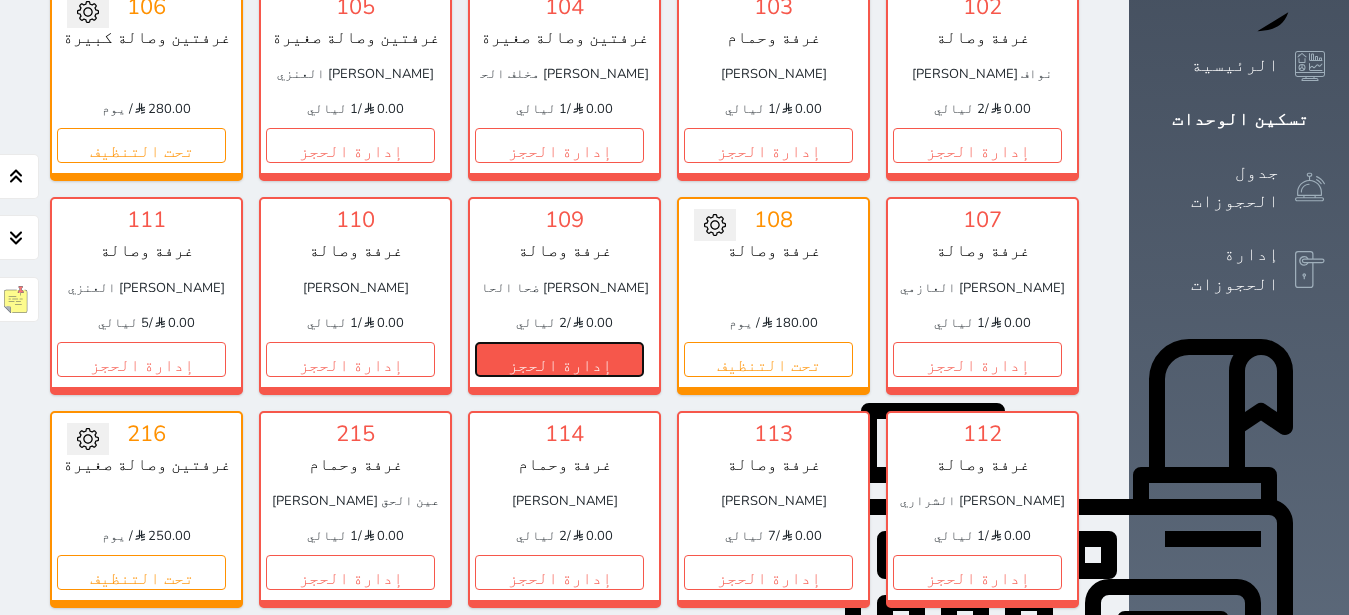 click on "102   غرفة وصالة
نواف [PERSON_NAME]
0.00
/   2 ليالي           إدارة الحجز               تغيير الحالة الى صيانة                   التاريخ المتوقع للانتهاء       حفظ                   103   غرفة وحمام
[PERSON_NAME]
0.00
/   1 ليالي           إدارة الحجز               تغيير الحالة الى صيانة                   التاريخ المتوقع للانتهاء       حفظ                   104   غرفتين وصالة صغيرة
[PERSON_NAME] الحازمي
0.00
/   1 ليالي           إدارة الحجز               تغيير الحالة الى صيانة                   التاريخ المتوقع للانتهاء" at bounding box center [564, 616] 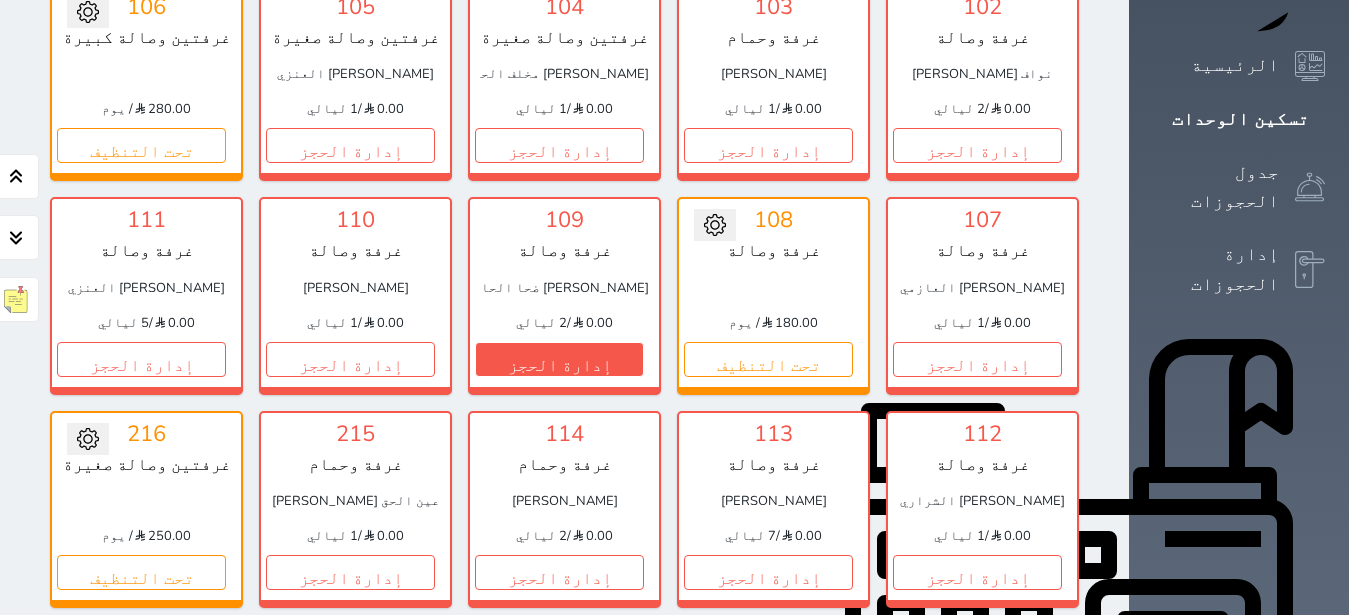 click on "215   غرفة وحمام
عين الحق [PERSON_NAME]
0.00
/   1 ليالي           إدارة الحجز" at bounding box center [355, 509] 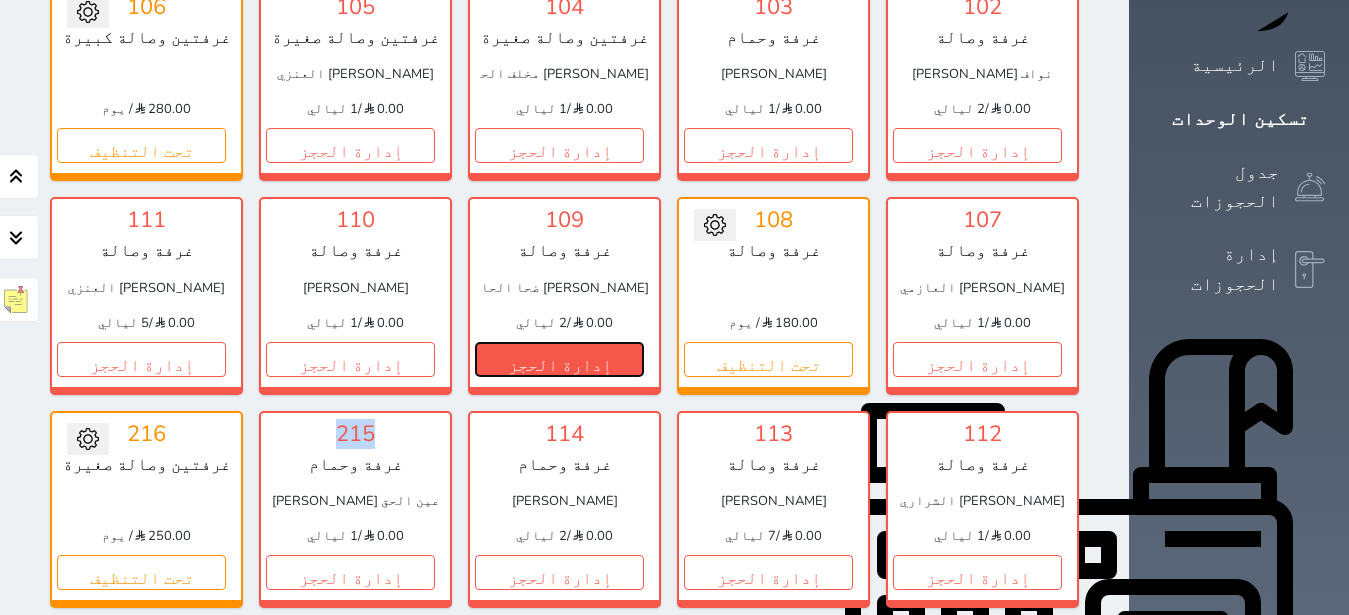 click on "إدارة الحجز" at bounding box center [559, 359] 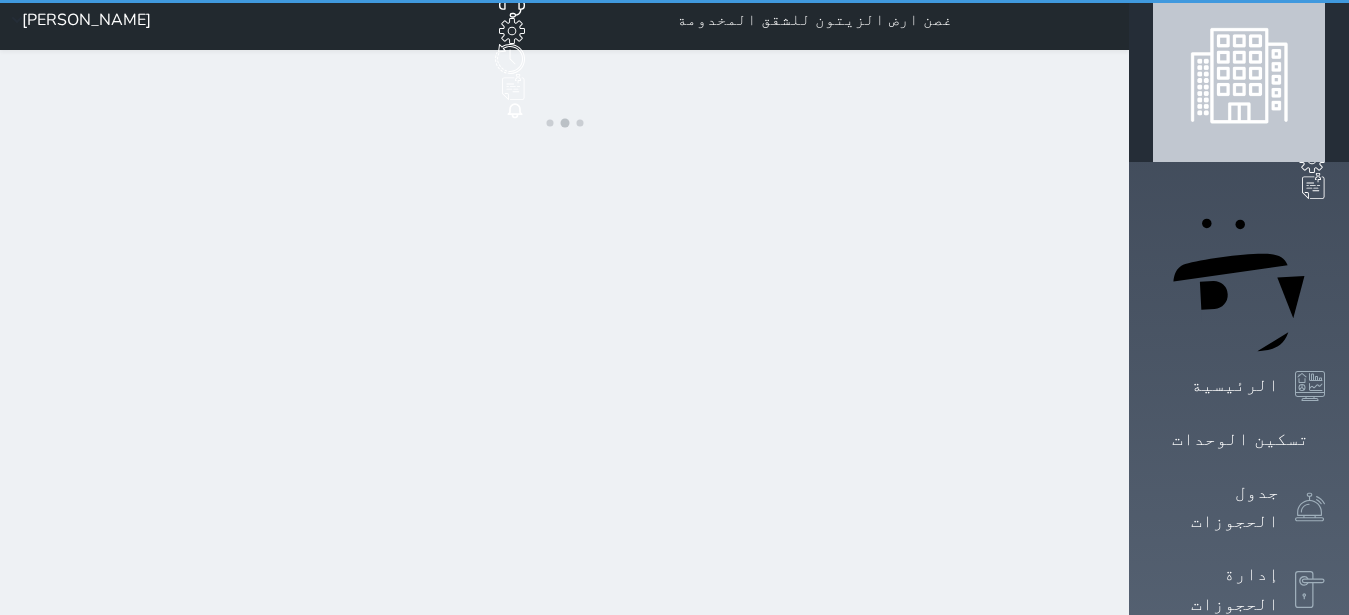 scroll, scrollTop: 0, scrollLeft: 0, axis: both 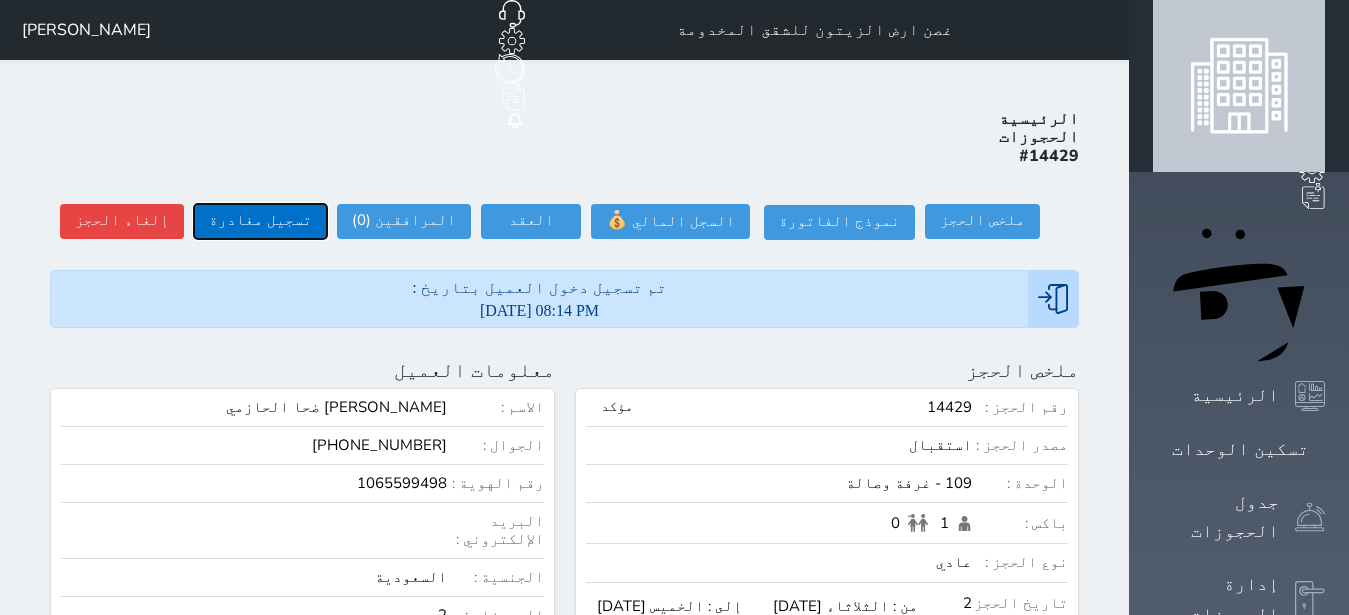 click on "تسجيل مغادرة" at bounding box center (260, 221) 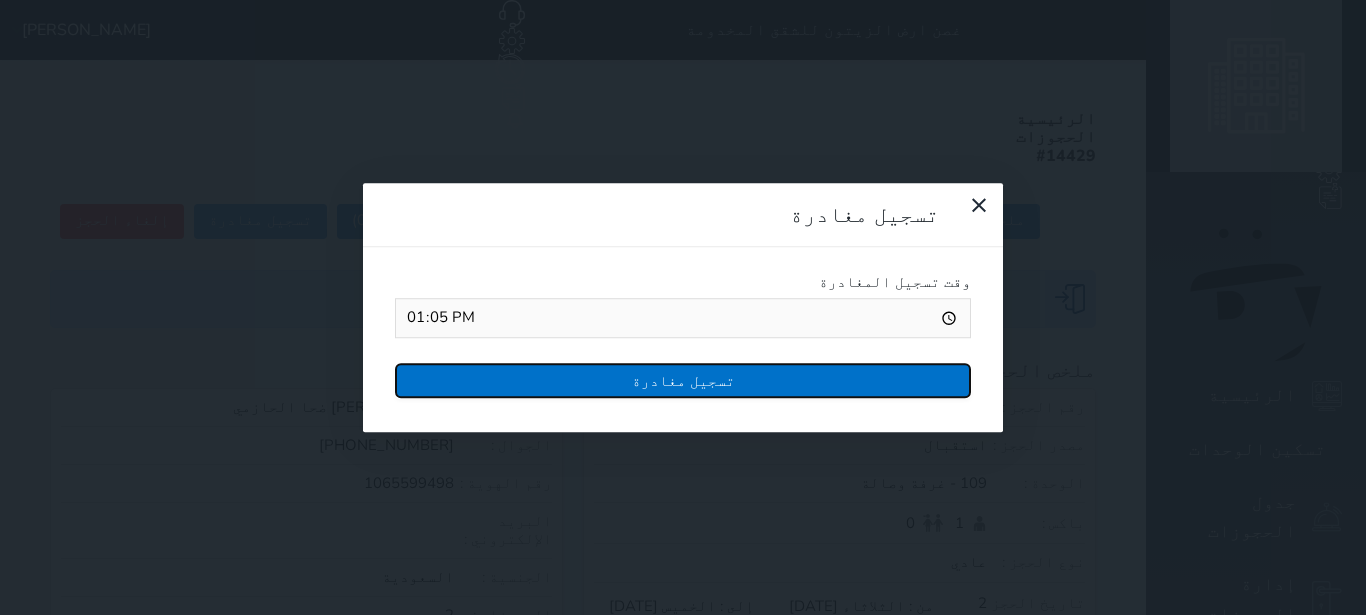 click on "تسجيل مغادرة" at bounding box center [683, 380] 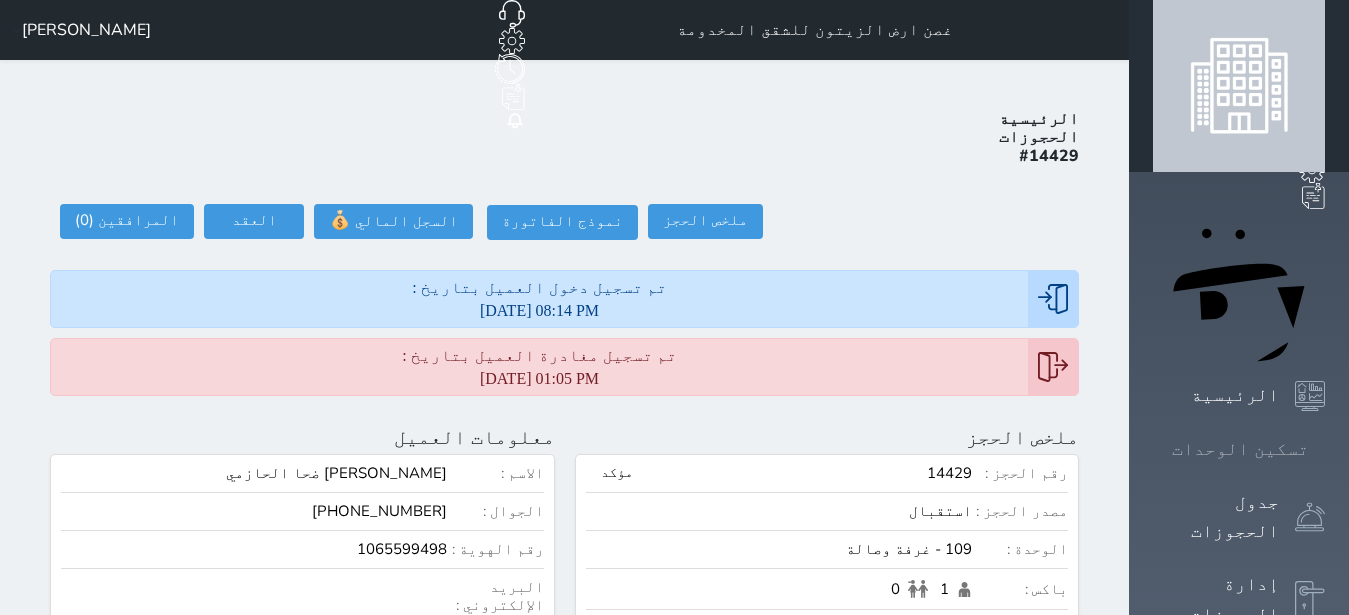 click on "تسكين الوحدات" at bounding box center [1240, 449] 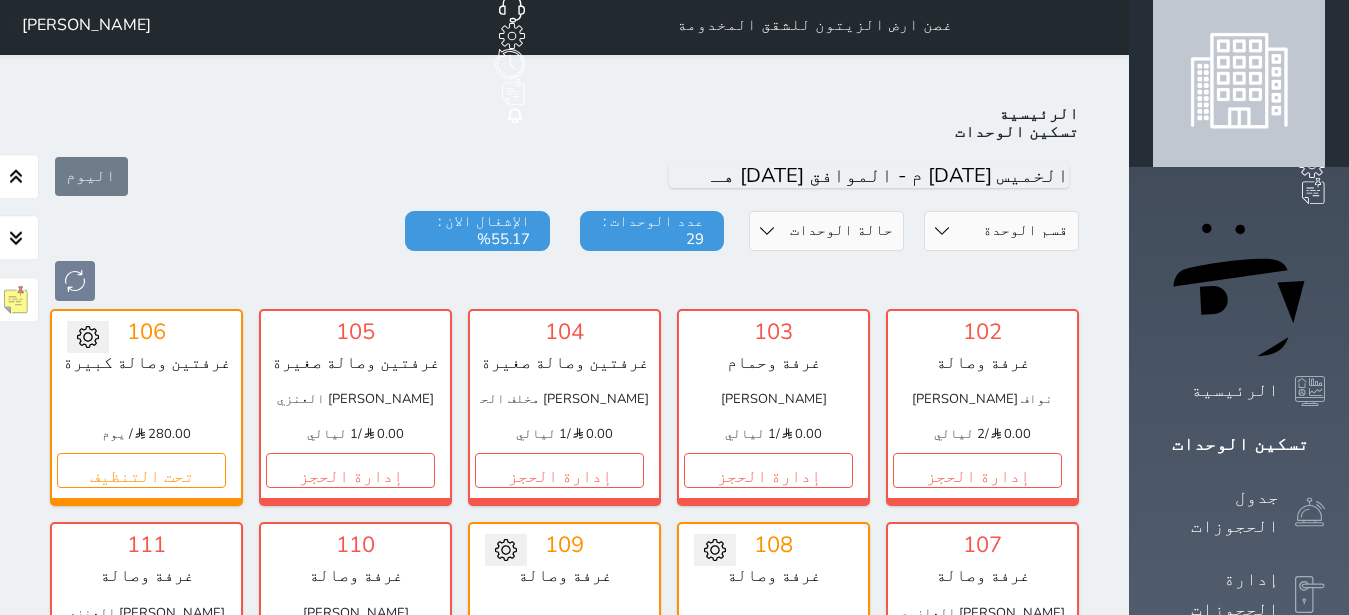scroll, scrollTop: 0, scrollLeft: 0, axis: both 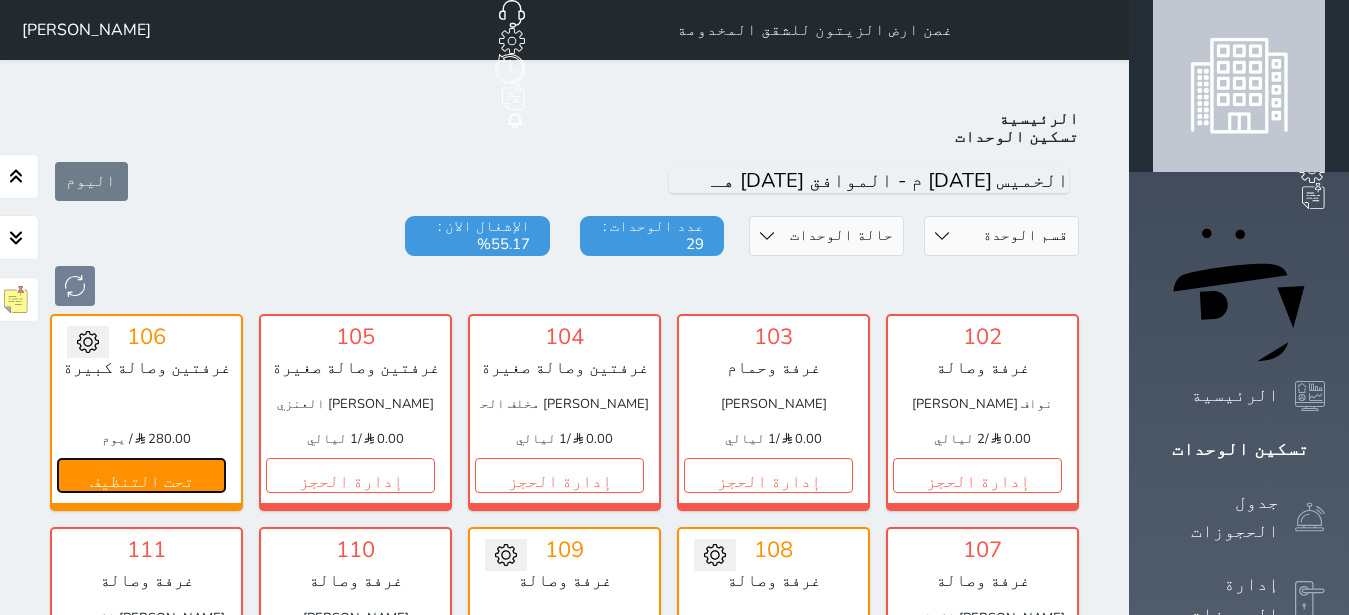 click on "تحت التنظيف" at bounding box center [141, 475] 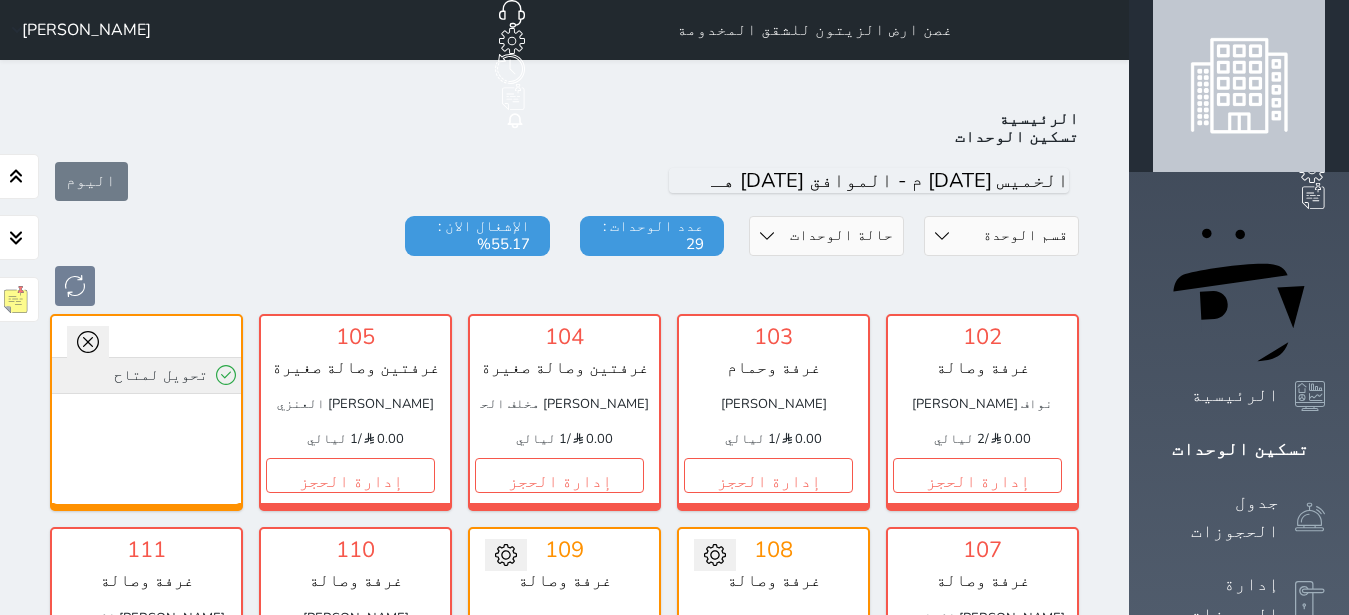 click on "تحويل لمتاح" at bounding box center [146, 375] 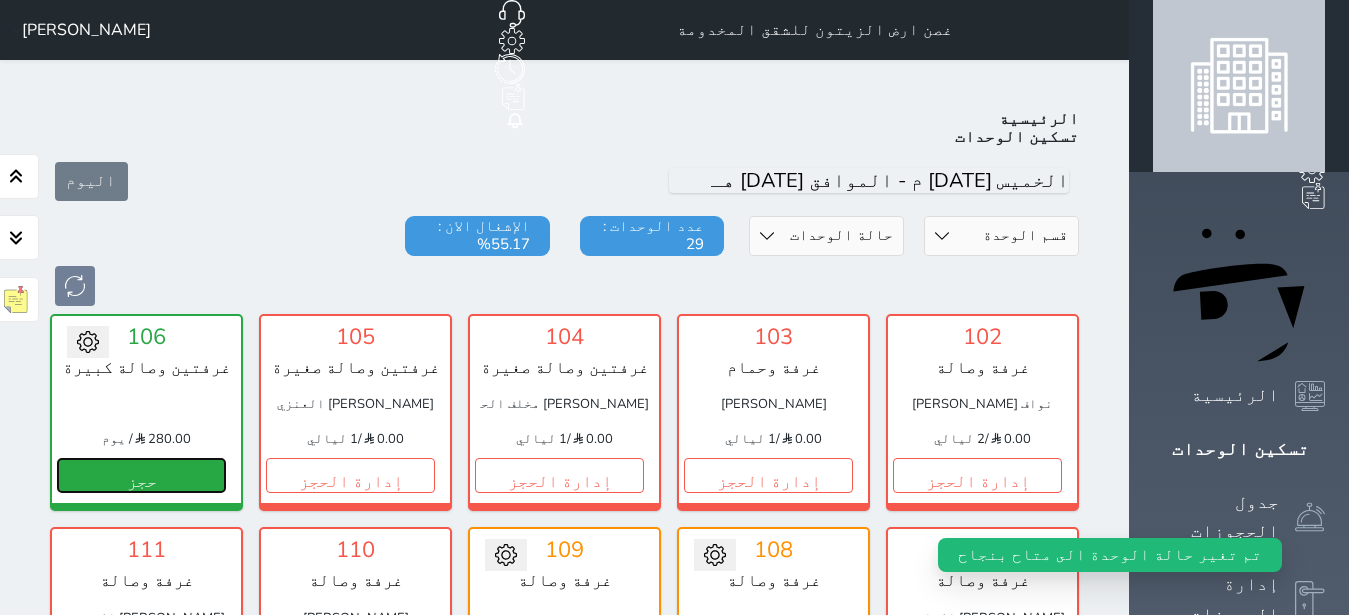 click on "حجز" at bounding box center [141, 475] 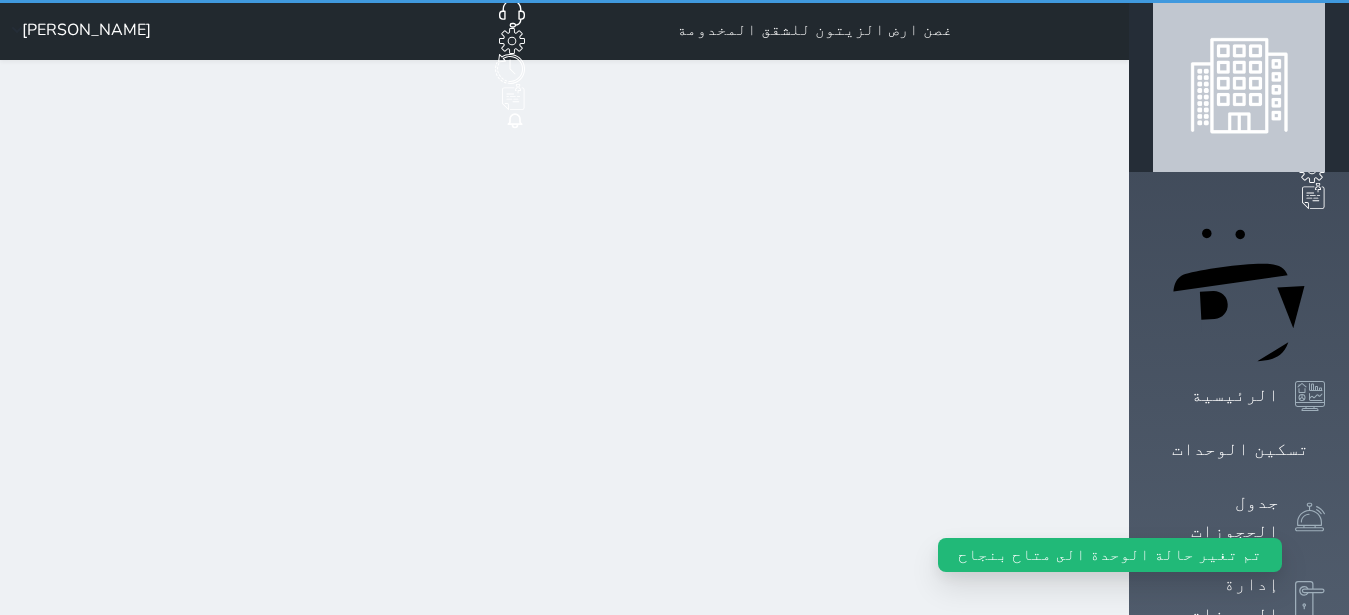 select on "1" 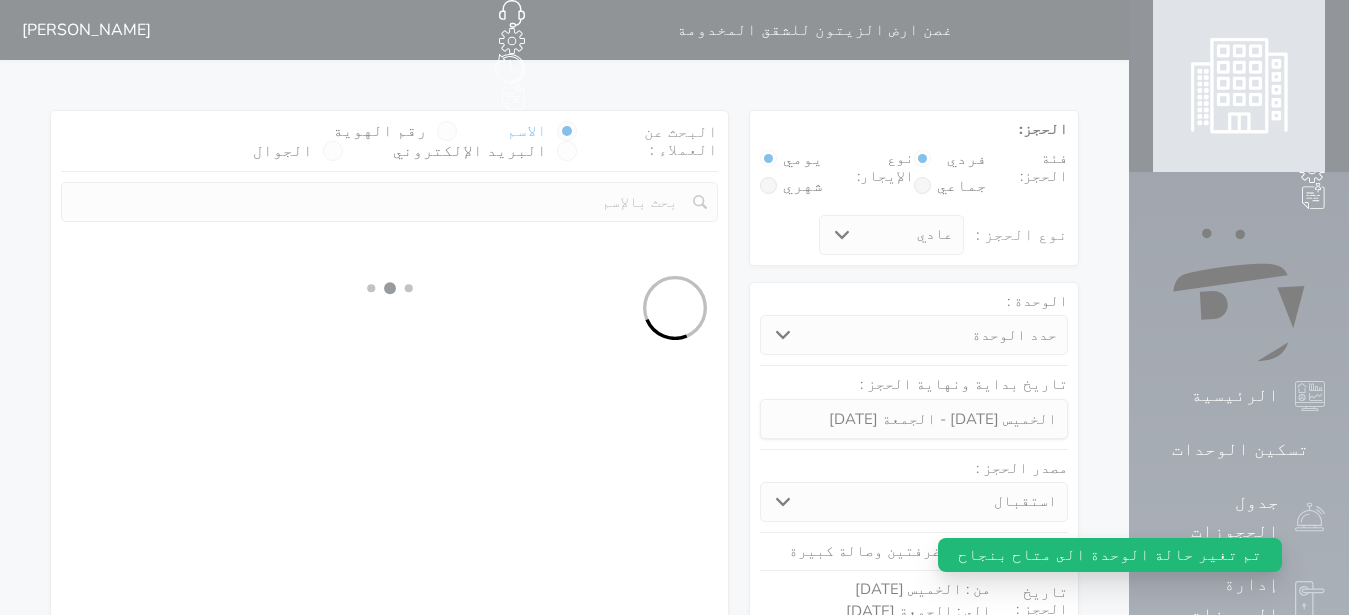 select 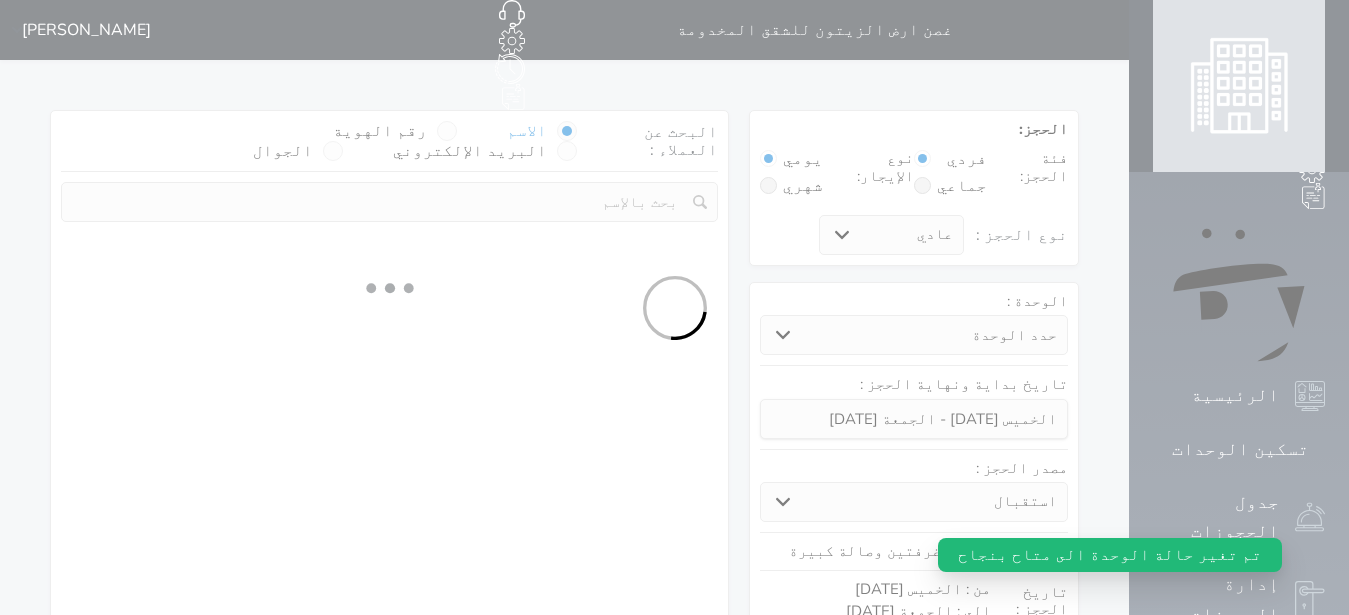 select on "1" 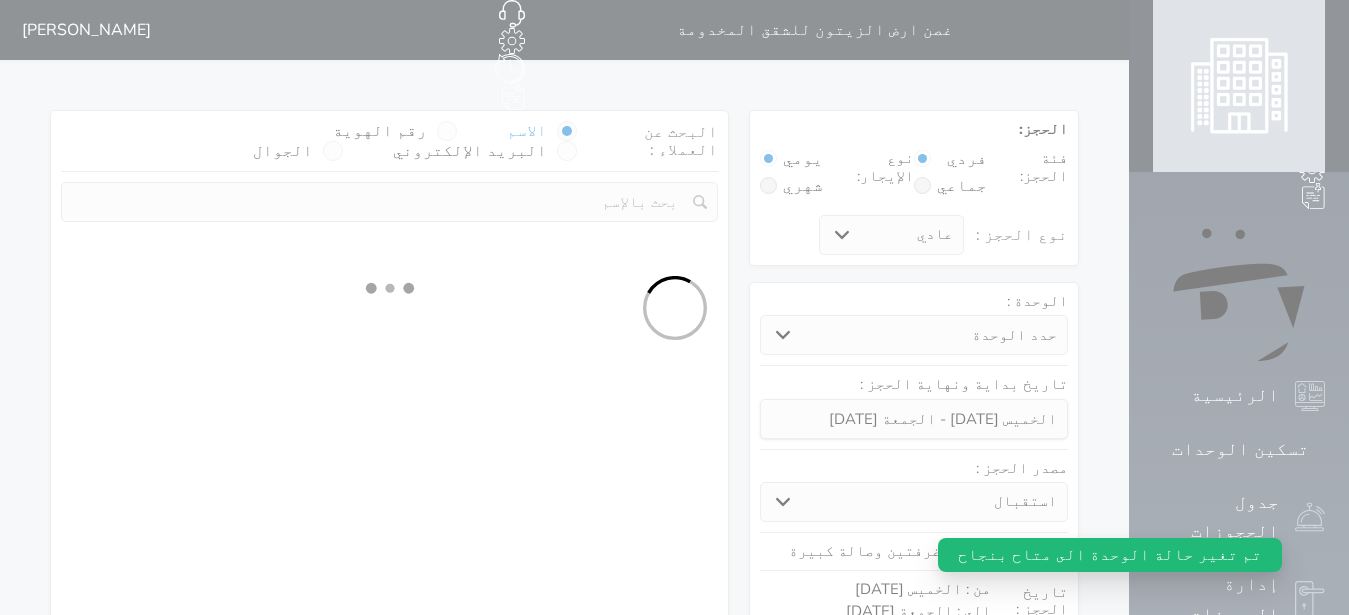select on "113" 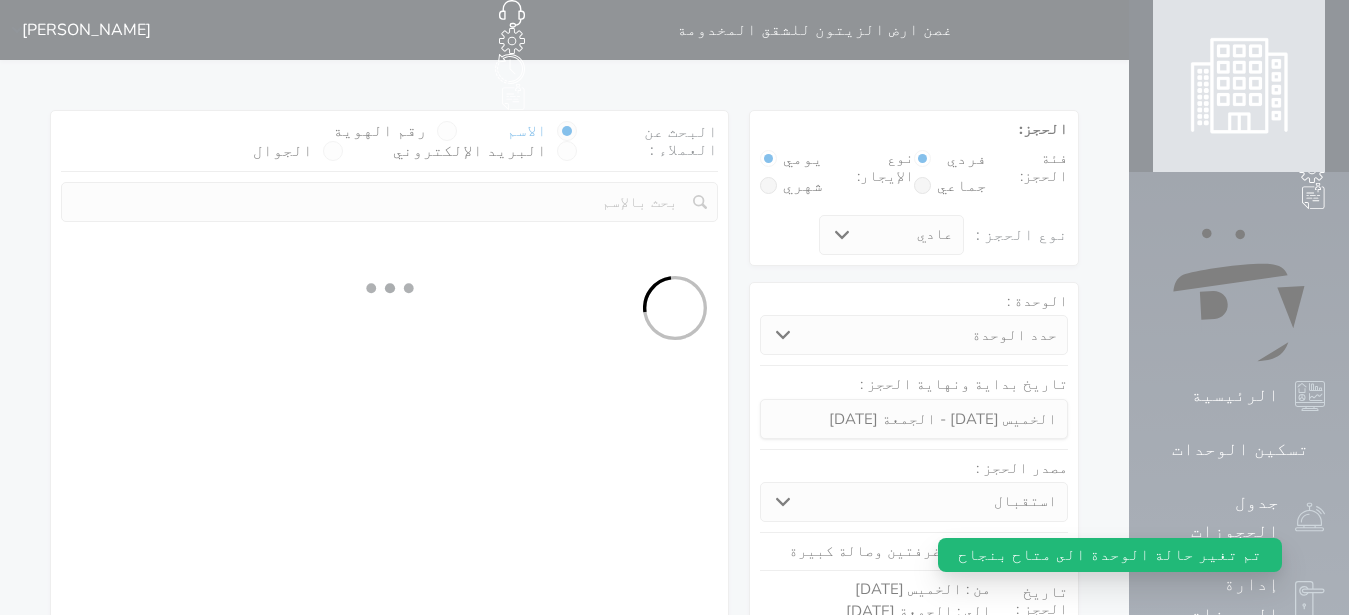 select on "1" 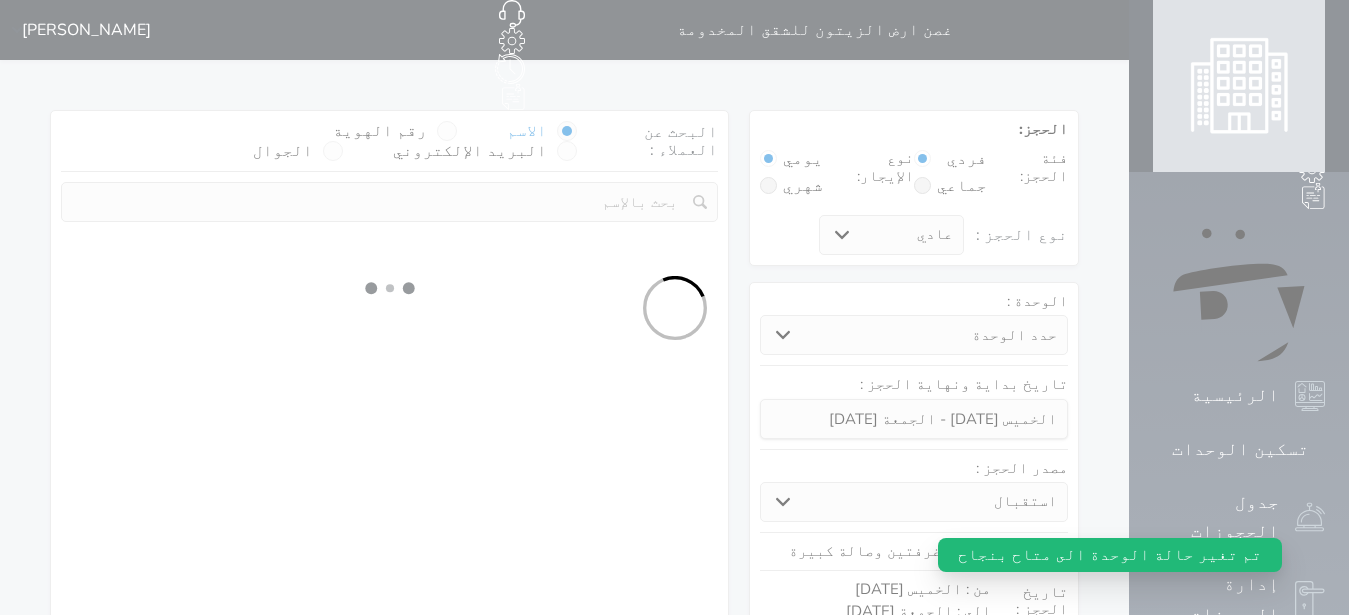 select 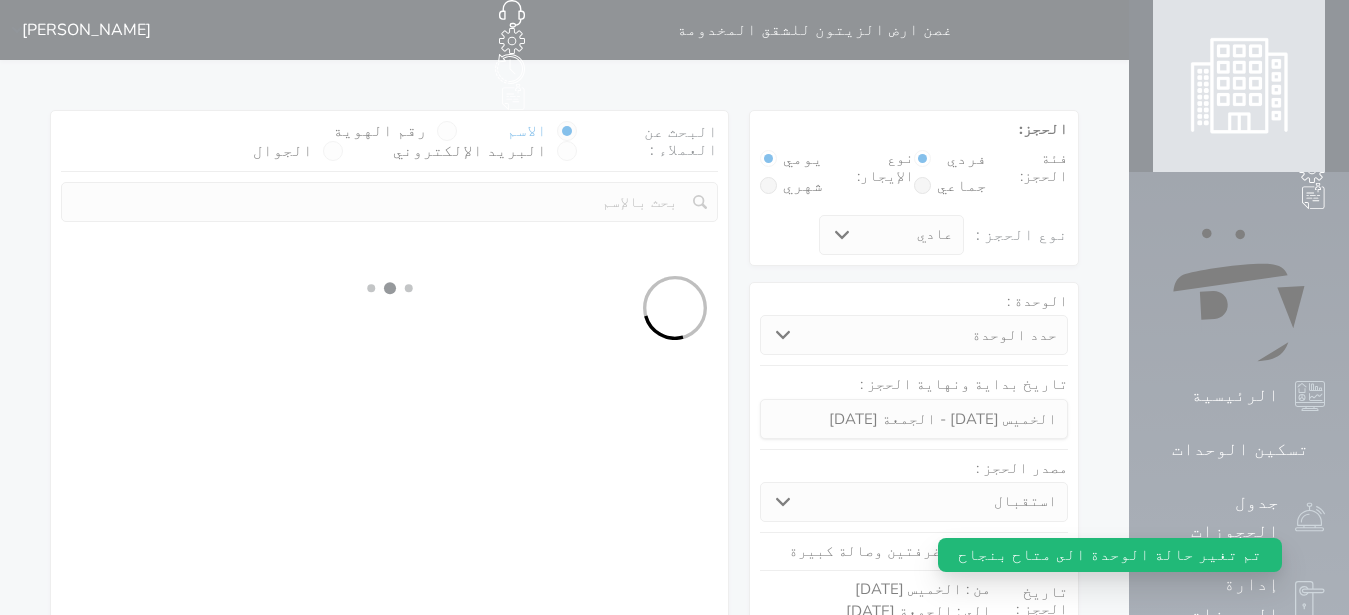 select on "7" 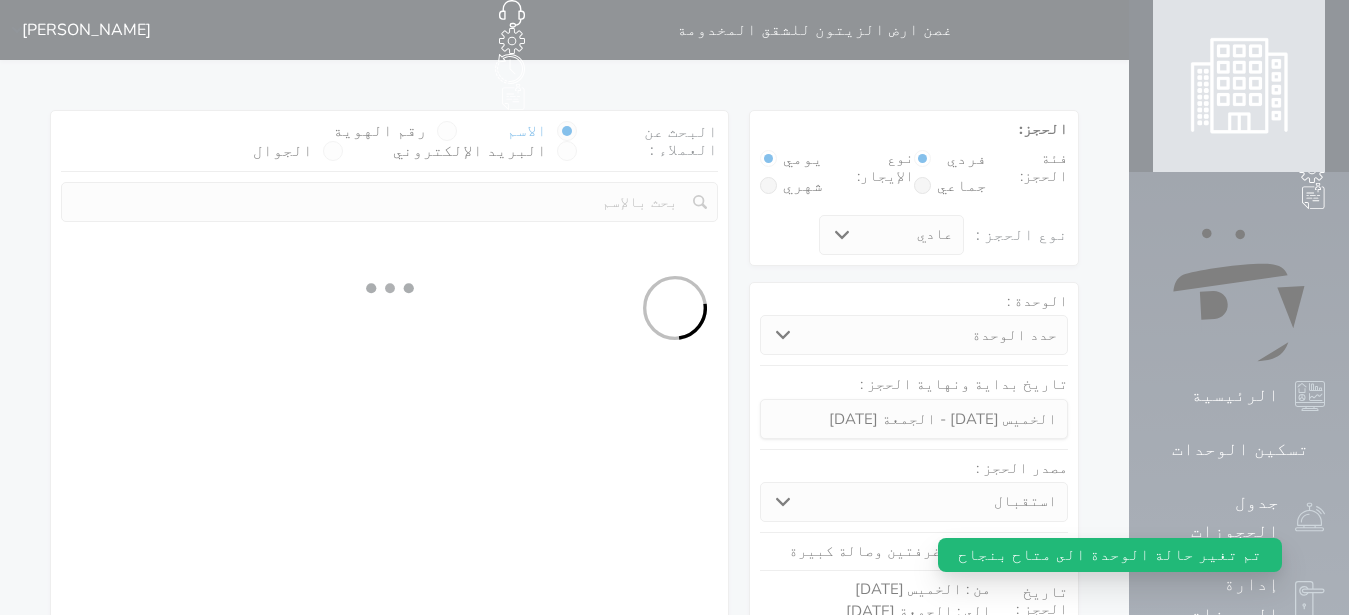 select 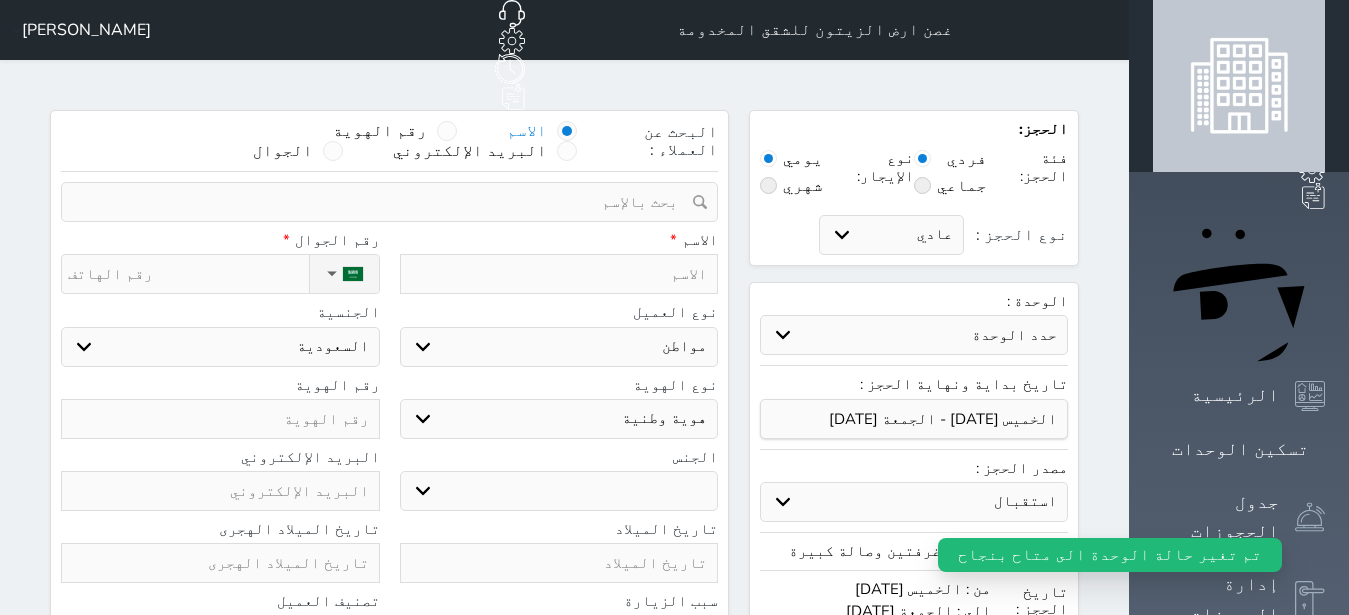 select 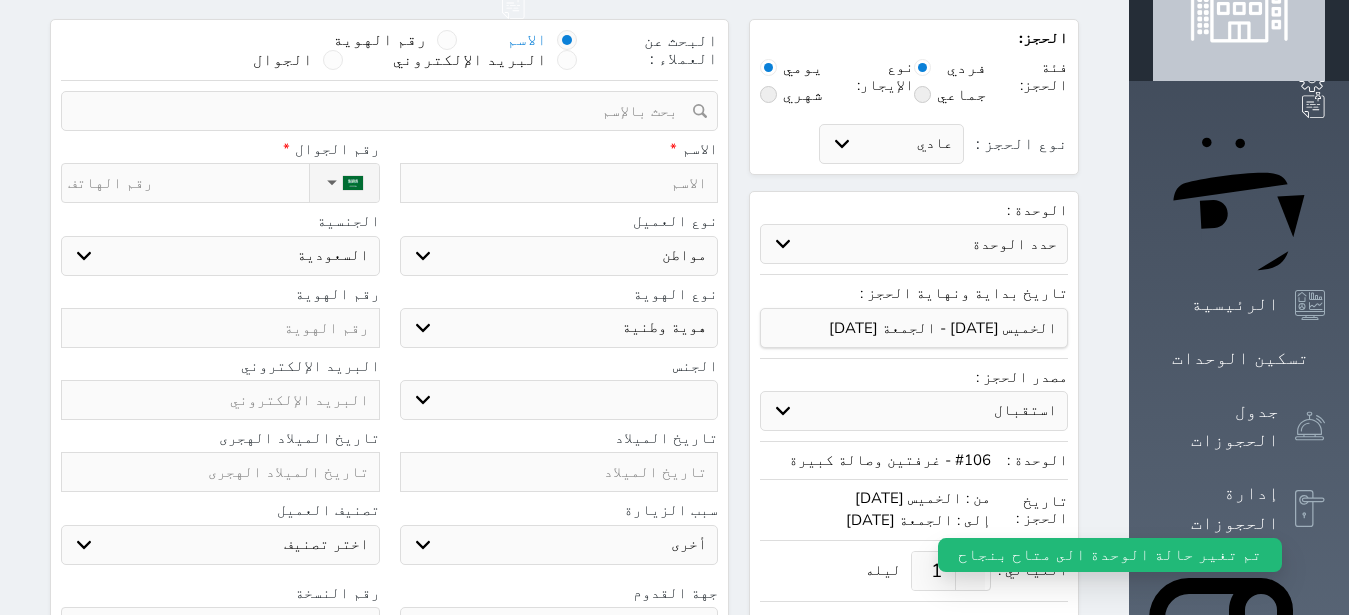 scroll, scrollTop: 126, scrollLeft: 0, axis: vertical 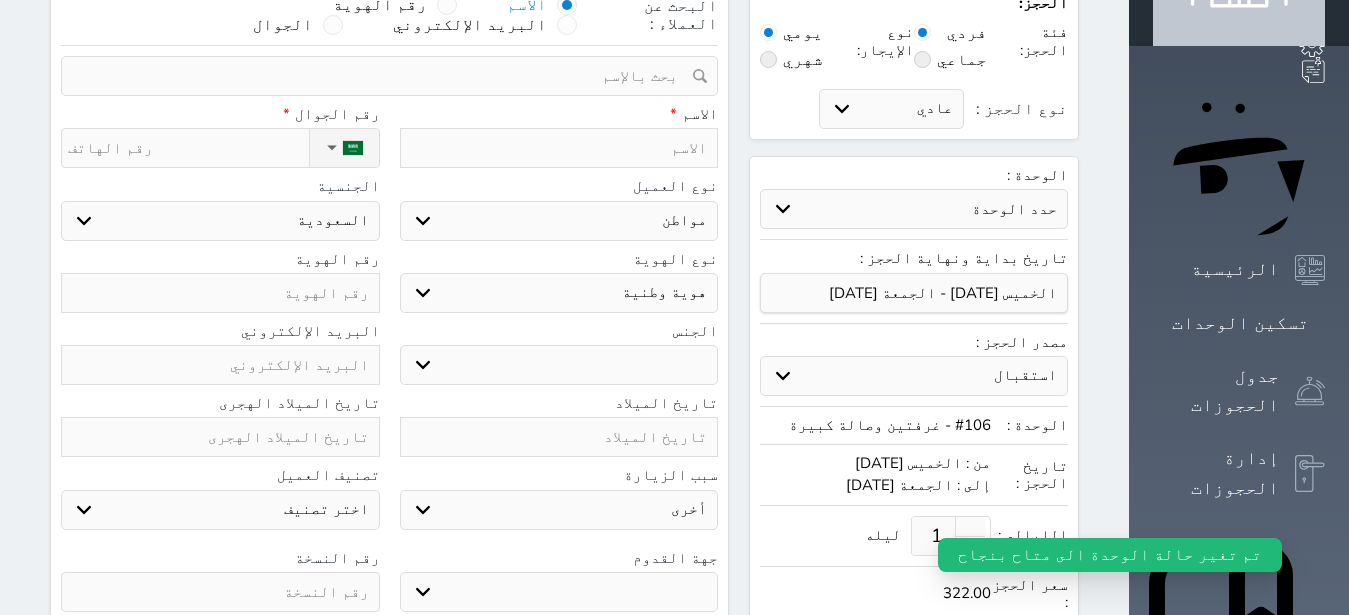 click at bounding box center (559, 437) 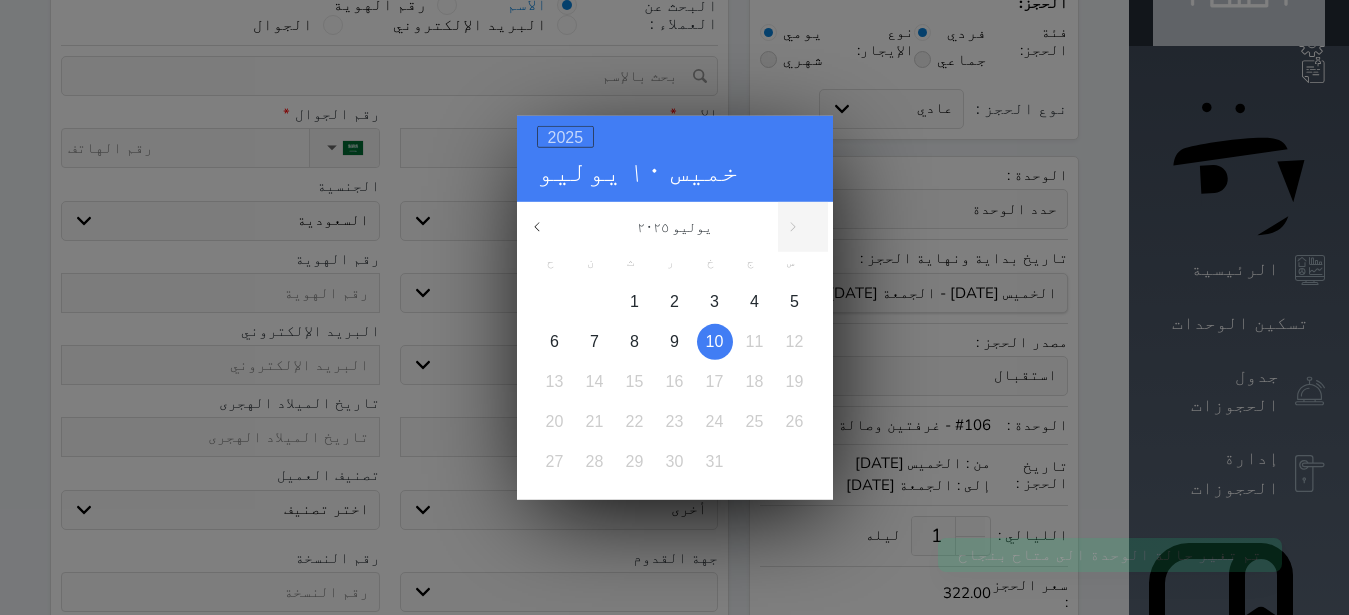 click on "2025" at bounding box center [566, 136] 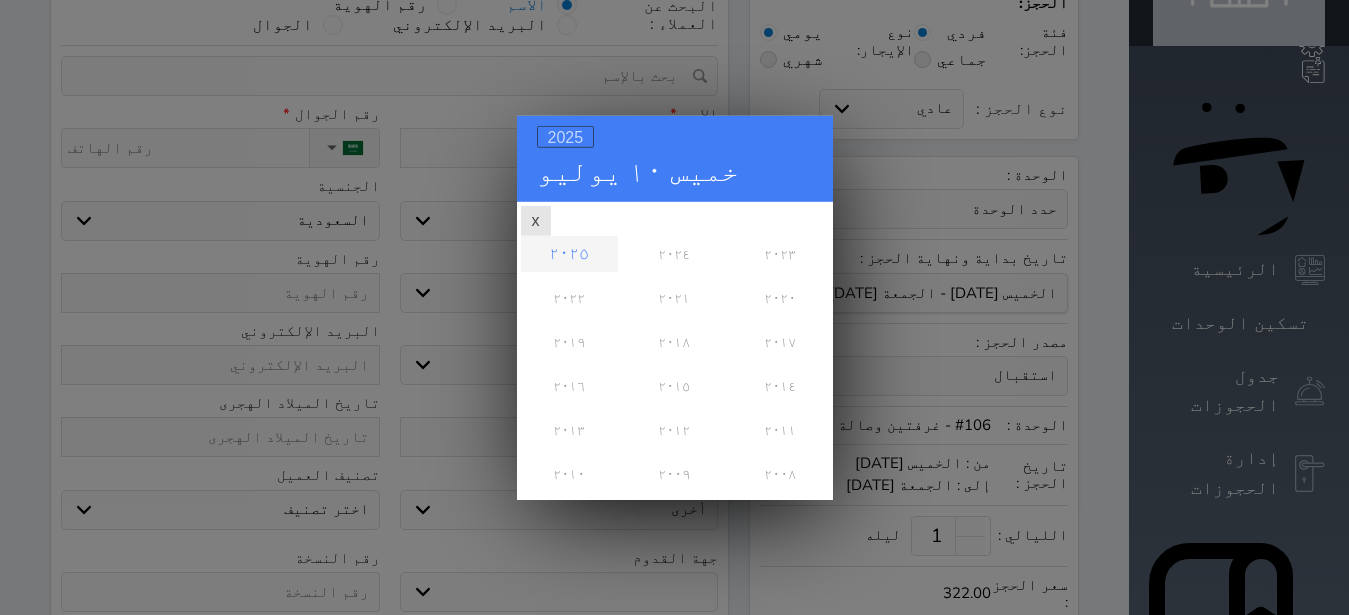 scroll, scrollTop: 0, scrollLeft: 0, axis: both 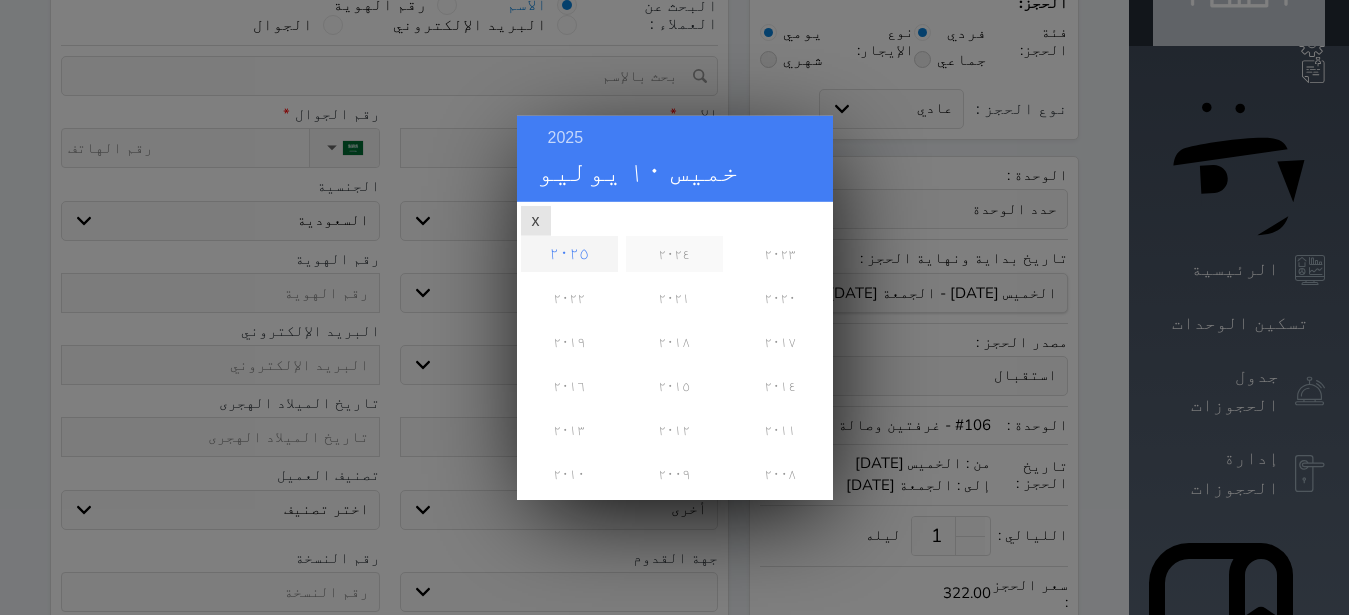 click on "٢٠٢٤" at bounding box center (674, 253) 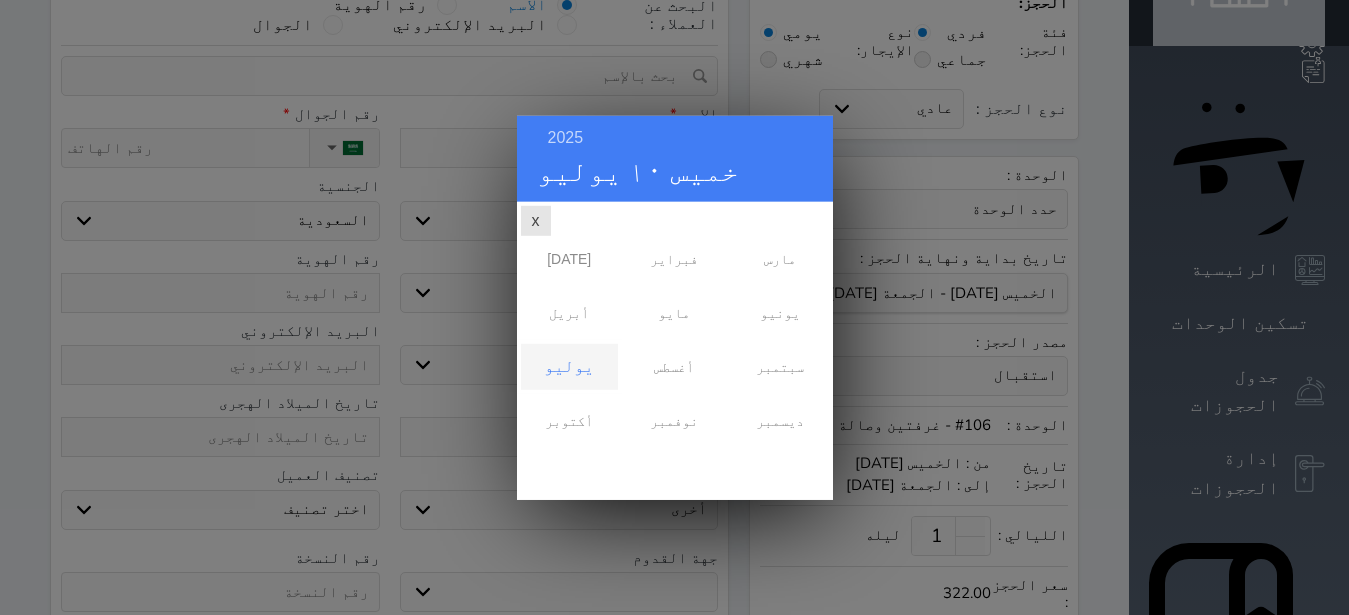 click on "2025   خميس ١٠ يوليو         يوليو ٢٠٢٤
ح
ن
ث
ر
خ
ج
س
1   2   3   4   5   6   7   8   9   10   11   12   13   14   15   16   17   18   19   20   21   22   23   24   25   26   27   28   29   30   31
[DATE]
فبراير
مارس
أبريل
مايو
يونيو
يوليو
أغسطس
سبتمبر
x" at bounding box center [674, 307] 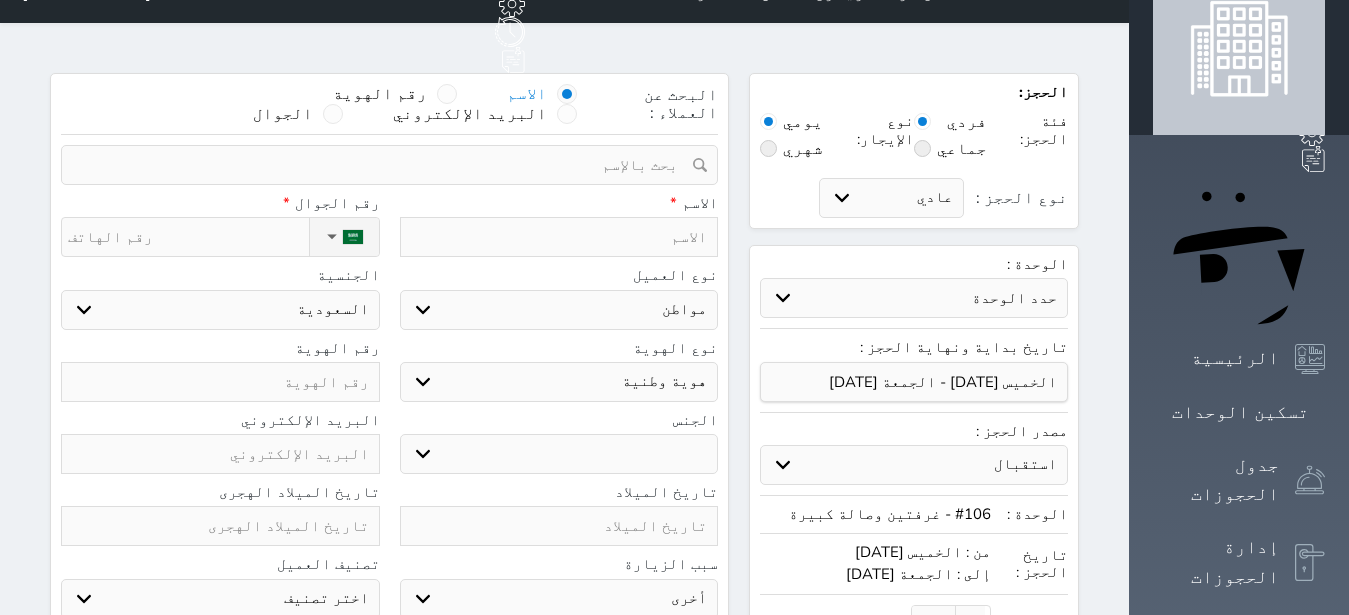 scroll, scrollTop: 0, scrollLeft: 0, axis: both 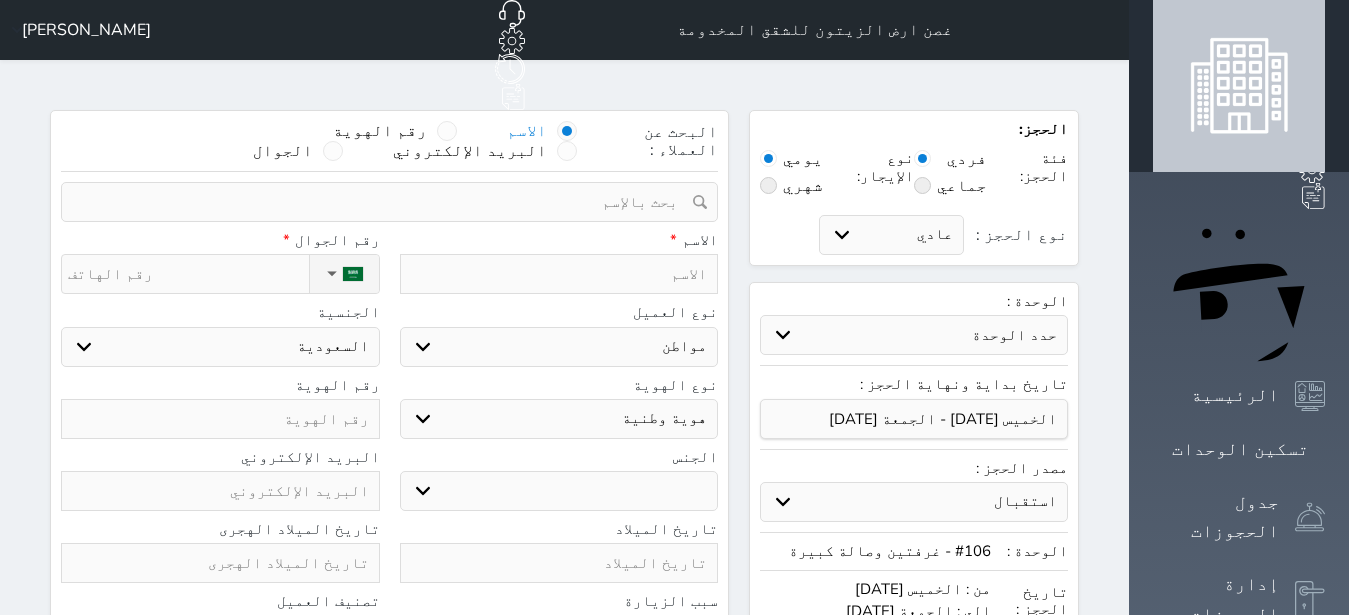 click on "البحث عن العملاء :        الاسم       رقم الهوية       البريد الإلكتروني       الجوال           تغيير العميل                      ملاحظات                           سجل حجوزات العميل undefined                   إجمالى رصيد العميل : 0 ريال     رقم الحجز   الوحدة   من   إلى   نوع الحجز   الرصيد   الاجرائات         النتائج  : من (  ) - إلى  (  )   العدد  :              سجل الكمبيالات الغير محصلة على العميل undefined                 رقم الحجز   المبلغ الكلى    المبلغ المحصل    المبلغ المتبقى    تاريخ الإستحقاق         النتائج  : من (  ) - إلى  (  )   العدد  :      الاسم *     رقم الجوال *       ▼     [GEOGRAPHIC_DATA] (‫[GEOGRAPHIC_DATA]‬‎)   +93   [GEOGRAPHIC_DATA] ([GEOGRAPHIC_DATA])   +355   [GEOGRAPHIC_DATA] (‫[GEOGRAPHIC_DATA]‬‎)   +213   [US_STATE]" at bounding box center [389, 512] 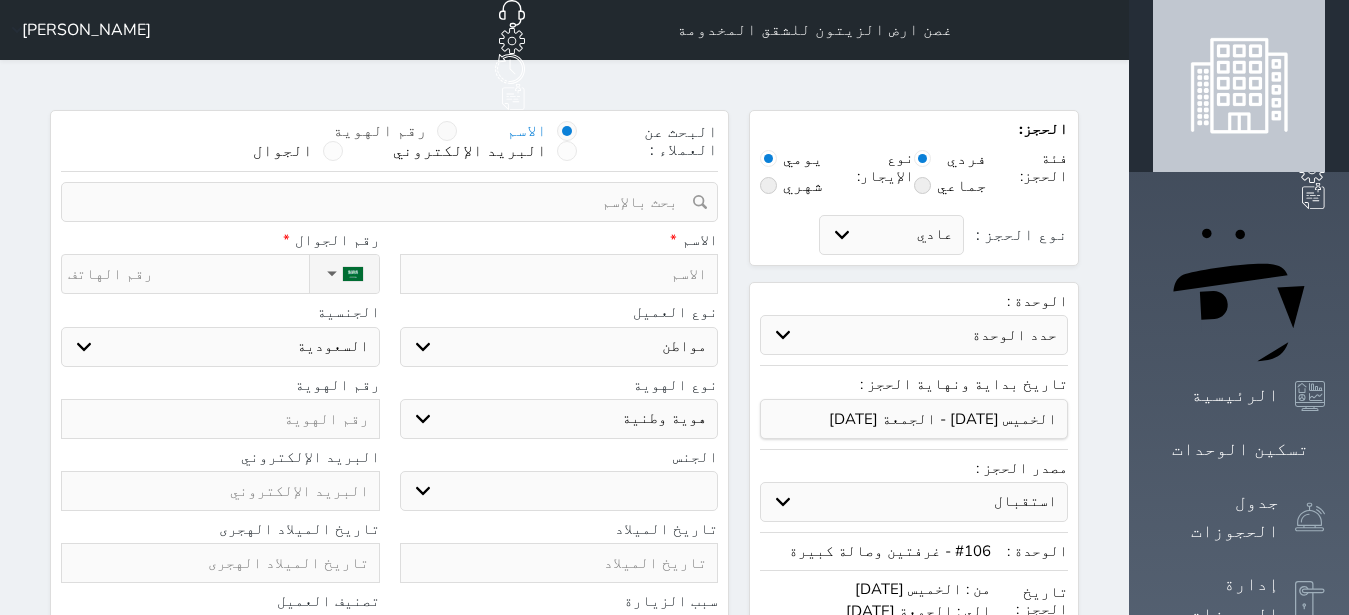 click at bounding box center [447, 131] 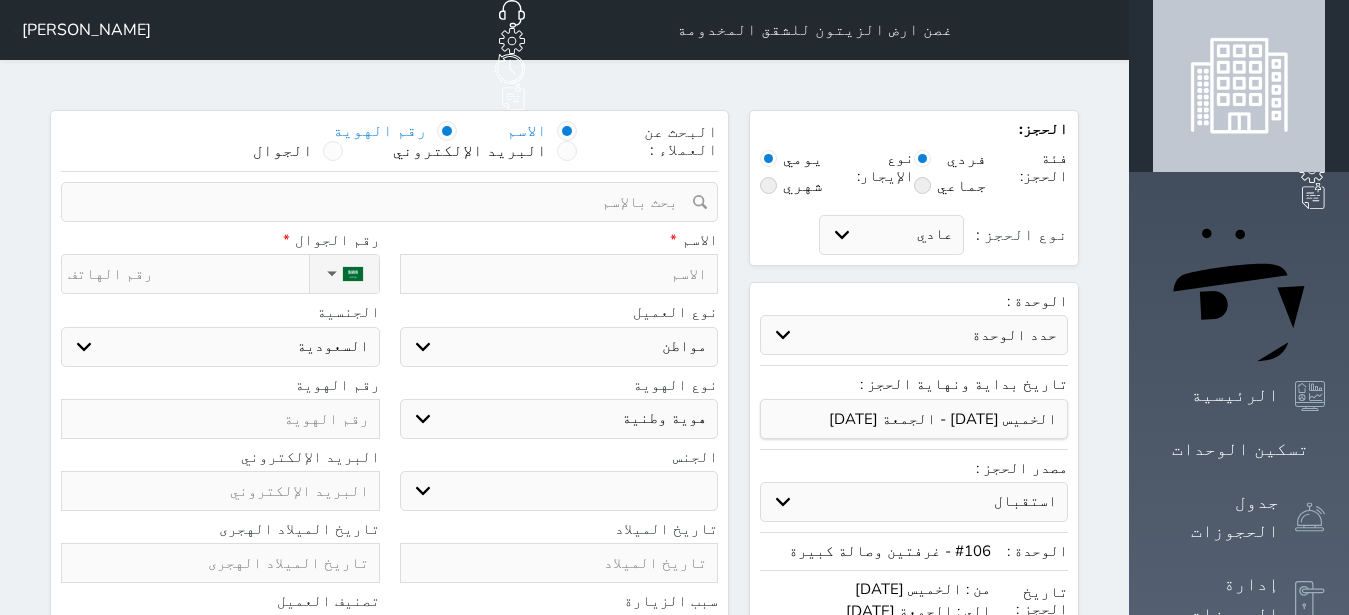 select 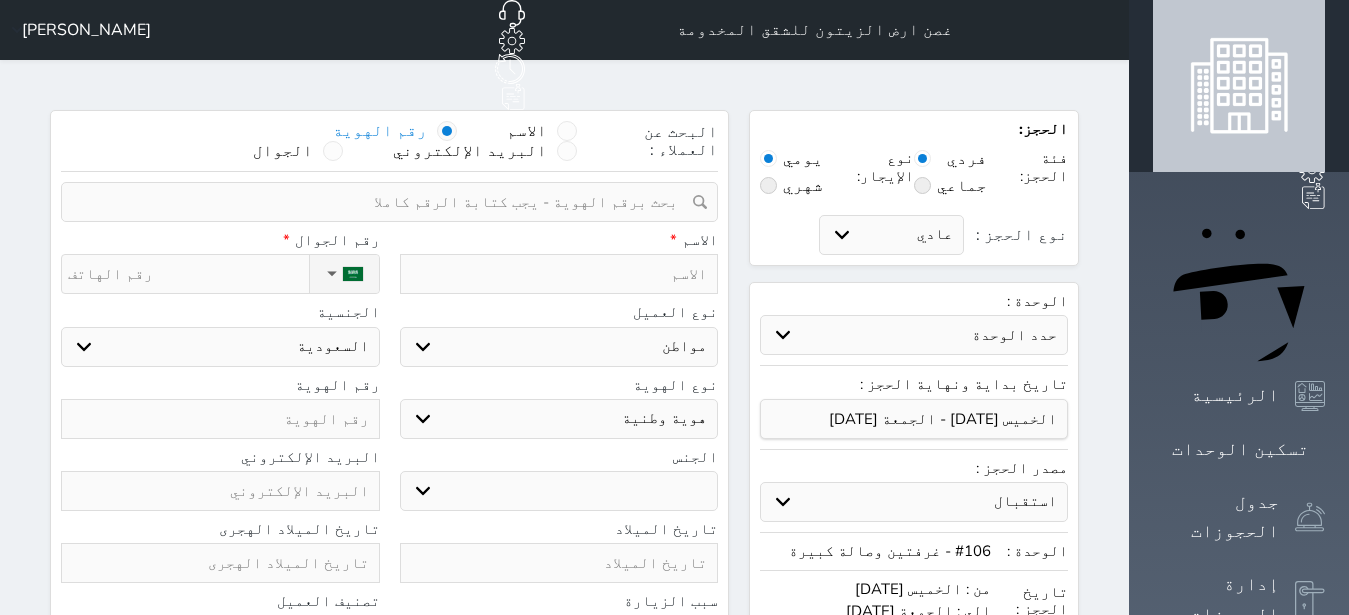 click at bounding box center [382, 202] 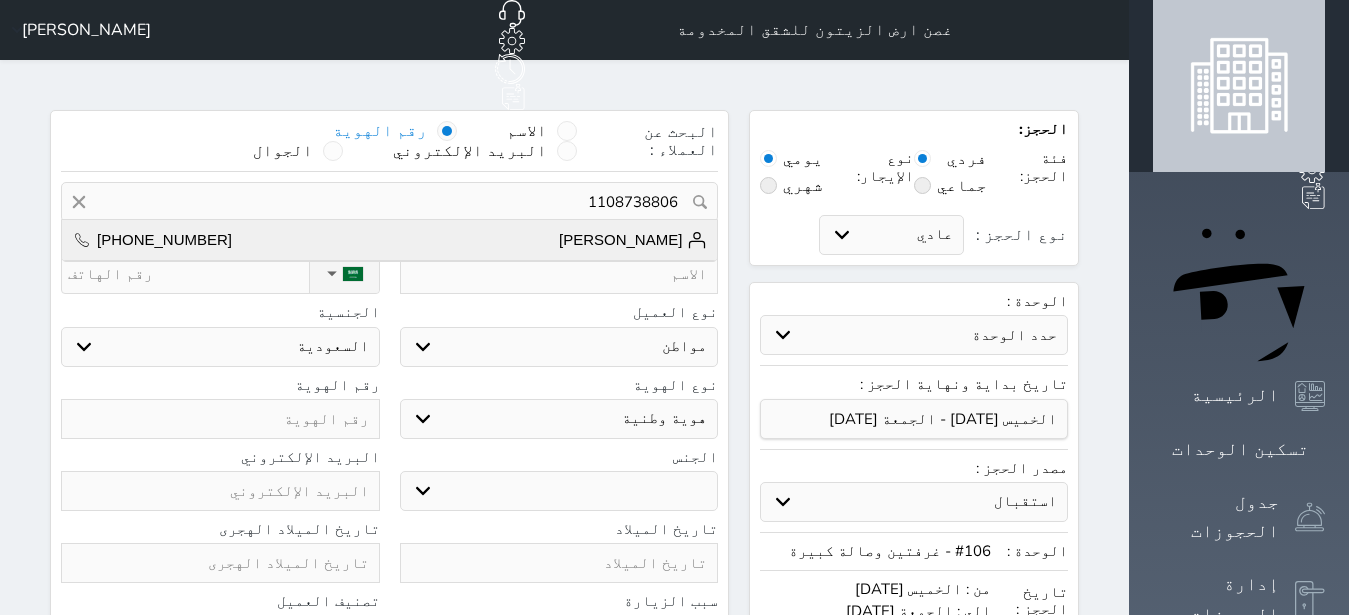 click on "[PERSON_NAME]   [PHONE_NUMBER]" at bounding box center (389, 240) 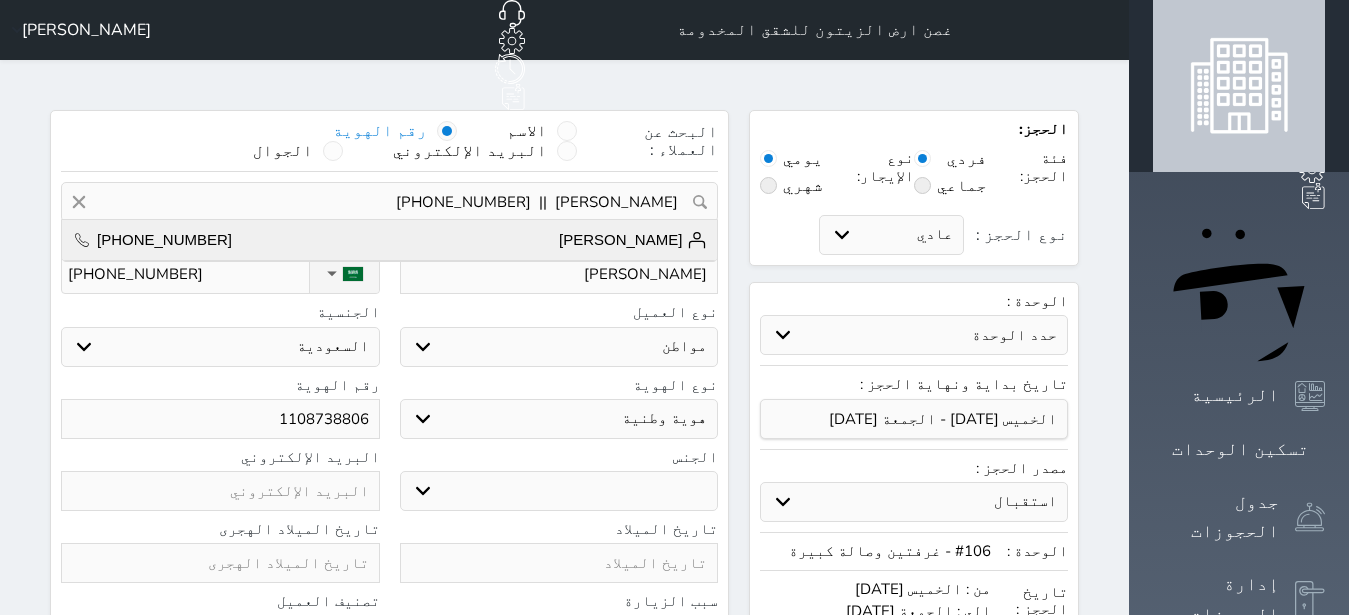 click on "الاسم *   [PERSON_NAME]" at bounding box center (559, 263) 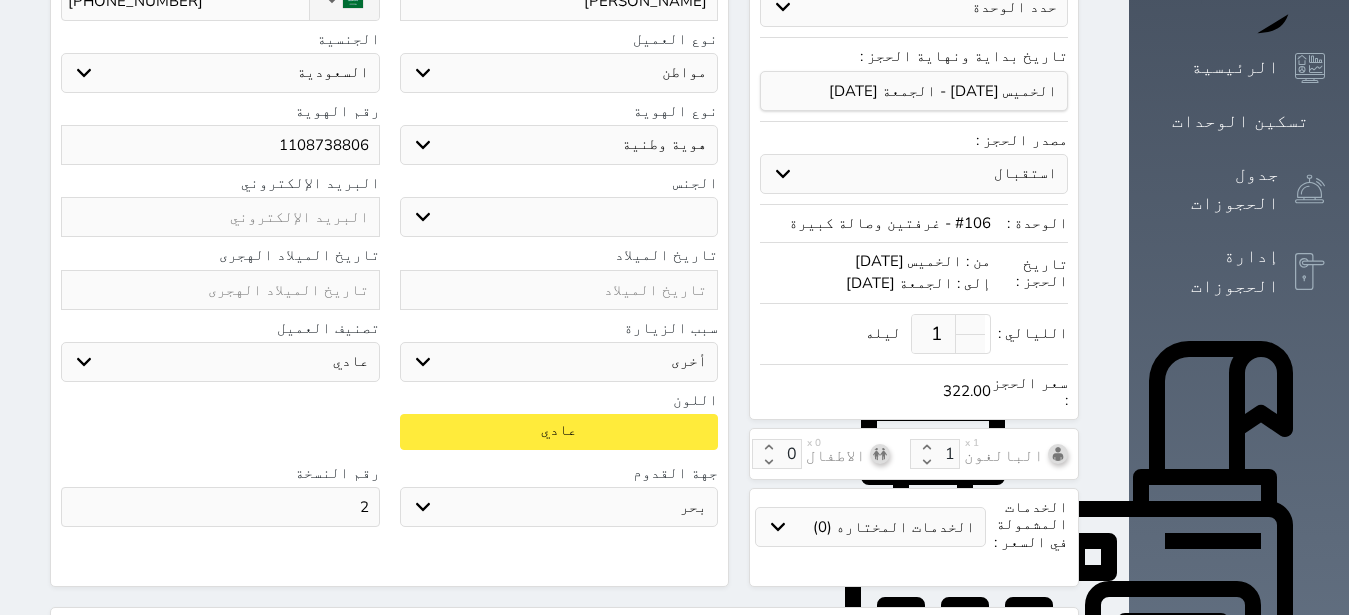 scroll, scrollTop: 378, scrollLeft: 0, axis: vertical 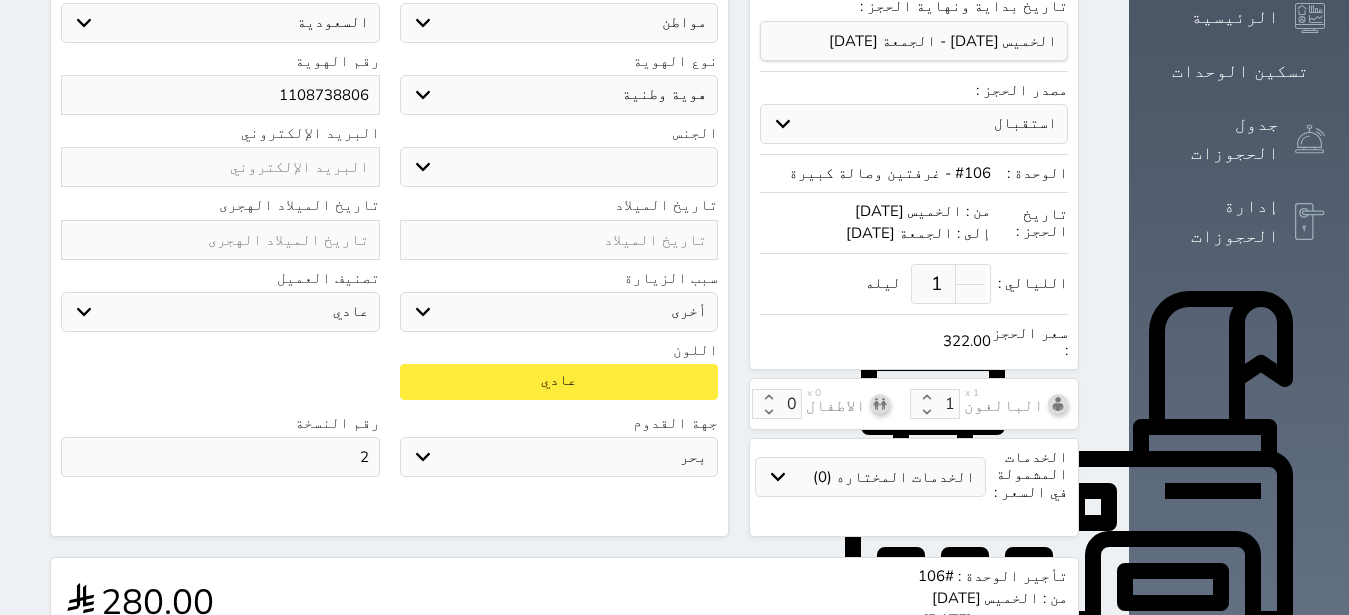 click at bounding box center (559, 240) 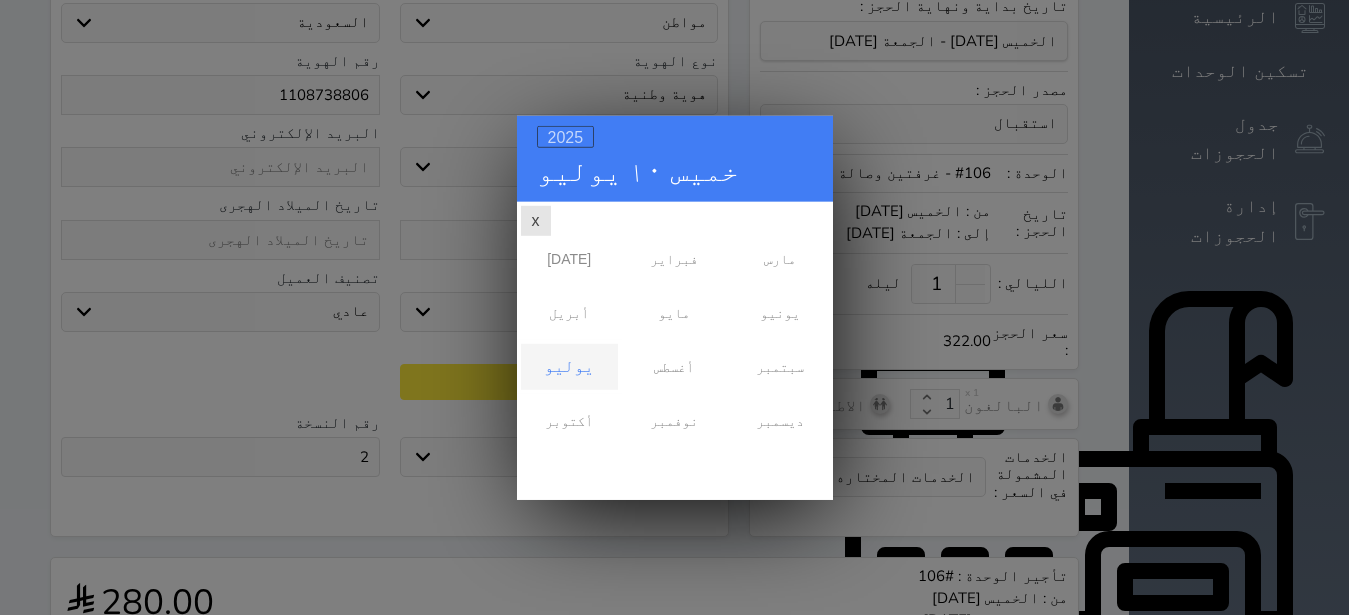 click on "2025" at bounding box center (566, 136) 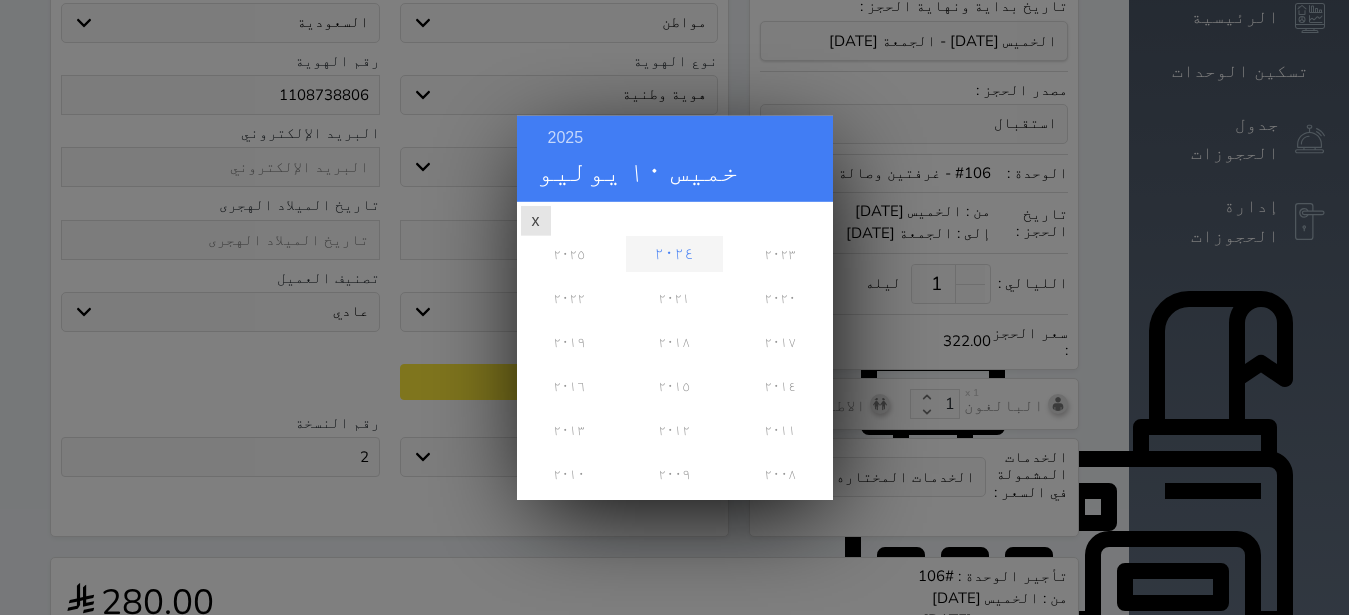 scroll, scrollTop: 162, scrollLeft: 0, axis: vertical 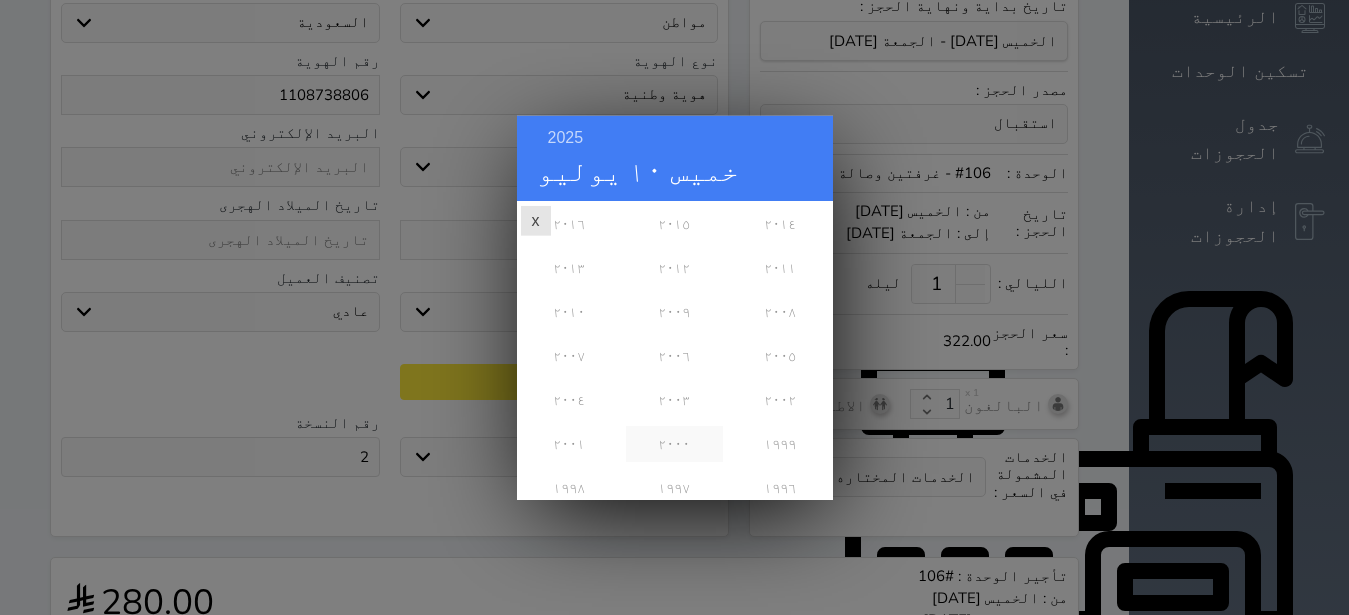 click on "٢٠٠٠" at bounding box center (674, 443) 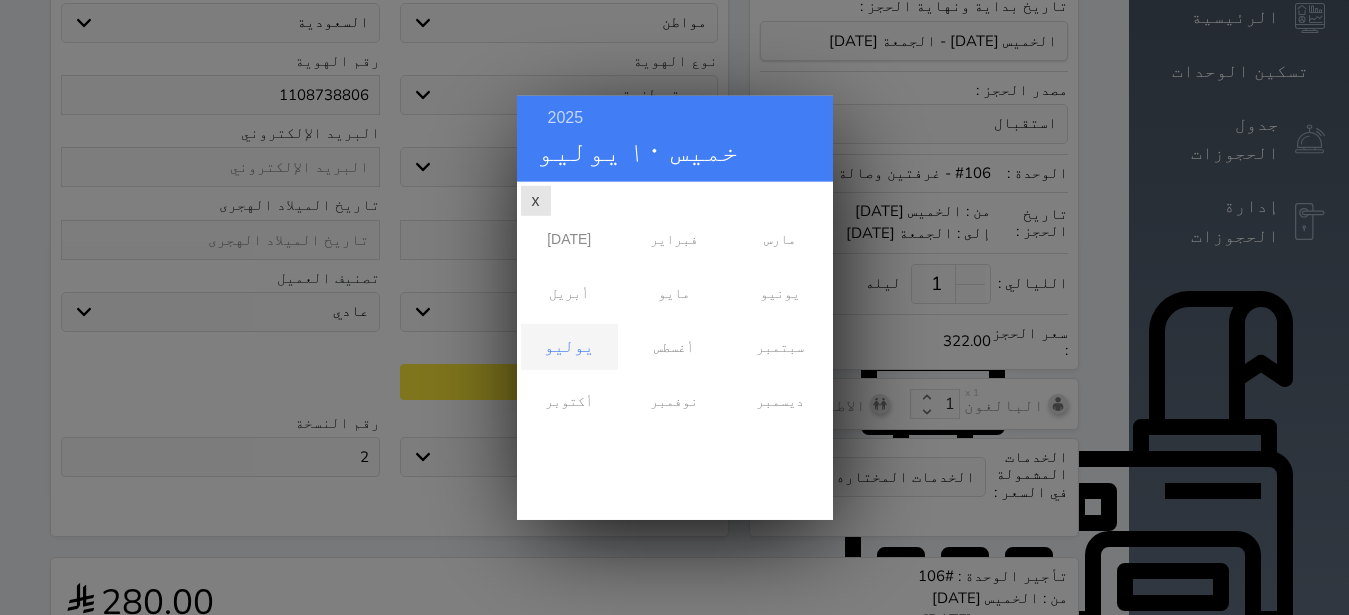 click on "يوليو" at bounding box center (569, 346) 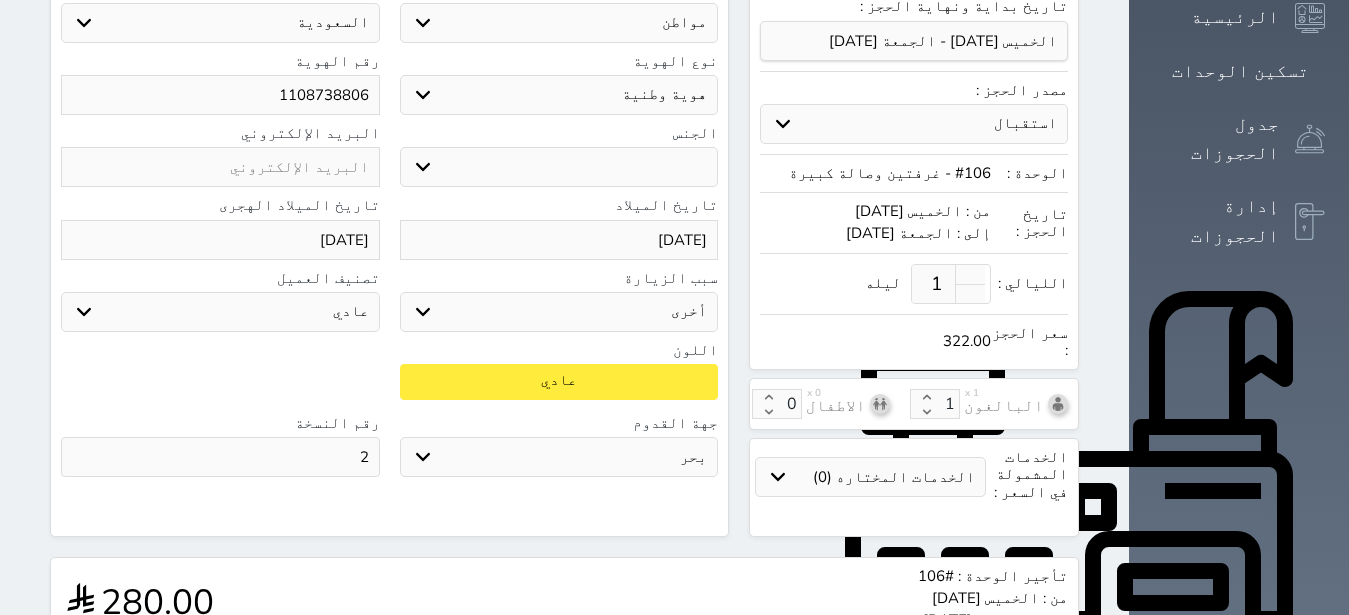 click on "[DATE]" at bounding box center [559, 240] 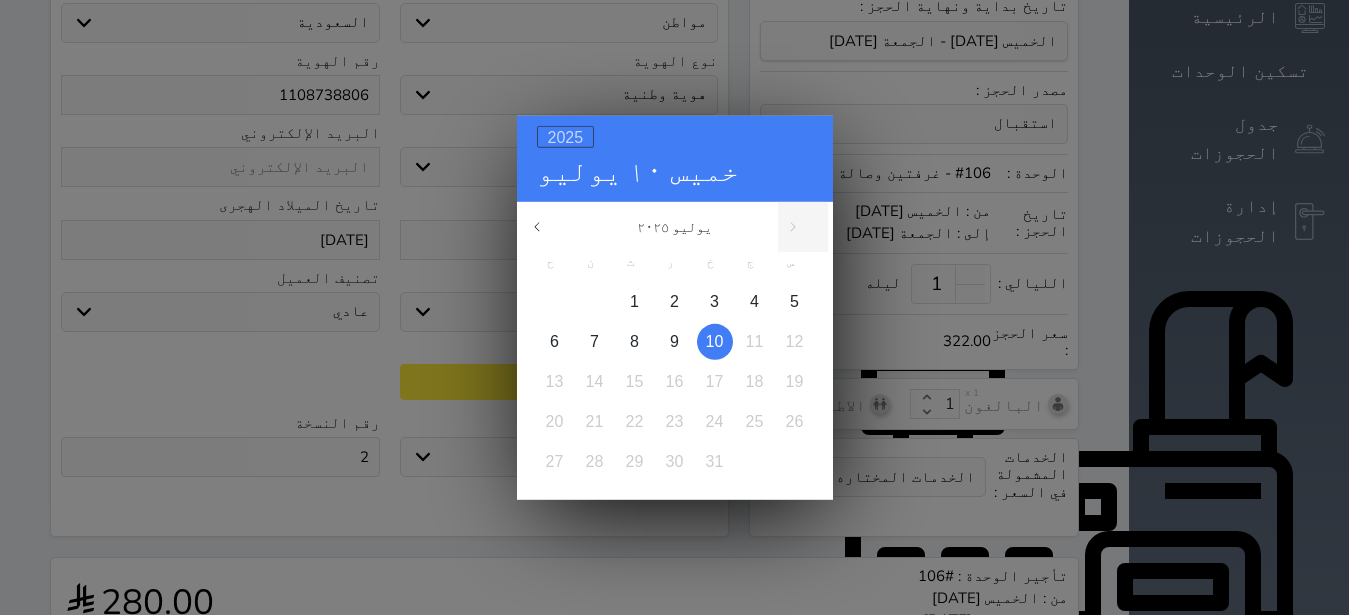 click on "2025" at bounding box center (566, 136) 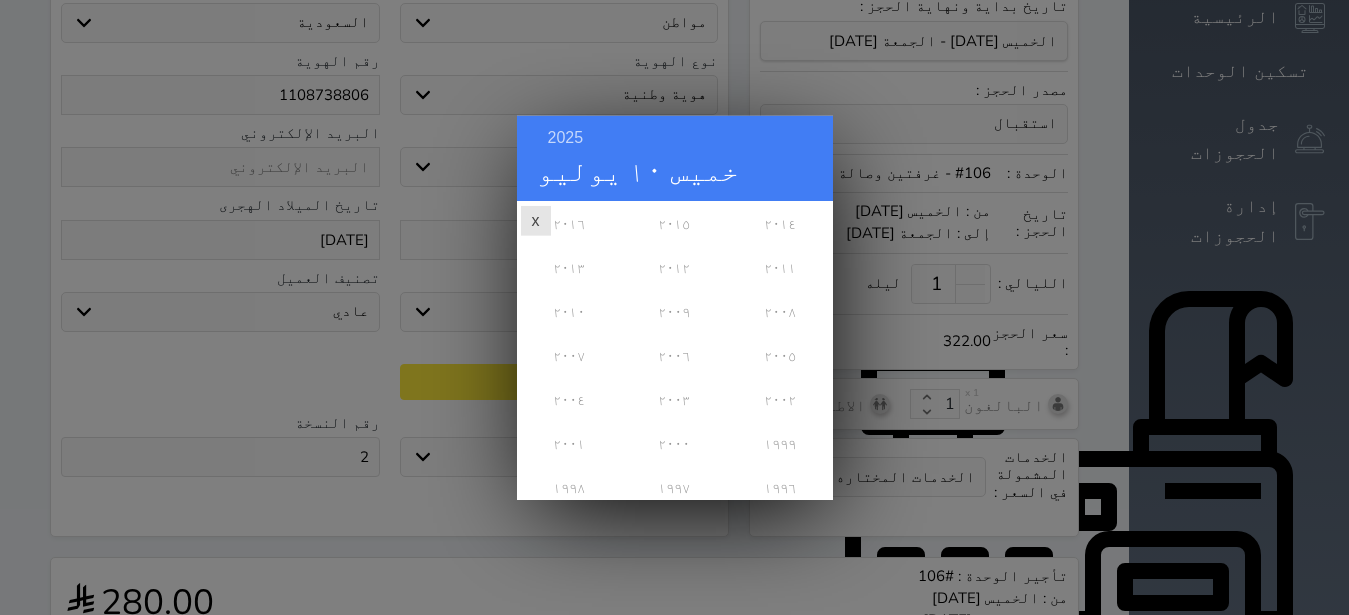 scroll, scrollTop: 324, scrollLeft: 0, axis: vertical 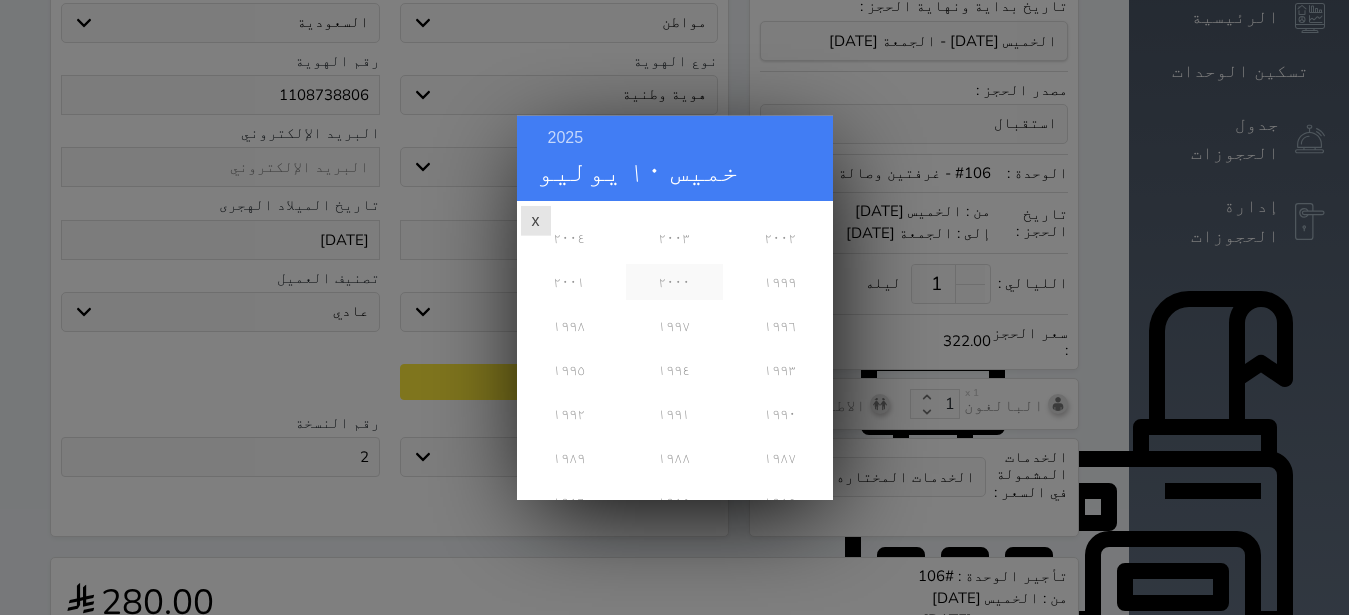 click on "٢٠٠٠" at bounding box center (674, 281) 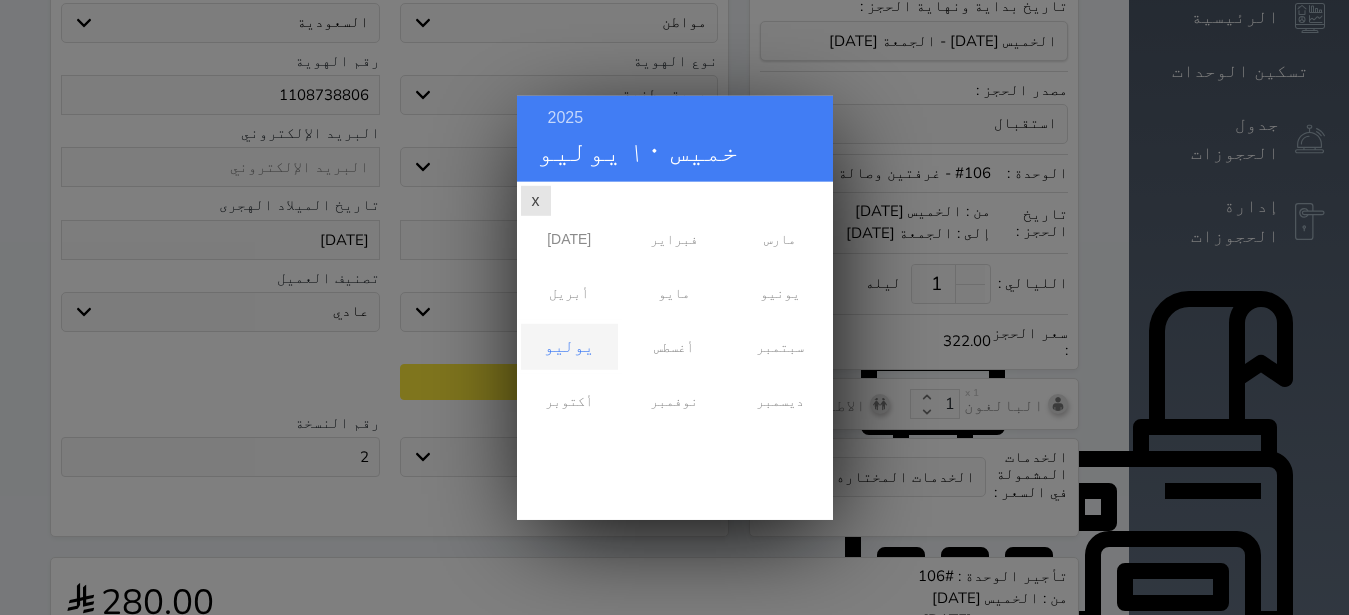 click on "يوليو" at bounding box center [569, 346] 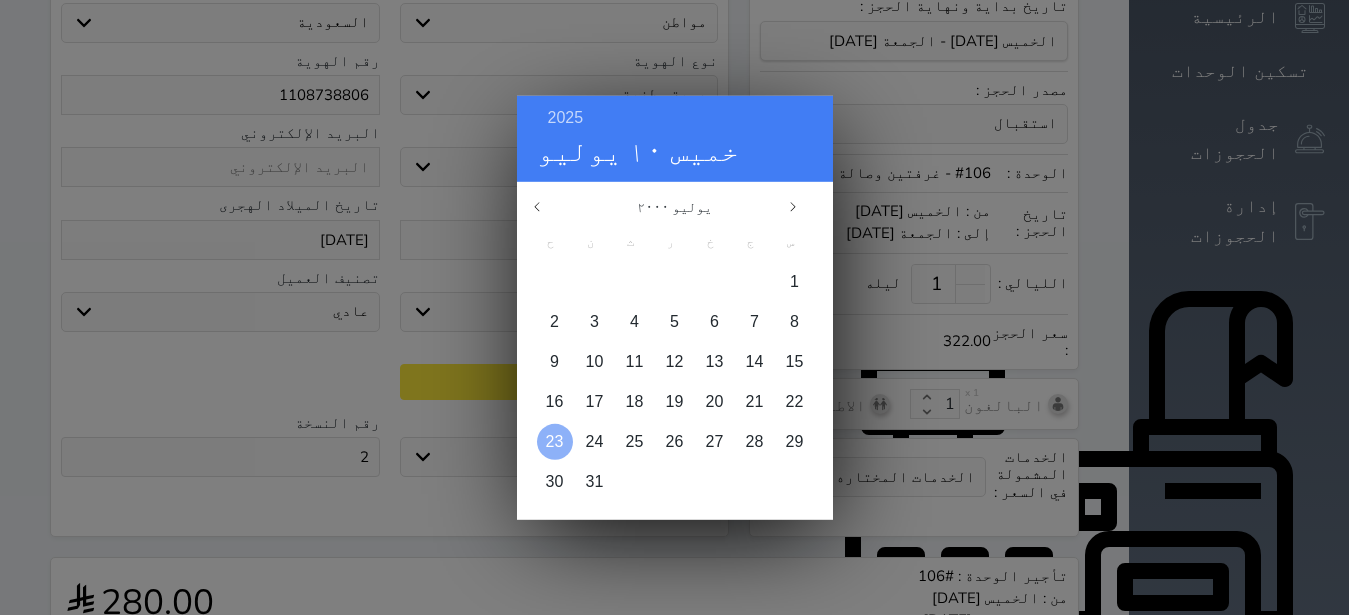 click at bounding box center [555, 441] 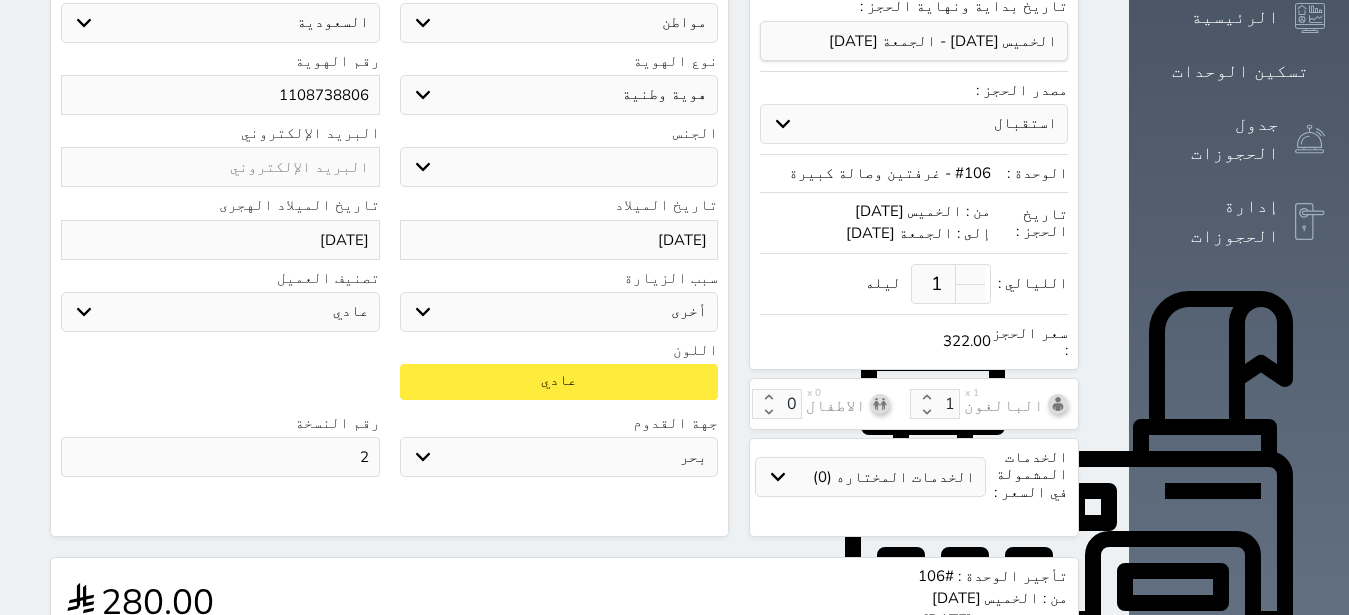 click on "جو بحر ارض" at bounding box center [559, 457] 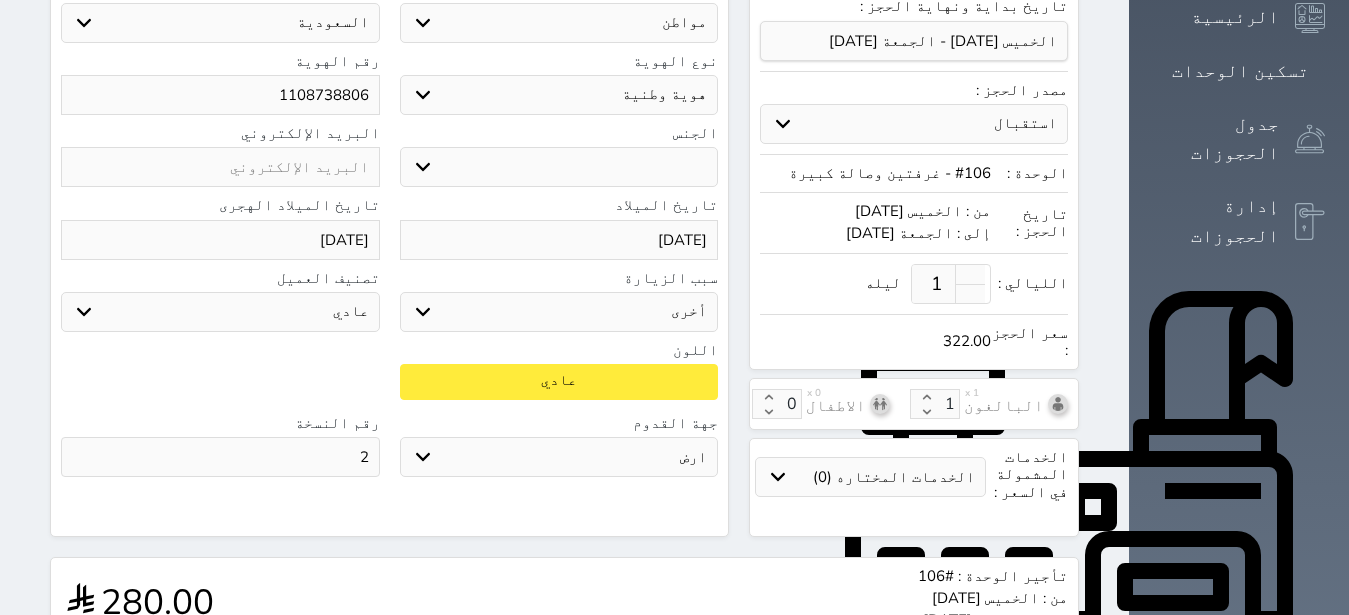 click on "الحجز:   فئة الحجز:       فردي       جماعي   نوع الإيجار:       يومي       شهري     نوع الحجز :
عادي
إقامة مجانية
إستخدام داخلي
إستخدام يومي
الوحدة :   حدد الوحدة
#330 - غرفتين وصالة وحمامين
#329 - غرفة وصالة
#328 - غرفة وصالة
#327 - غرفتين وصالة وحمامين
#225 - غرفة وحمام
#224 - غرفة وصالة
#223 - غرفة وصالة
#222 - غرفة وصالة
#220 - غرفة وصالة" at bounding box center [564, 144] 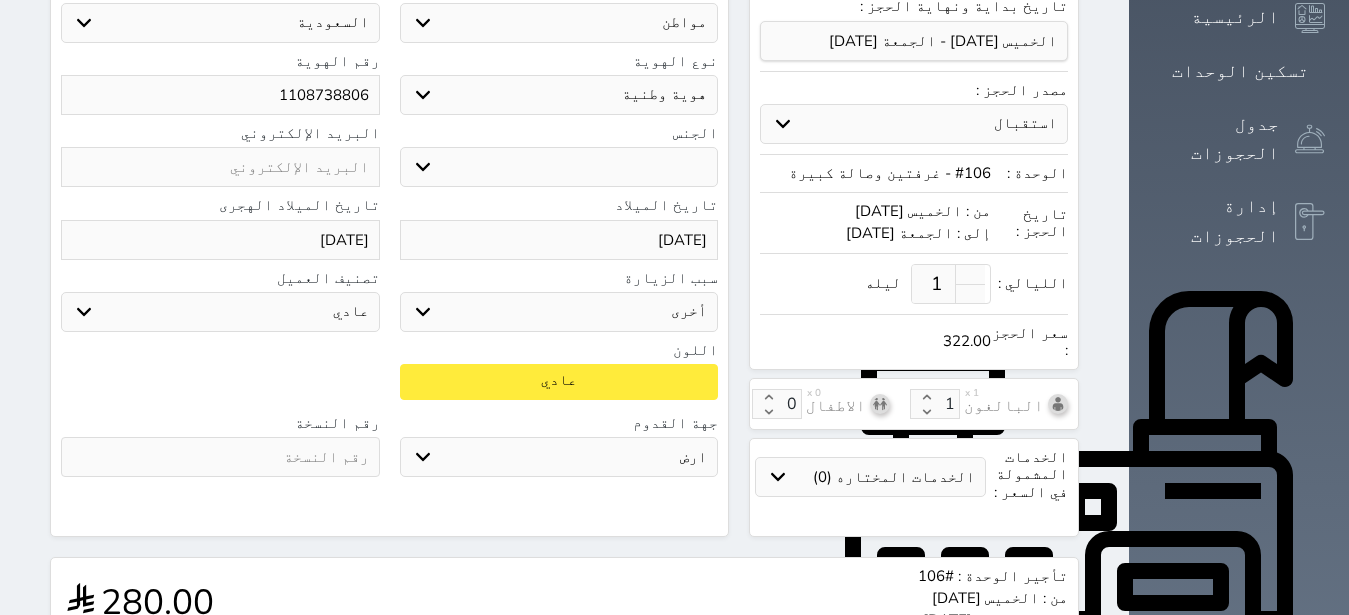 type on "2" 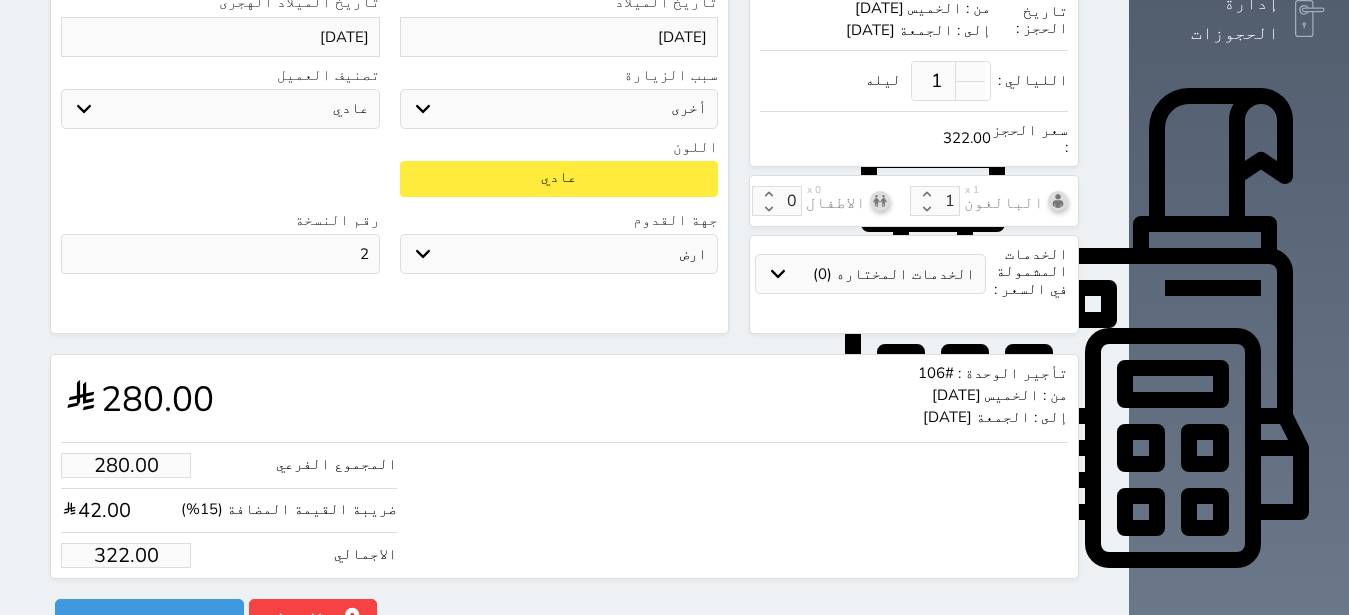 scroll, scrollTop: 694, scrollLeft: 0, axis: vertical 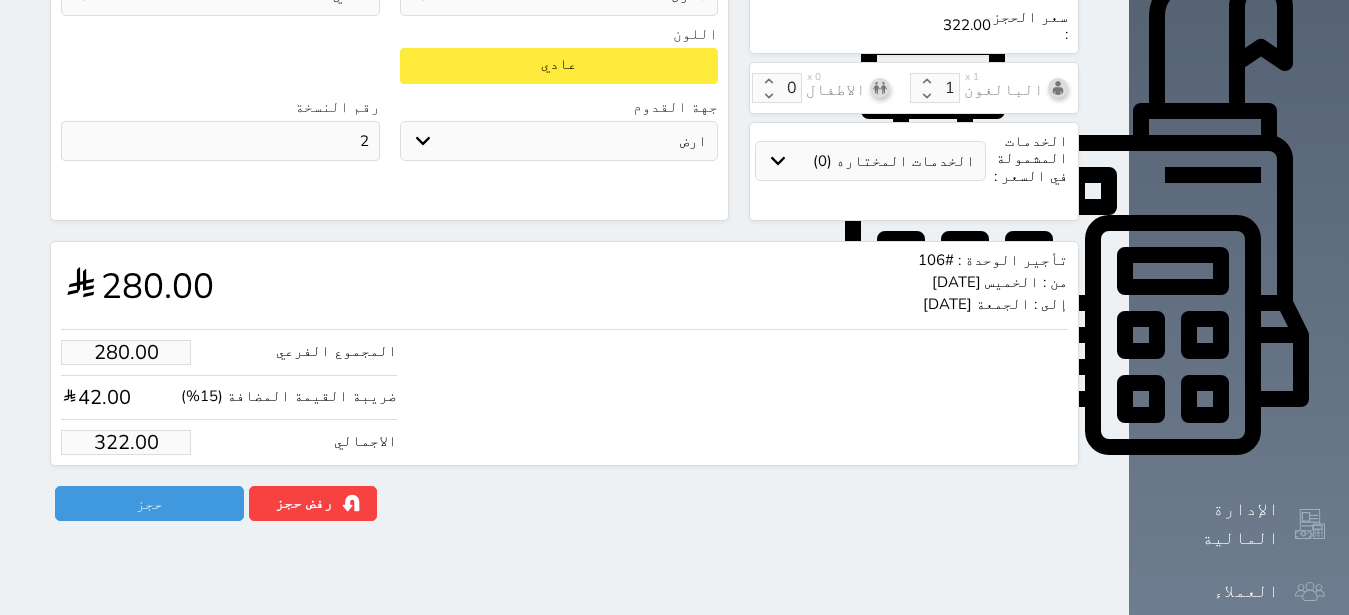 drag, startPoint x: 64, startPoint y: 415, endPoint x: 158, endPoint y: 420, distance: 94.13288 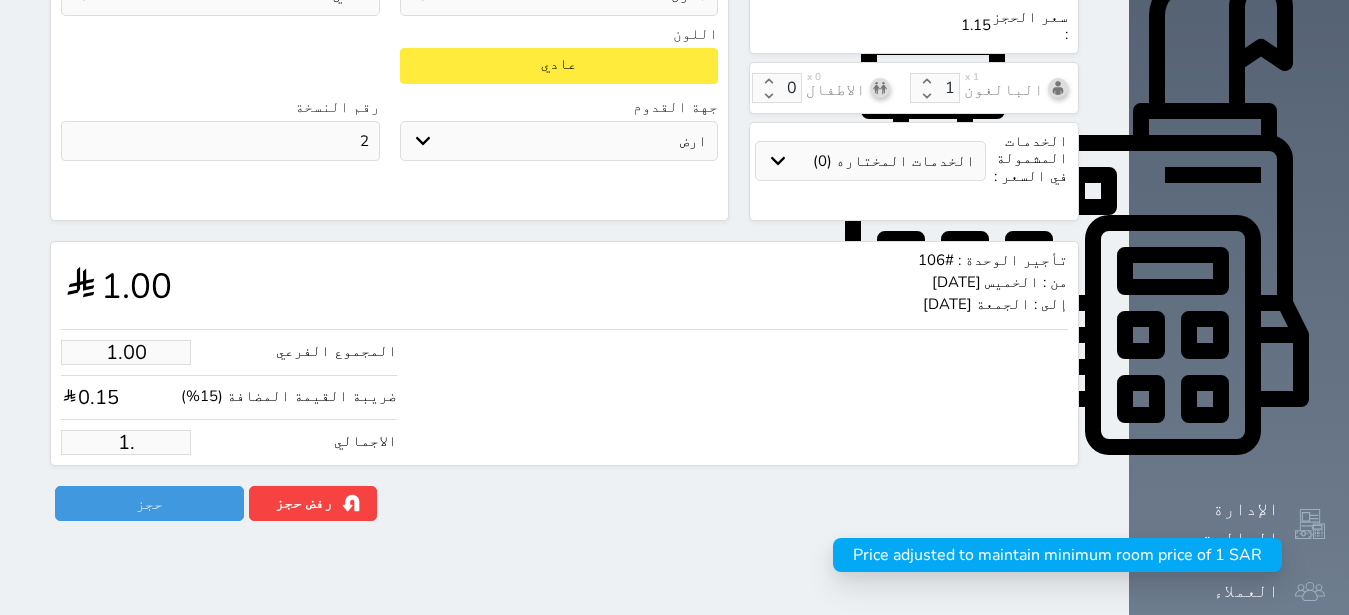 type on "1" 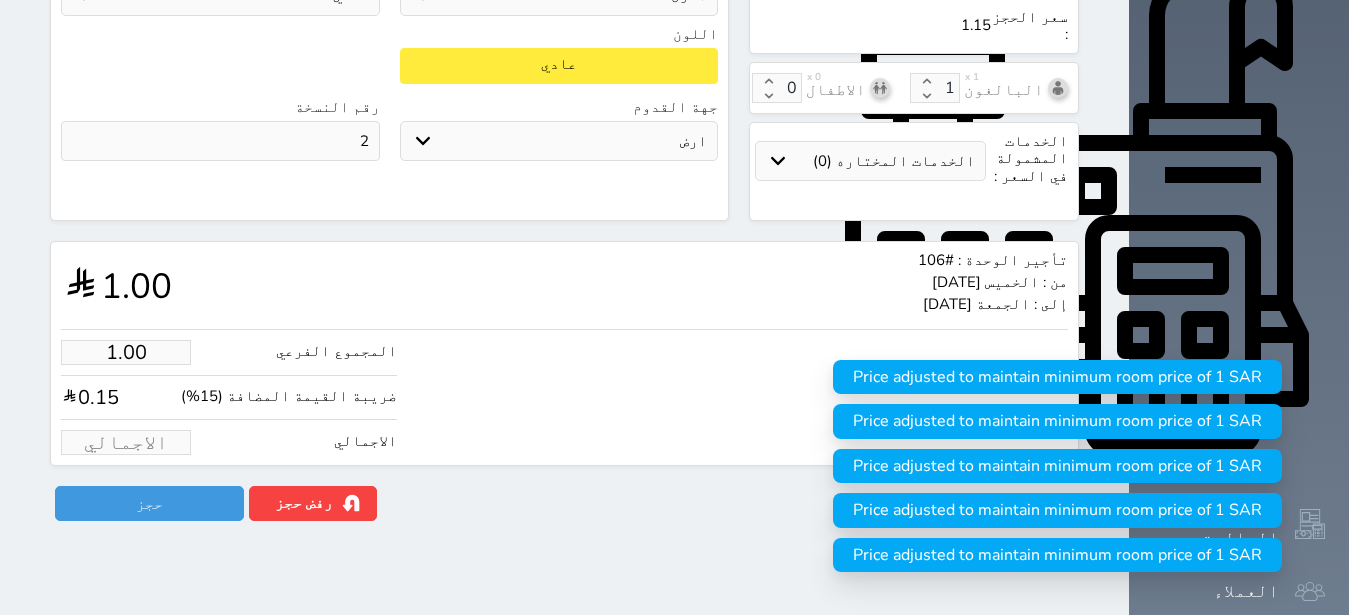 type on "1" 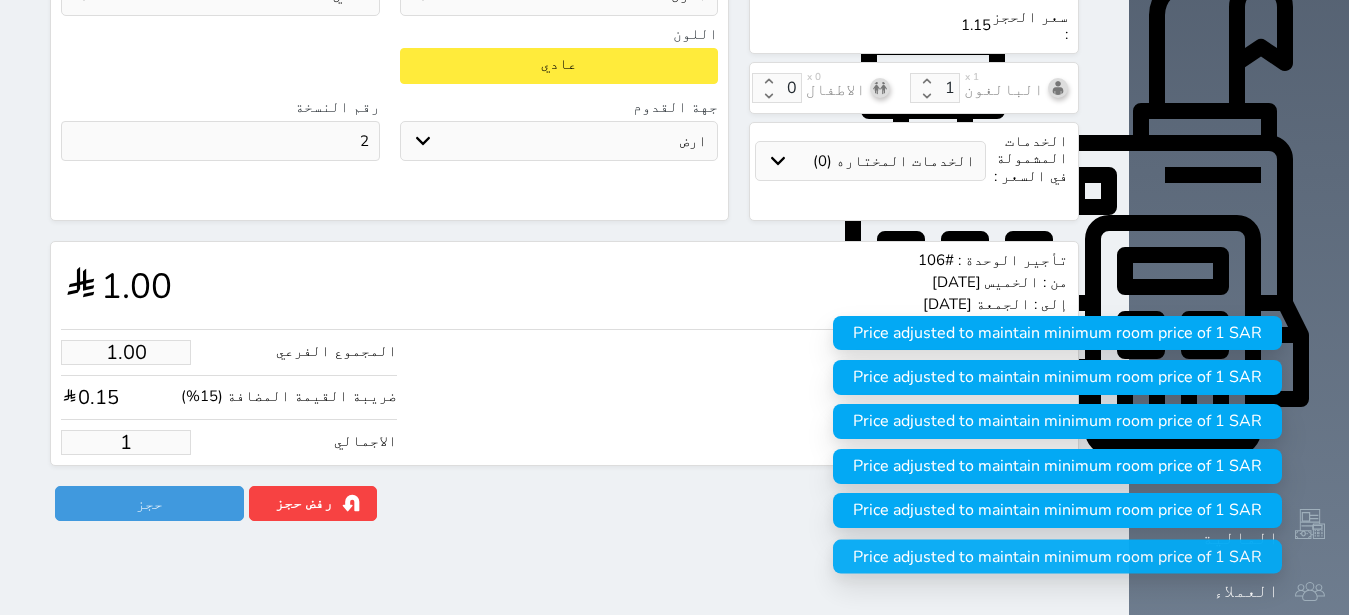 type on "13.04" 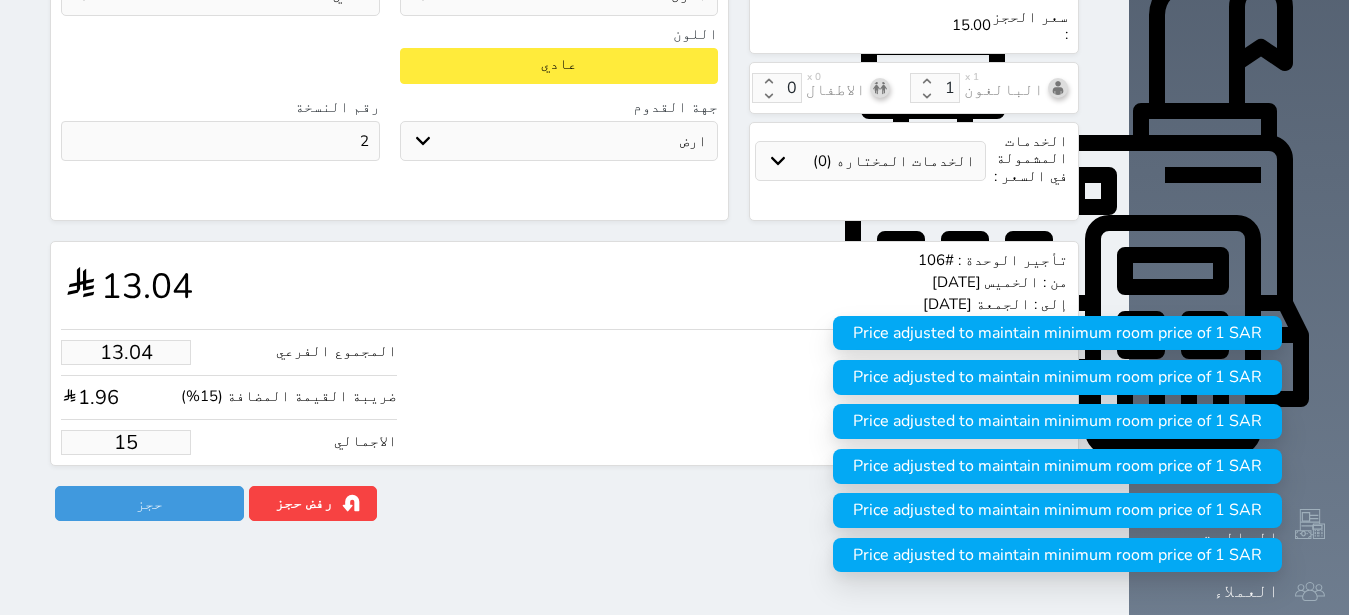 type on "130.43" 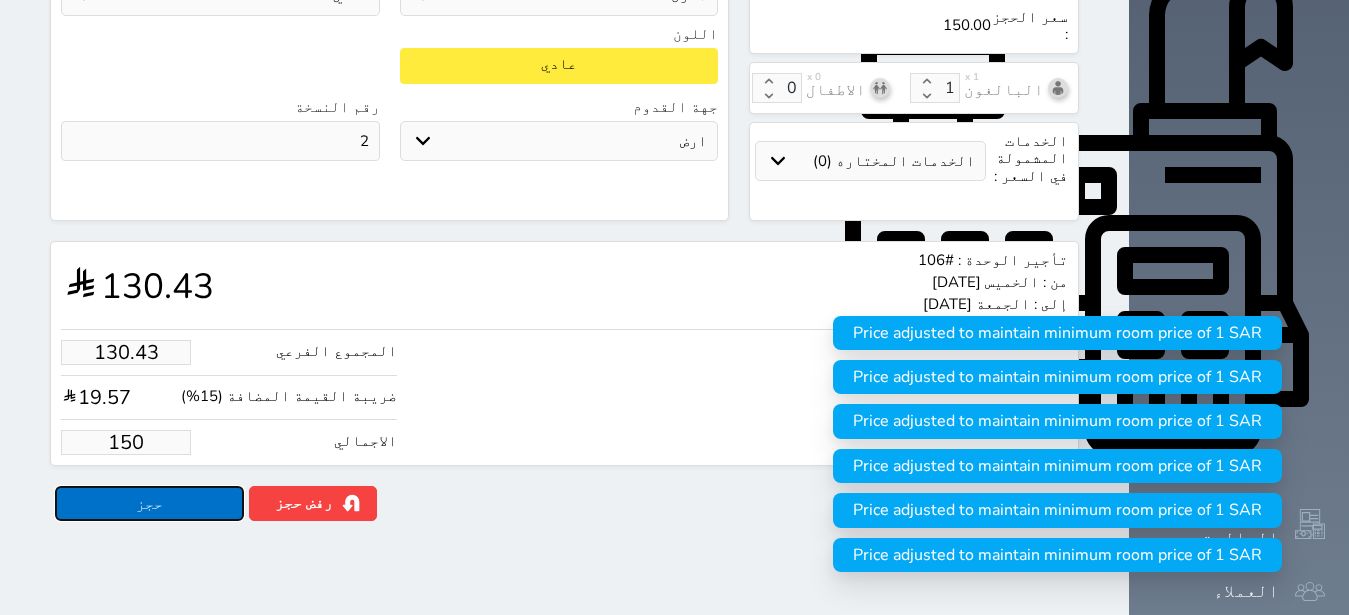 type on "150.00" 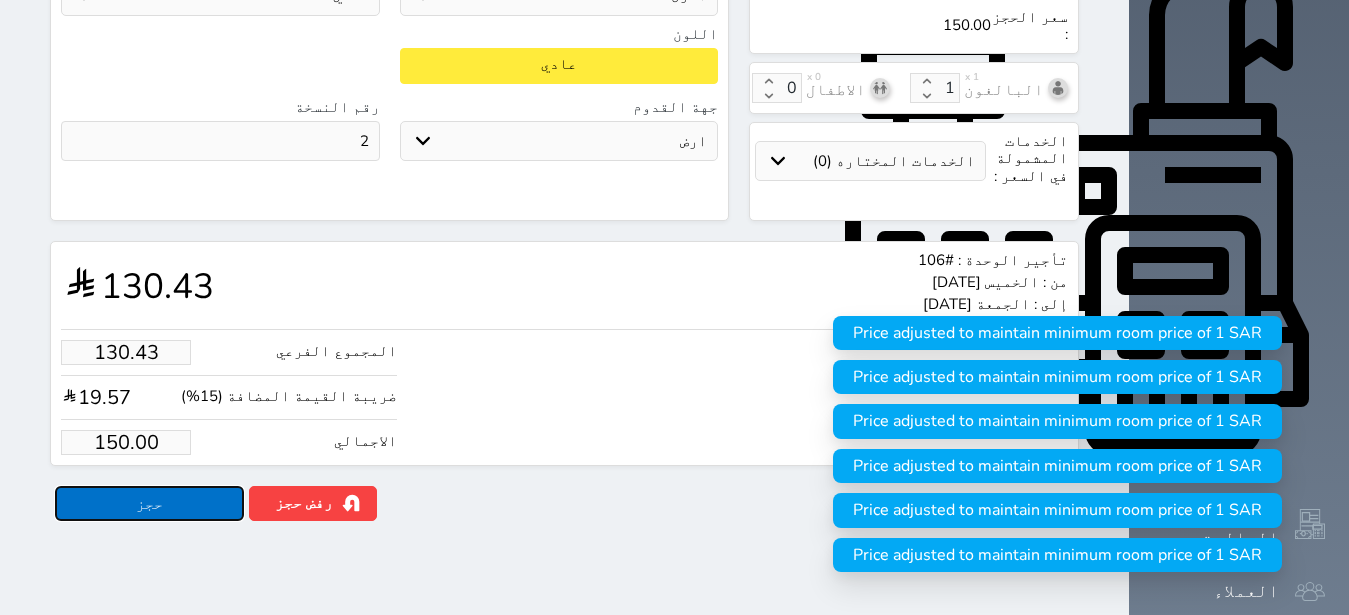 click on "حجز" at bounding box center (149, 503) 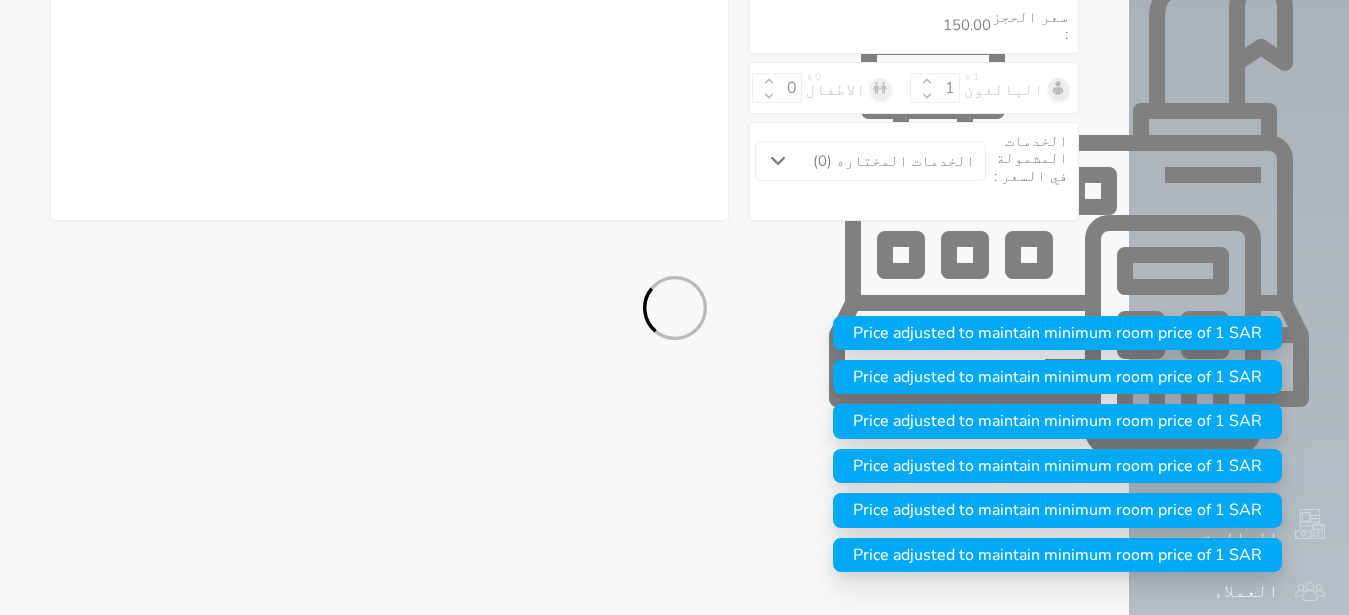 select on "1" 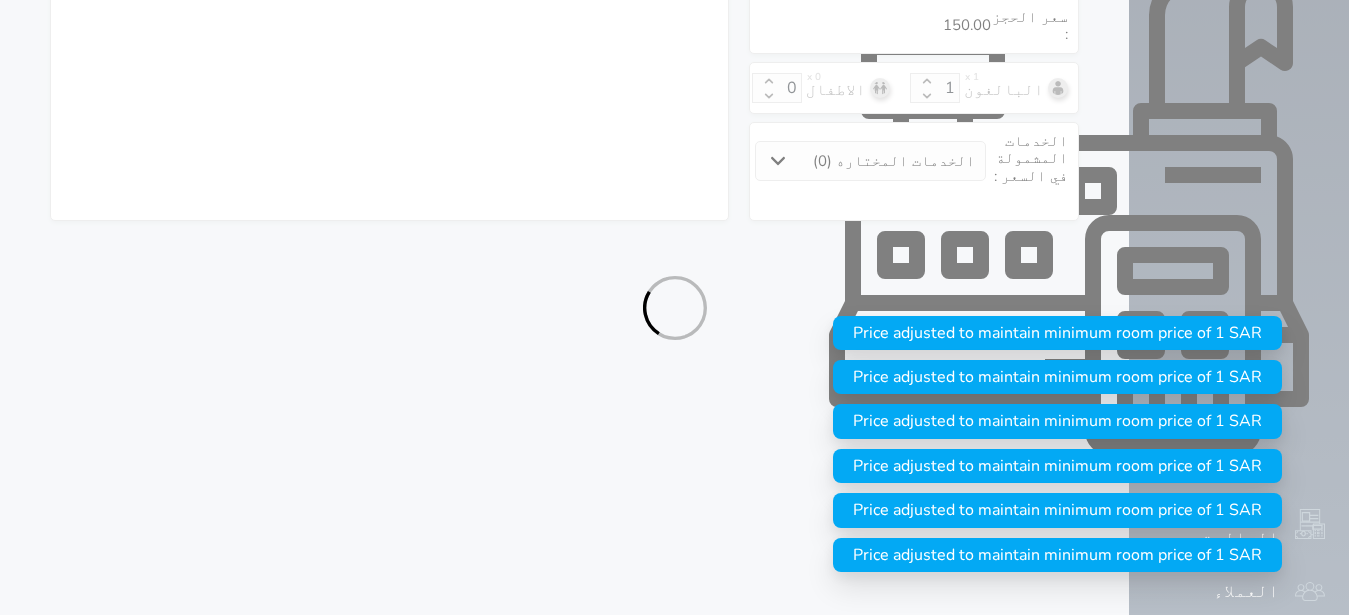 select on "113" 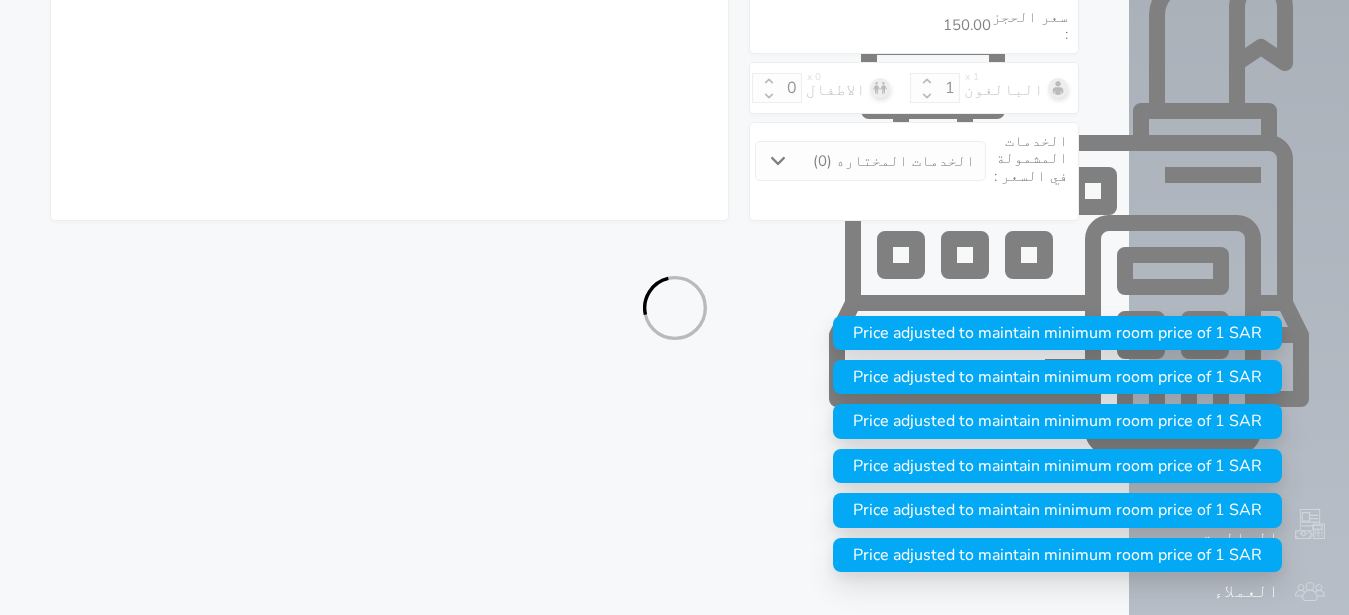 select on "1" 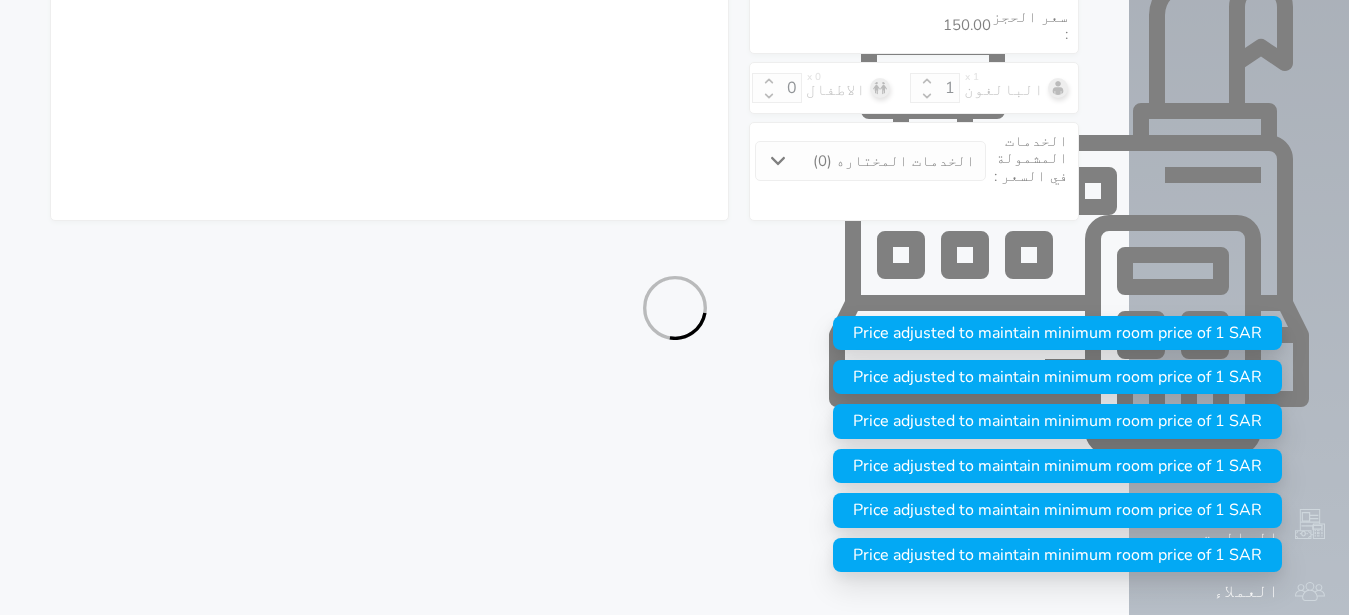 select on "7" 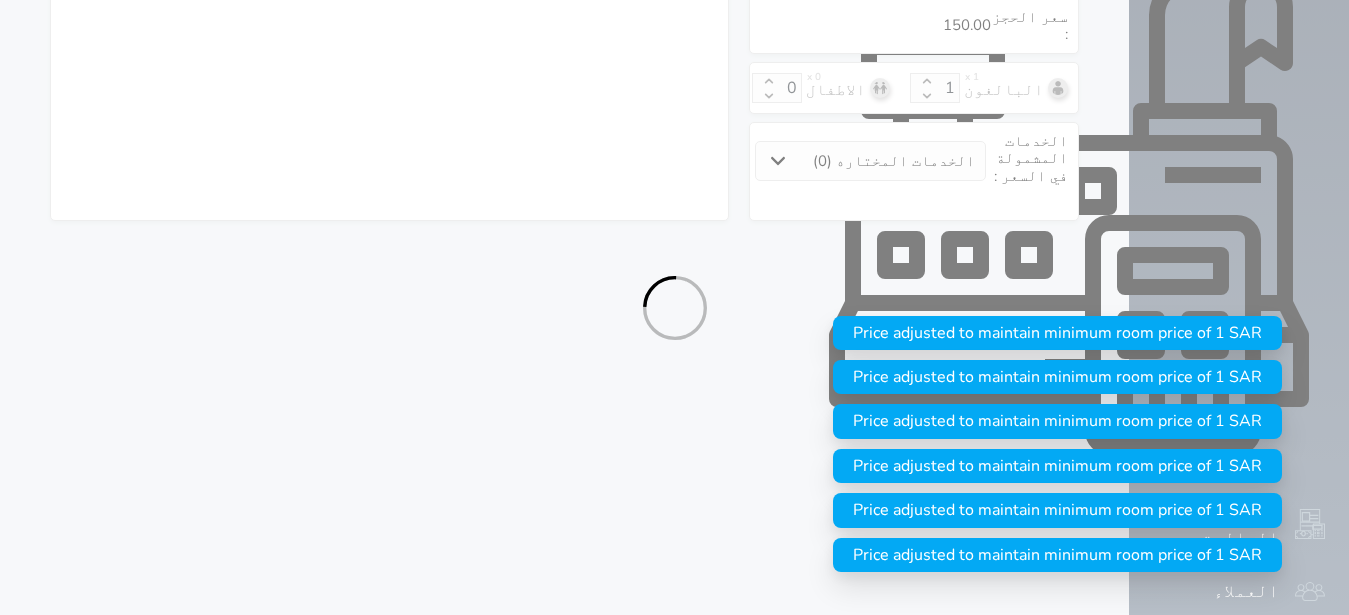 select on "1989" 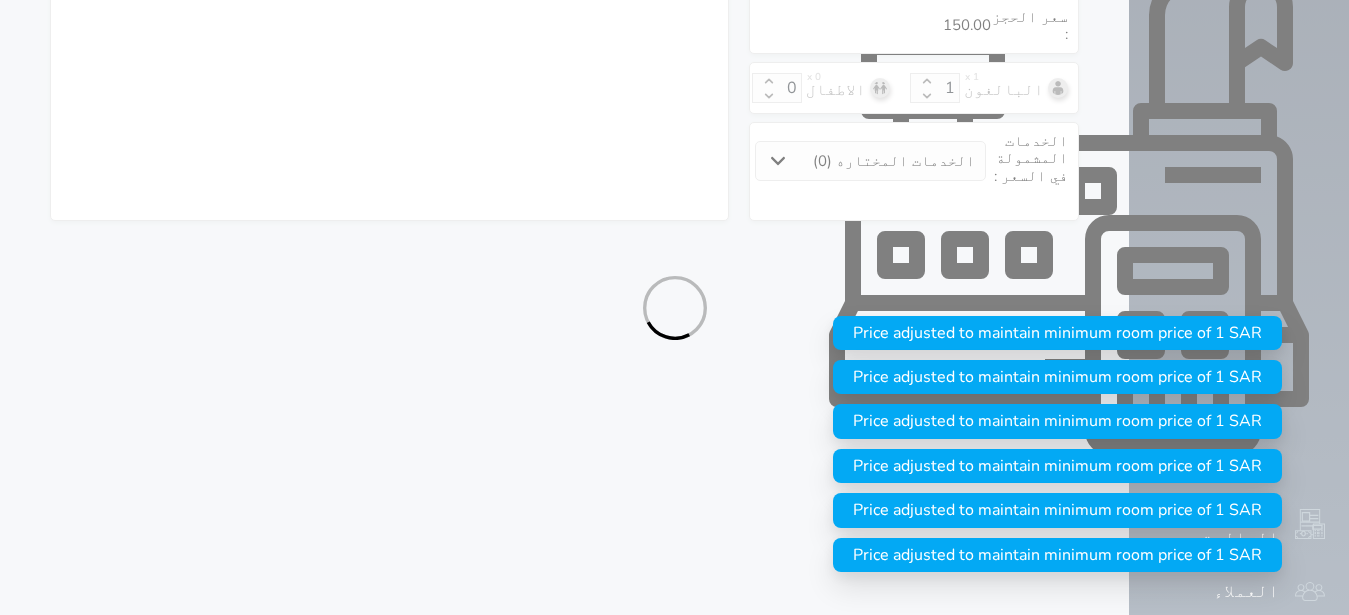 select on "9" 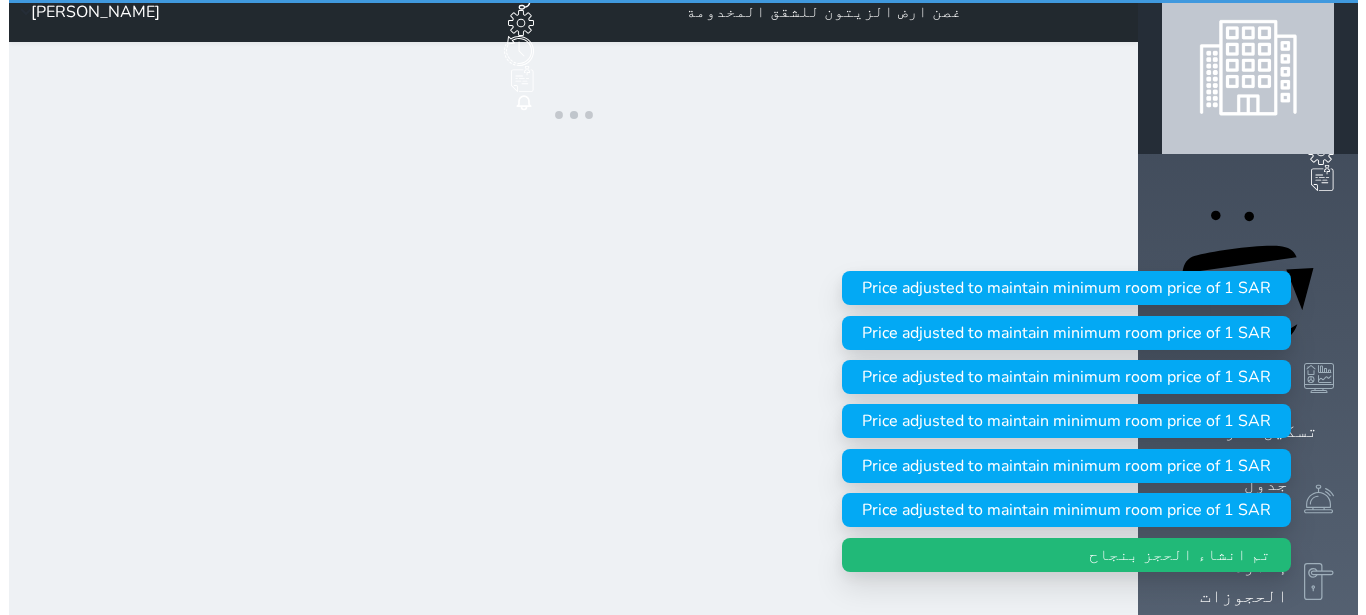 scroll, scrollTop: 0, scrollLeft: 0, axis: both 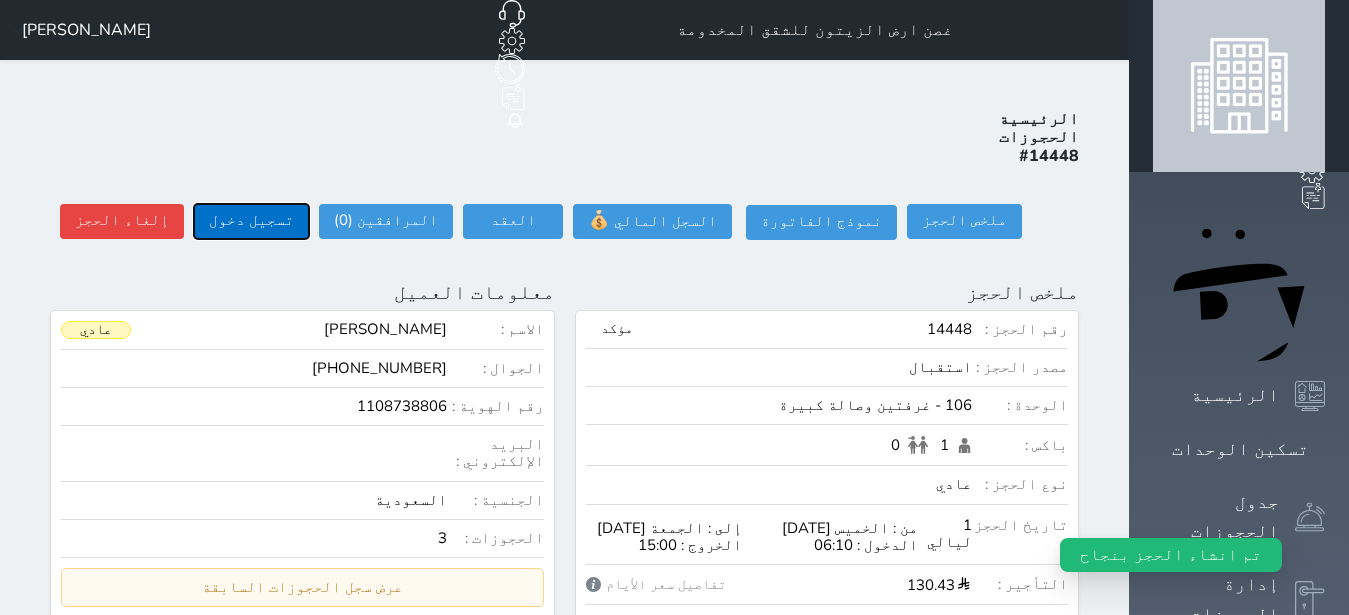 click on "تسجيل دخول" at bounding box center (251, 221) 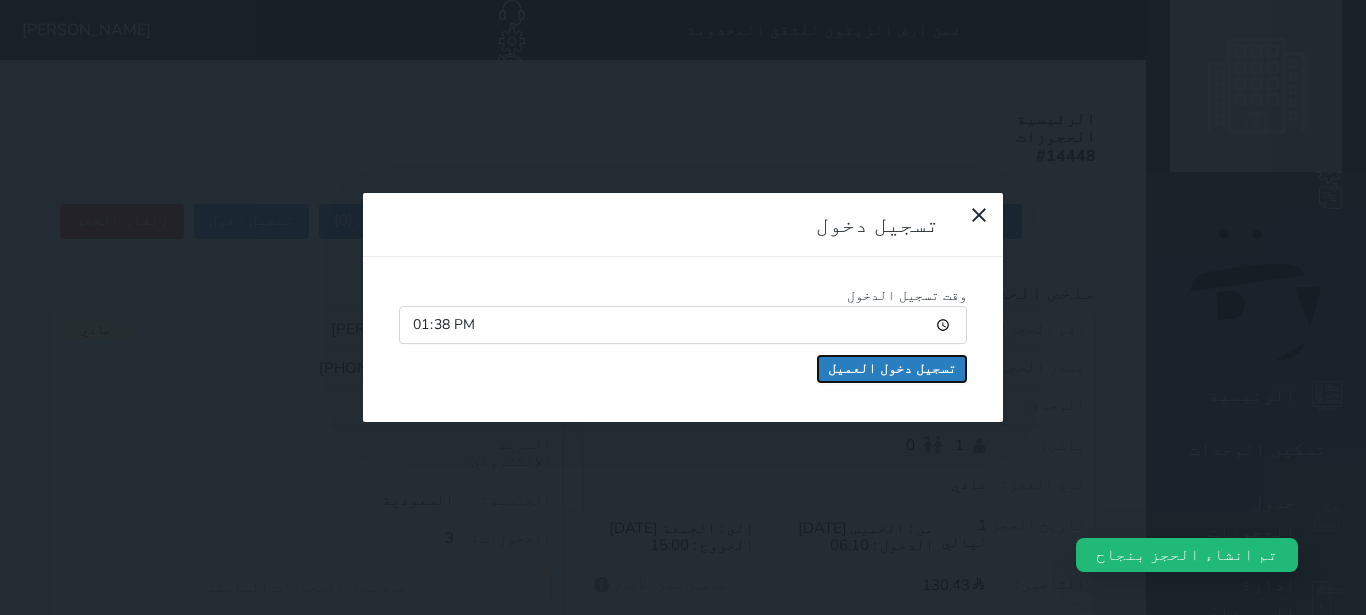 click on "تسجيل دخول العميل" at bounding box center (892, 369) 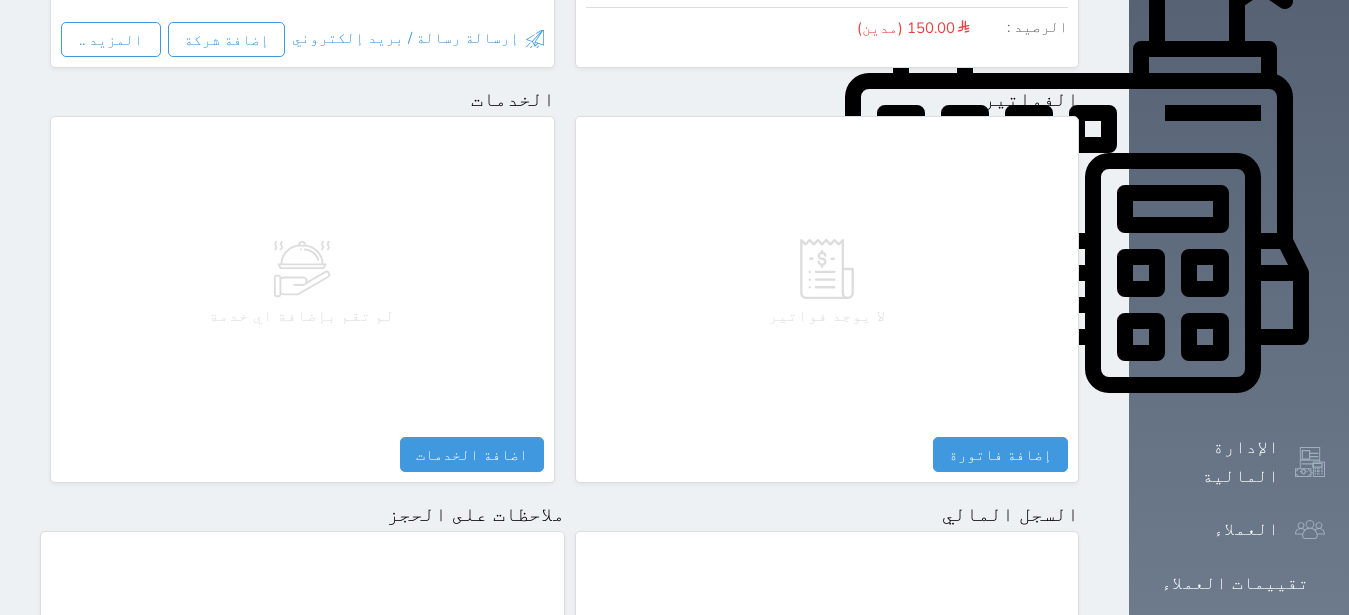 scroll, scrollTop: 1165, scrollLeft: 0, axis: vertical 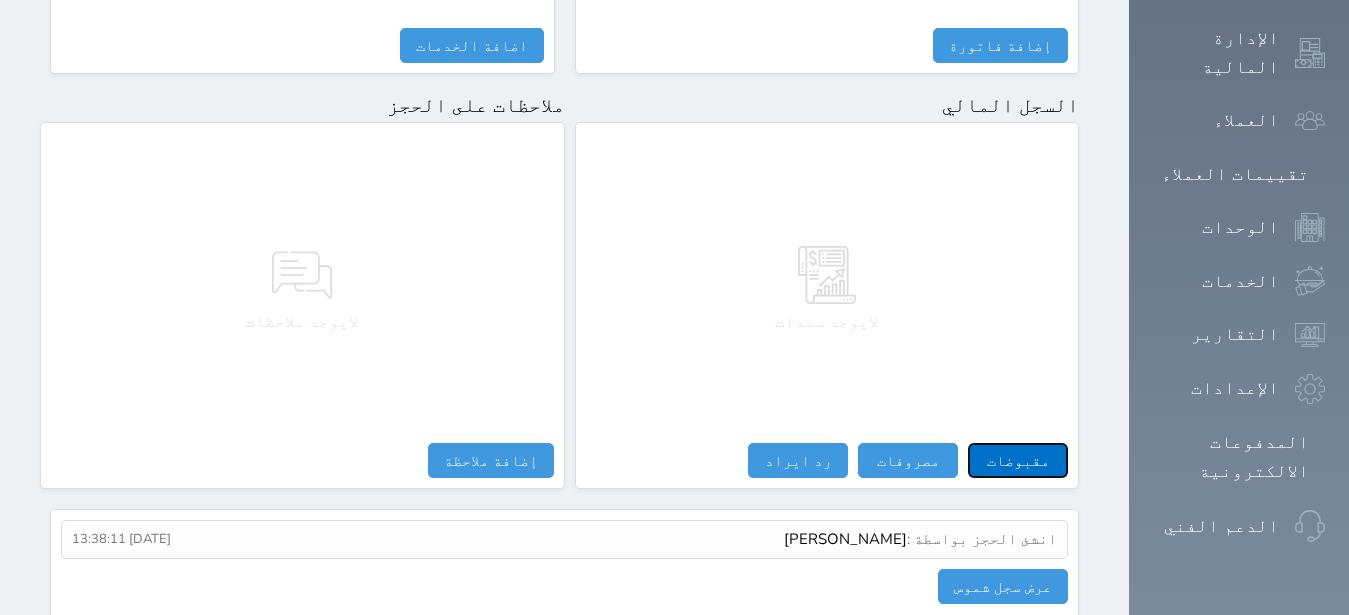 click on "مقبوضات" at bounding box center [1018, 460] 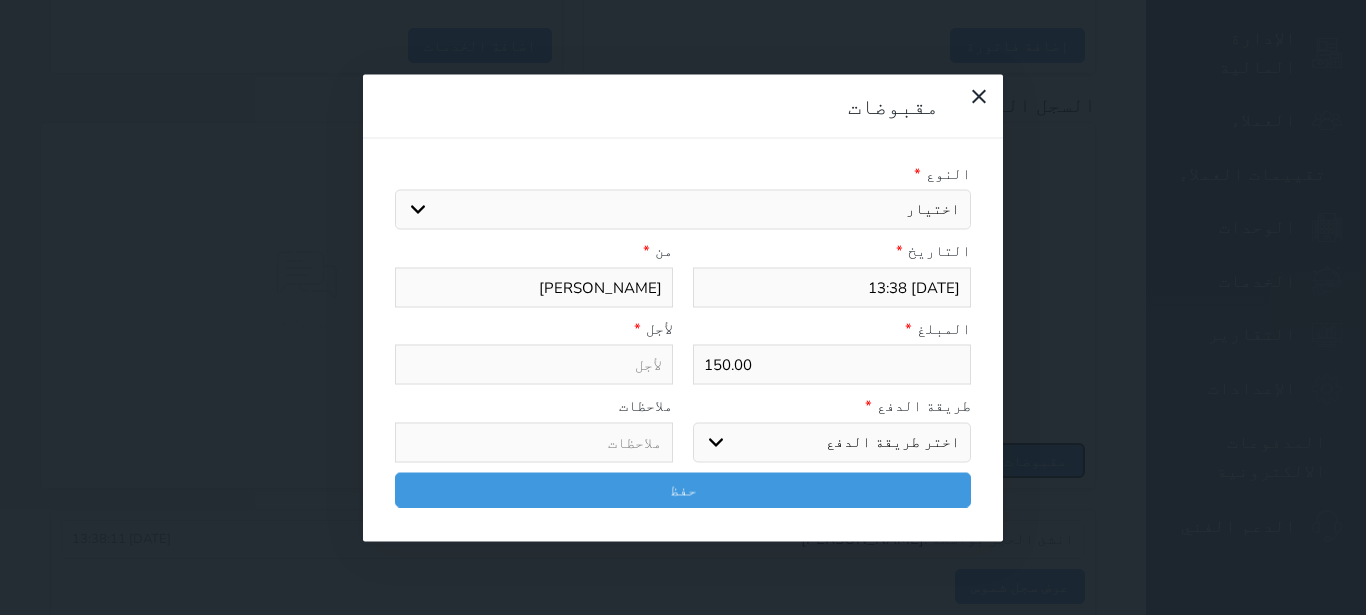 select 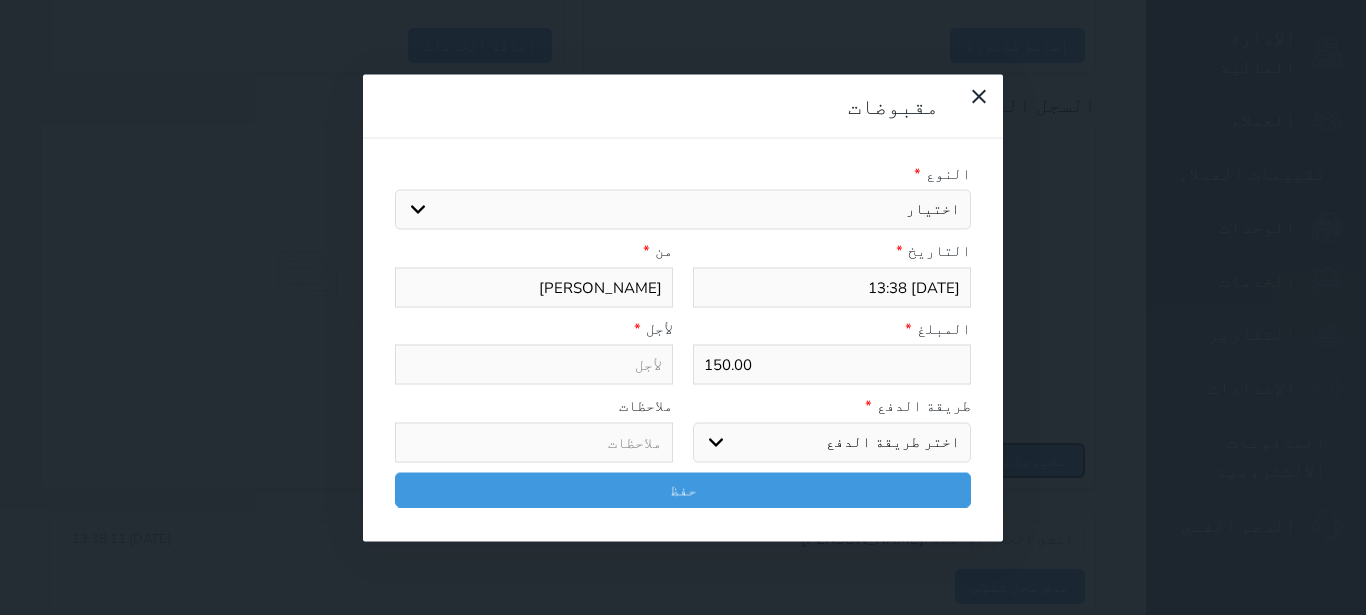select 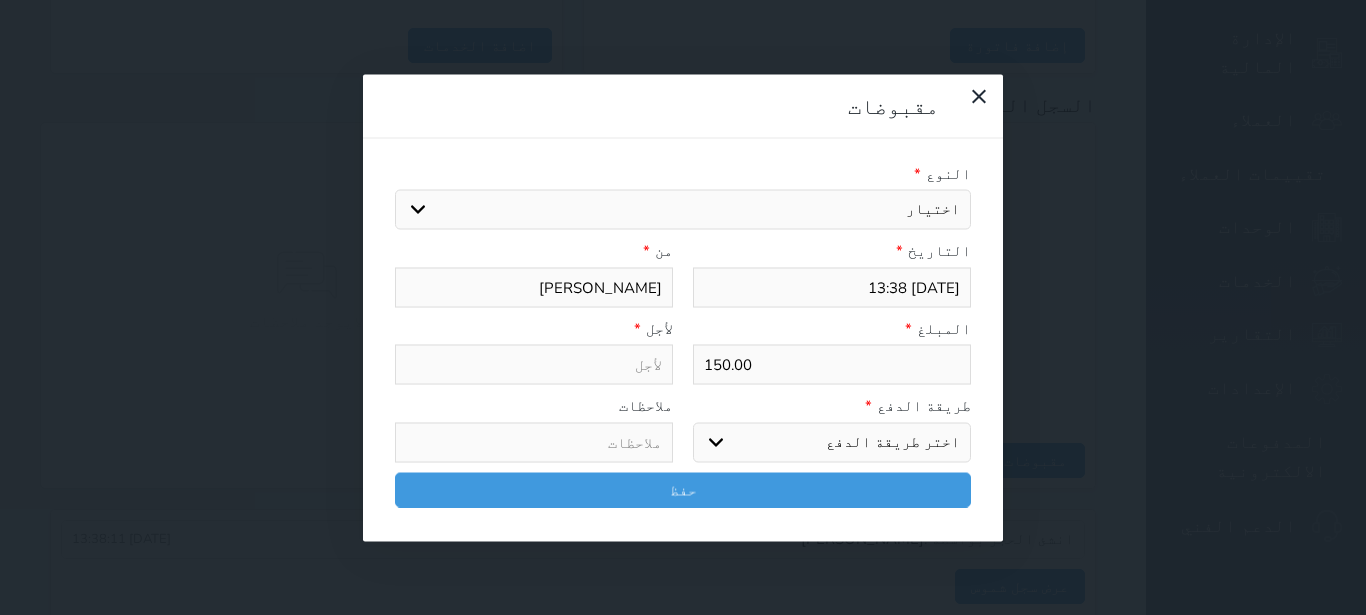 click on "اختيار   مقبوضات عامة قيمة إيجار فواتير تامين عربون لا ينطبق آخر مغسلة واي فاي - الإنترنت مواقف السيارات طعام الأغذية والمشروبات مشروبات المشروبات الباردة المشروبات الساخنة الإفطار غداء عشاء مخبز و كعك حمام سباحة الصالة الرياضية سبا و خدمات الجمال اختيار وإسقاط (خدمات النقل) ميني بار كابل - تلفزيون سرير إضافي تصفيف الشعر التسوق خدمات الجولات السياحية المنظمة خدمات الدليل السياحي" at bounding box center (683, 210) 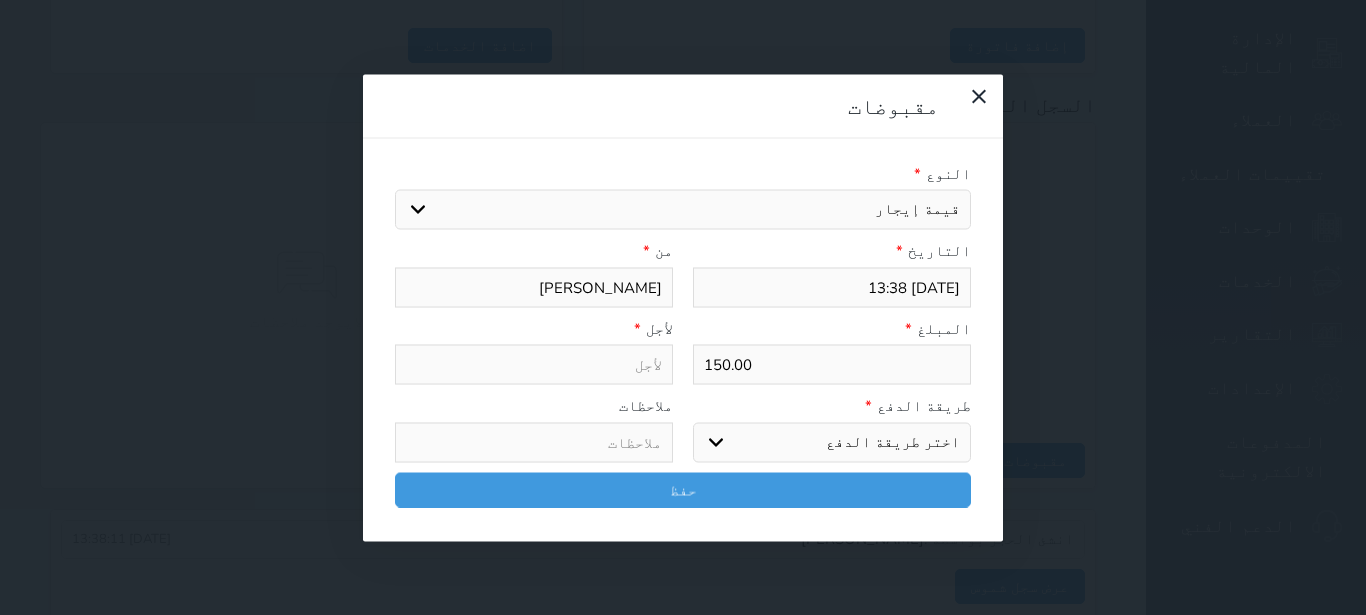 select 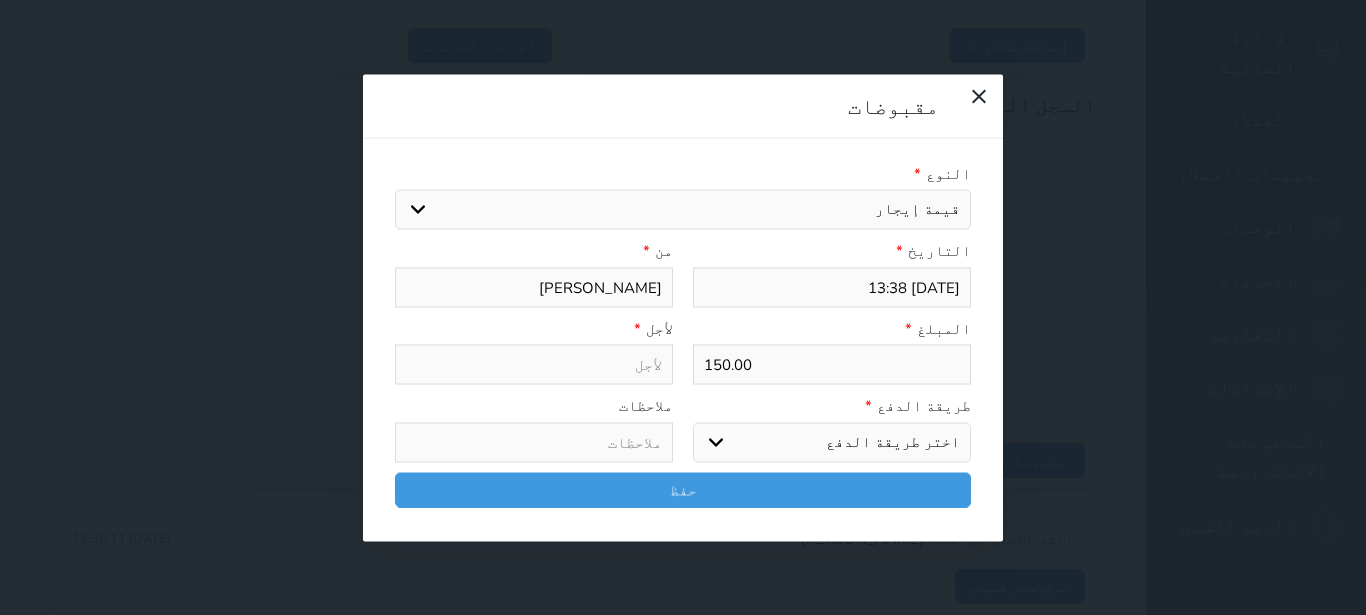 type on "قيمة إيجار - الوحدة - 106" 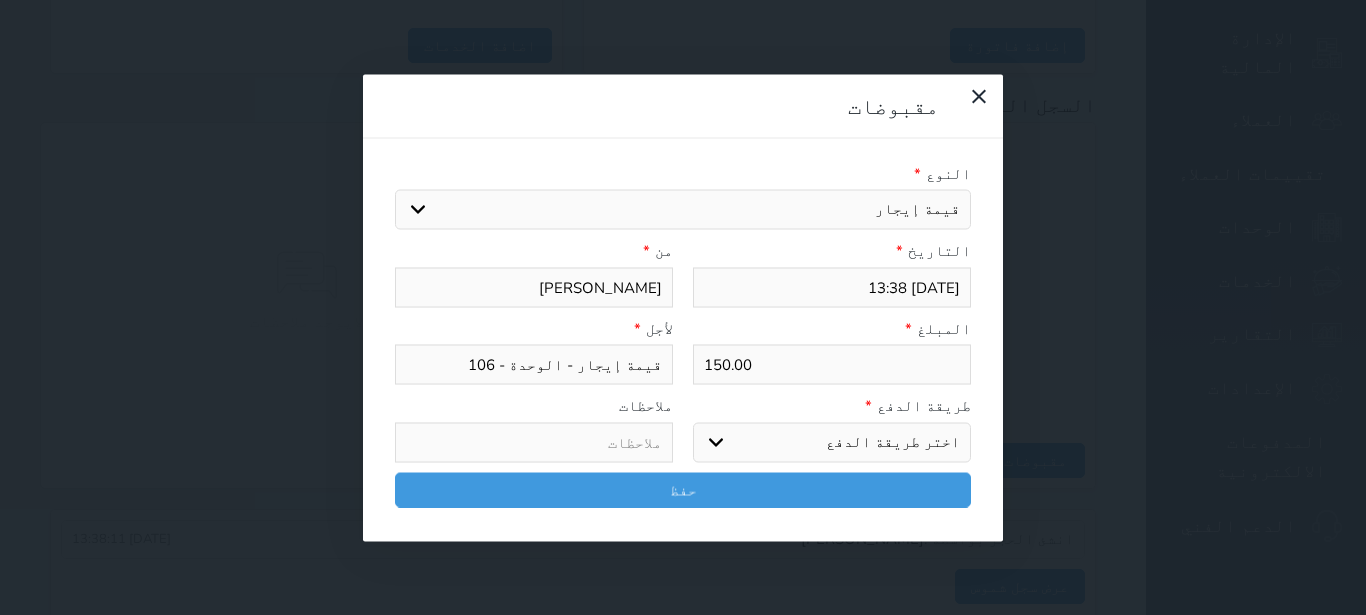 click on "اختر طريقة الدفع   دفع نقدى   تحويل بنكى   مدى   بطاقة ائتمان   آجل" at bounding box center [832, 442] 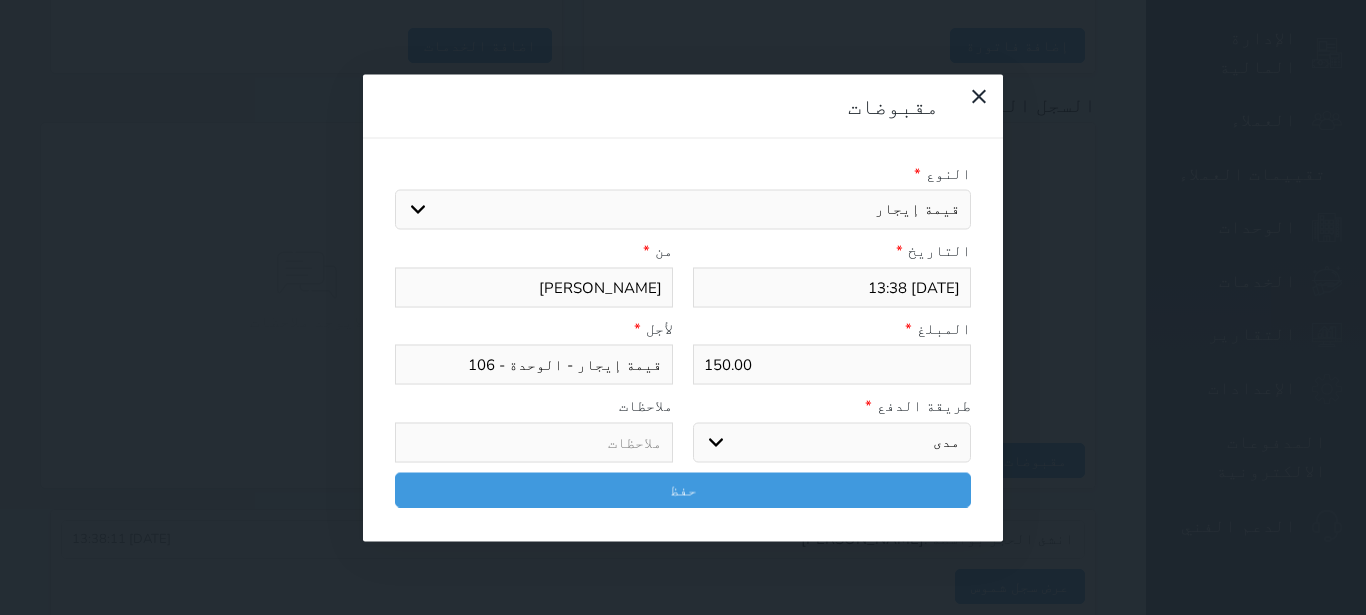 click on "مدى" at bounding box center (0, 0) 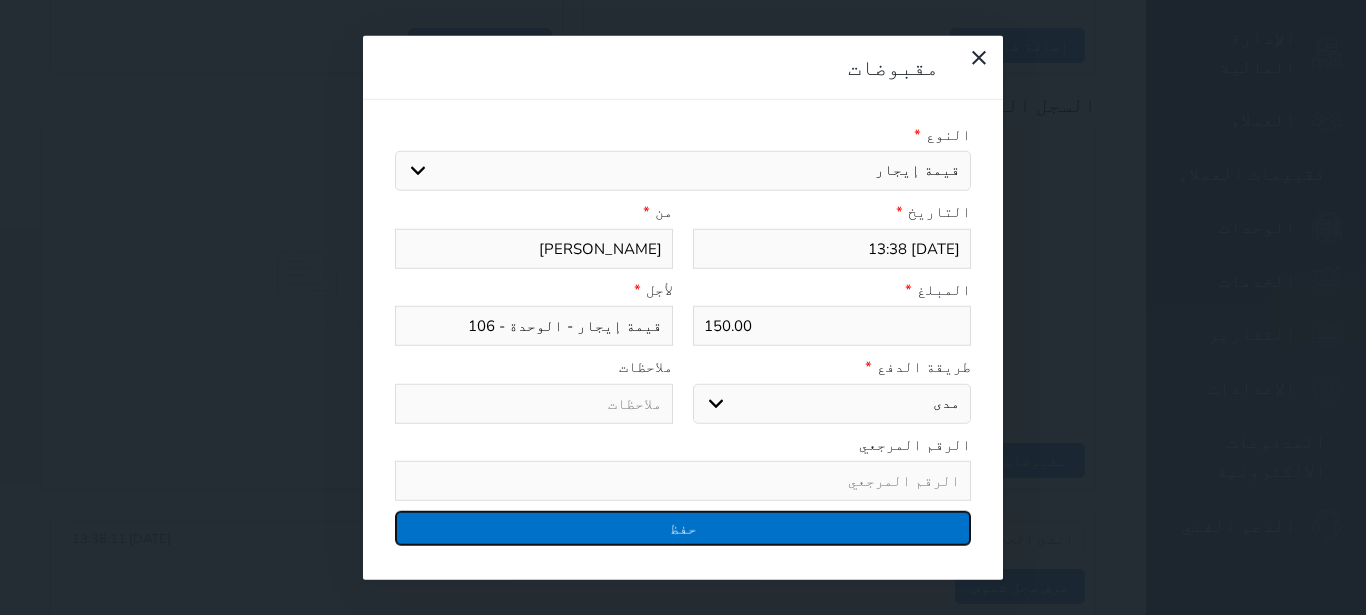 click on "حفظ" at bounding box center (683, 528) 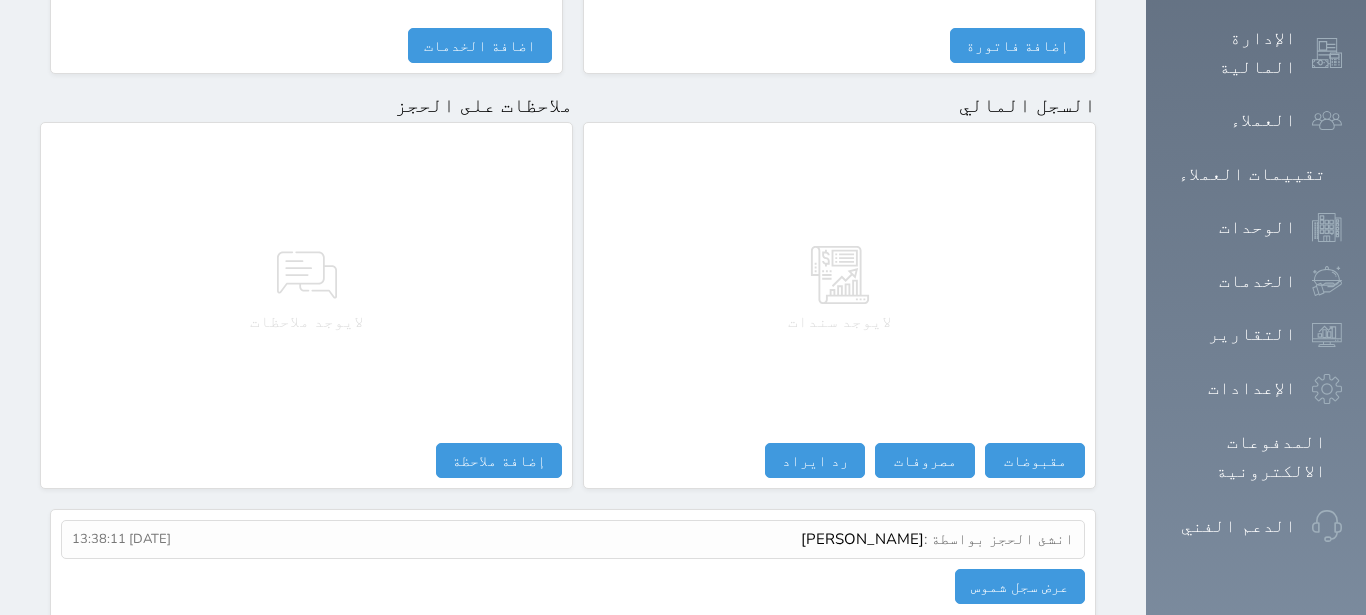 select 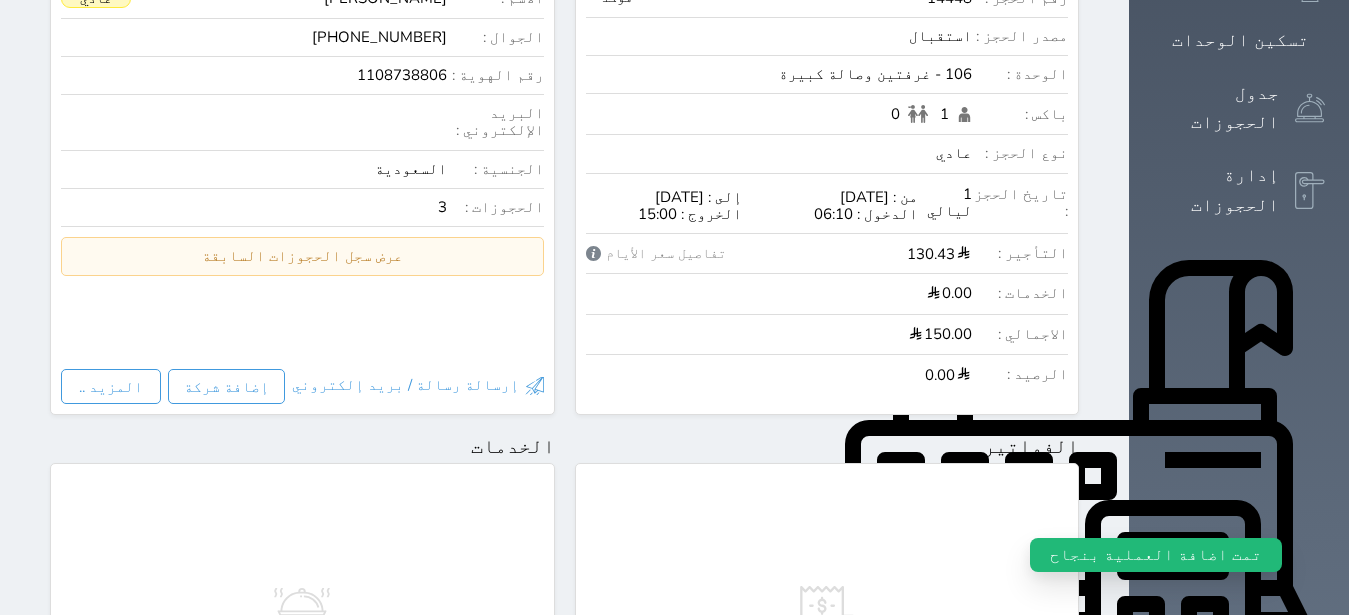 scroll, scrollTop: 0, scrollLeft: 0, axis: both 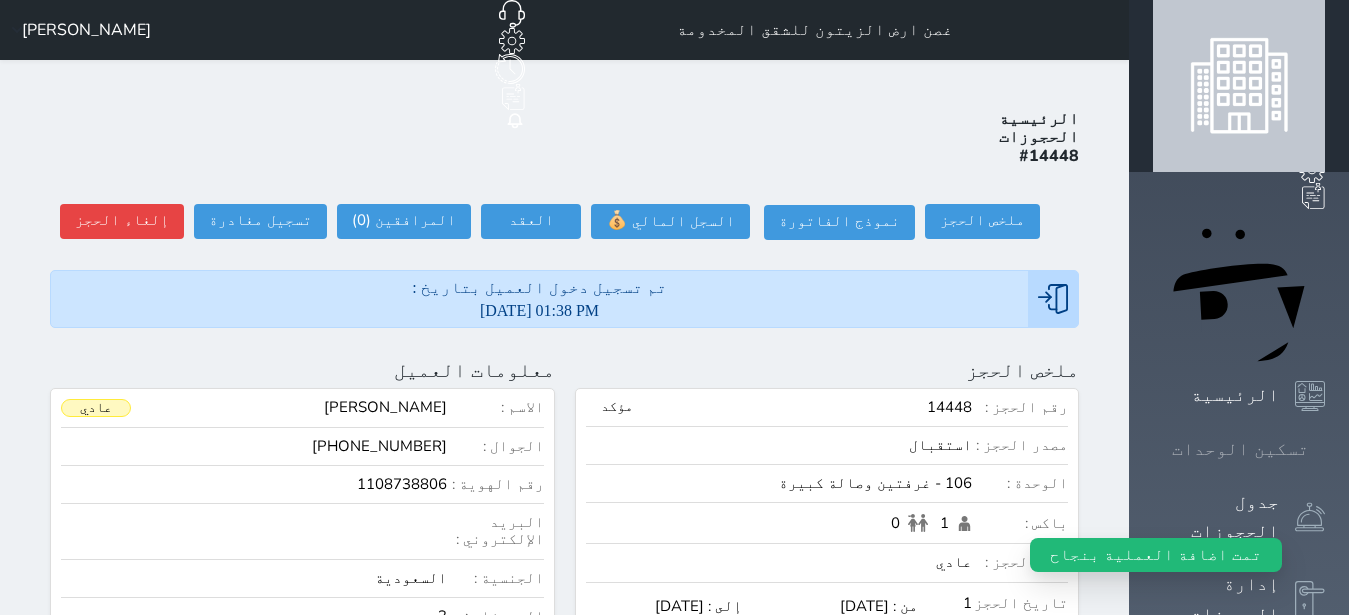 click at bounding box center [1325, 449] 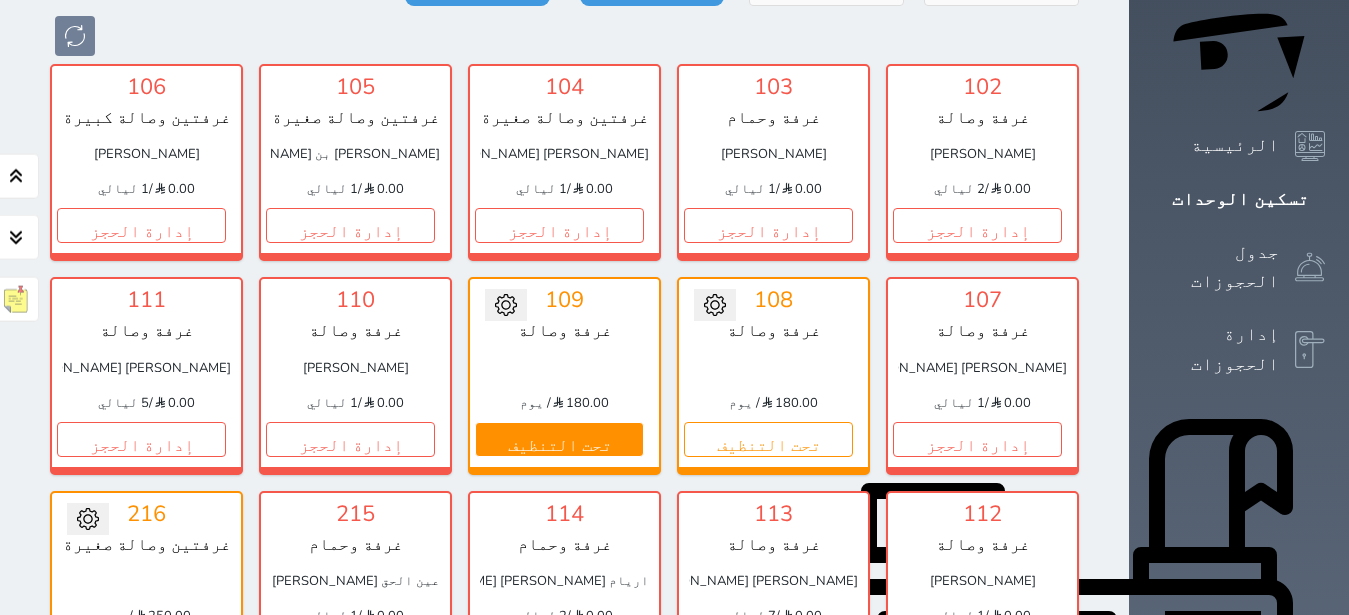 scroll, scrollTop: 204, scrollLeft: 0, axis: vertical 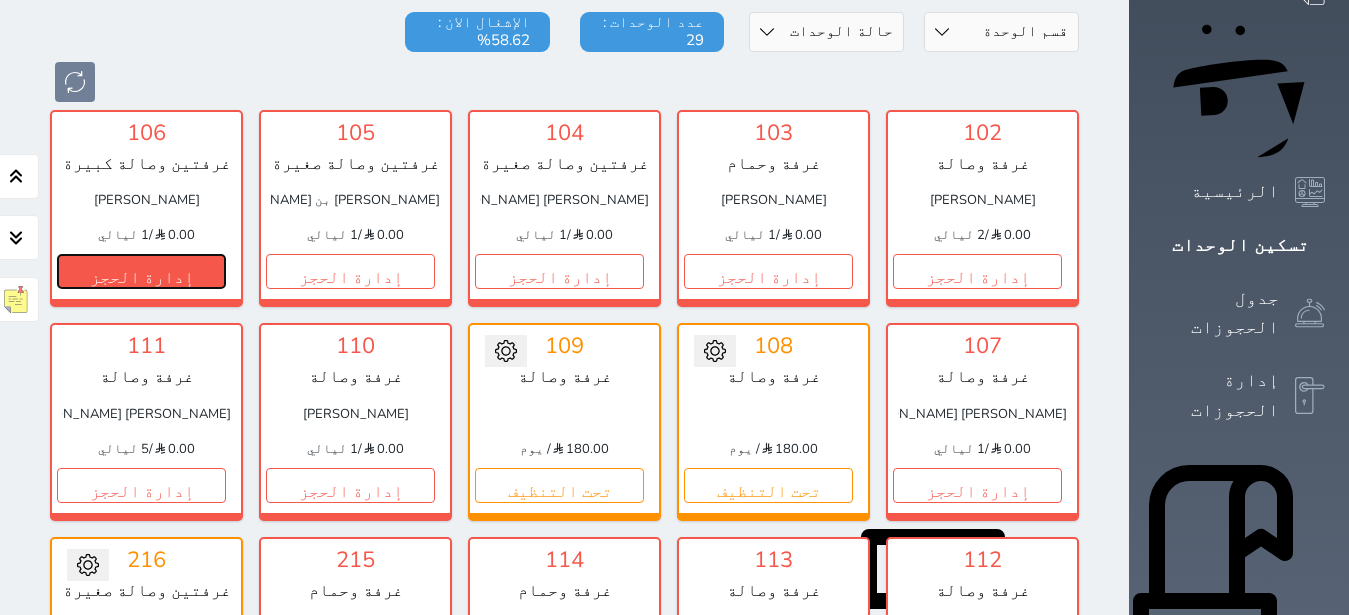click on "إدارة الحجز" at bounding box center (141, 271) 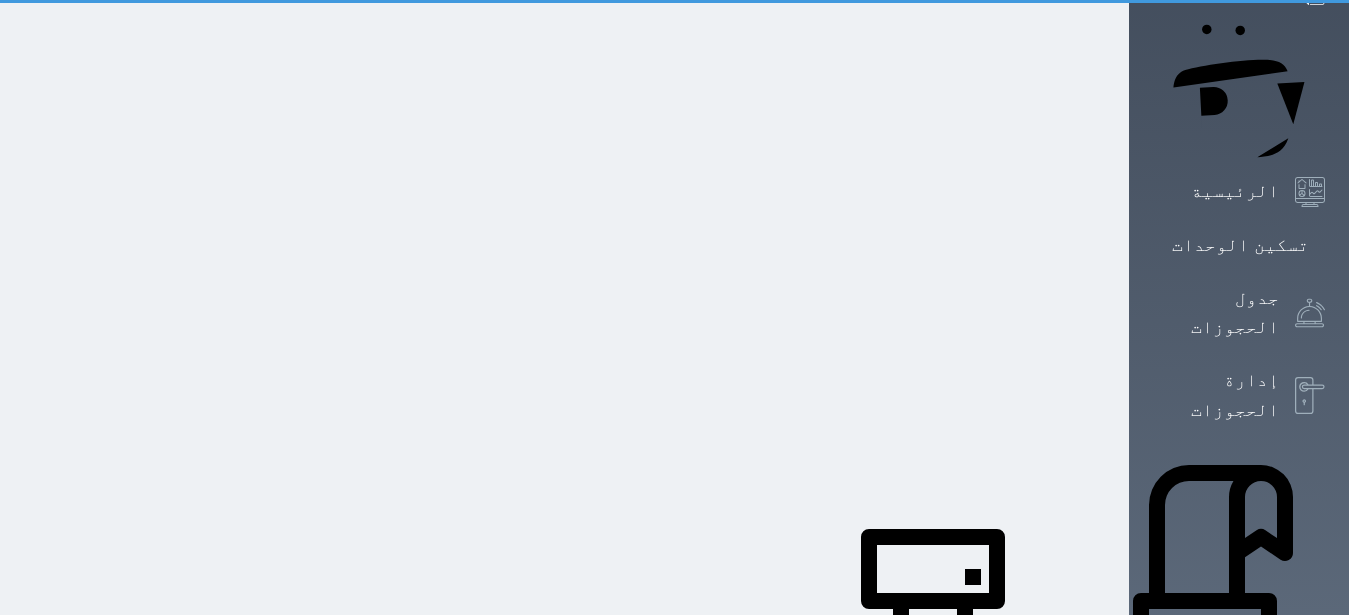 scroll, scrollTop: 0, scrollLeft: 0, axis: both 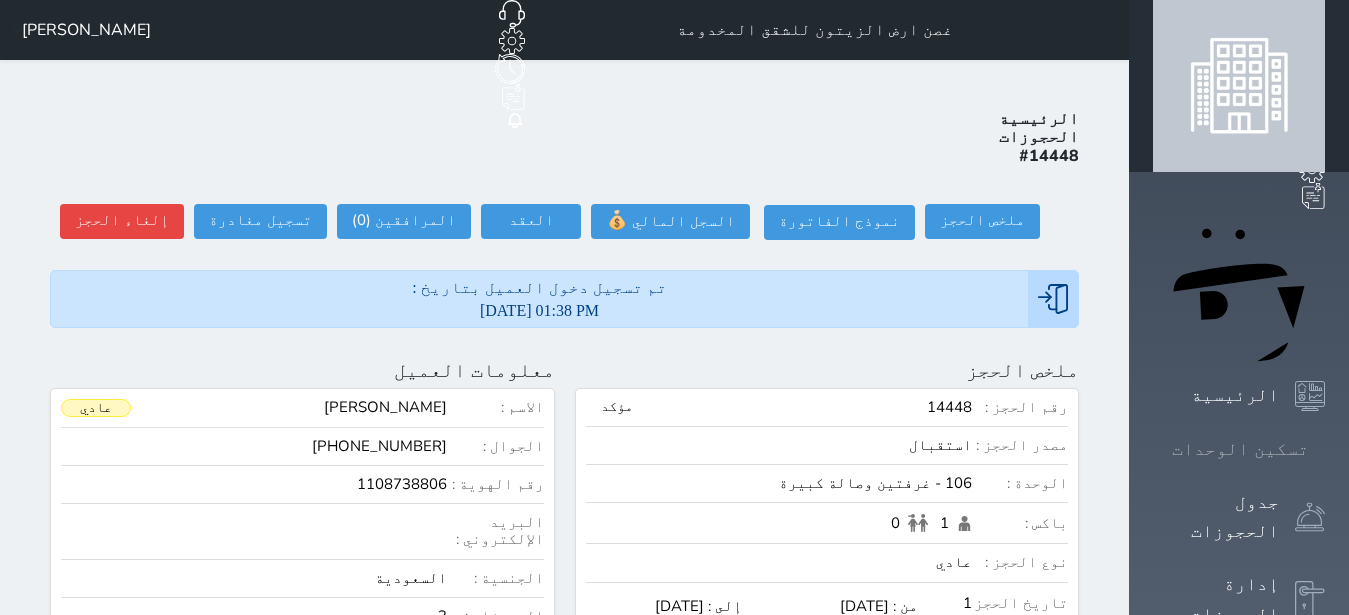 click 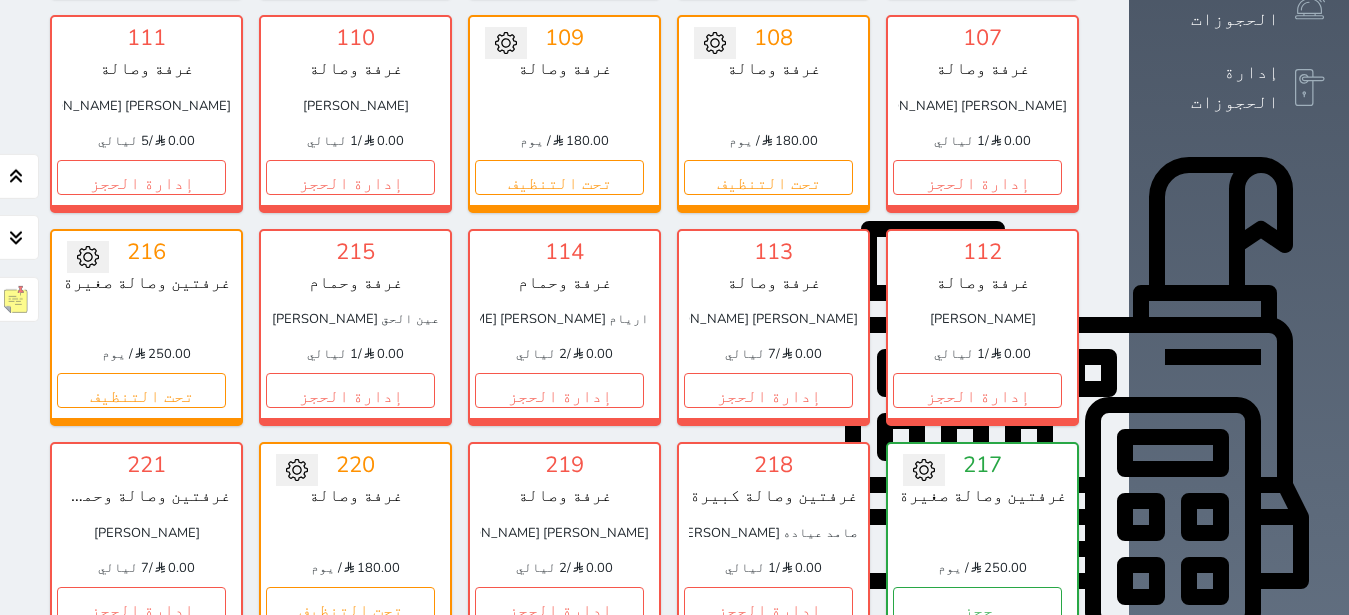 scroll, scrollTop: 386, scrollLeft: 0, axis: vertical 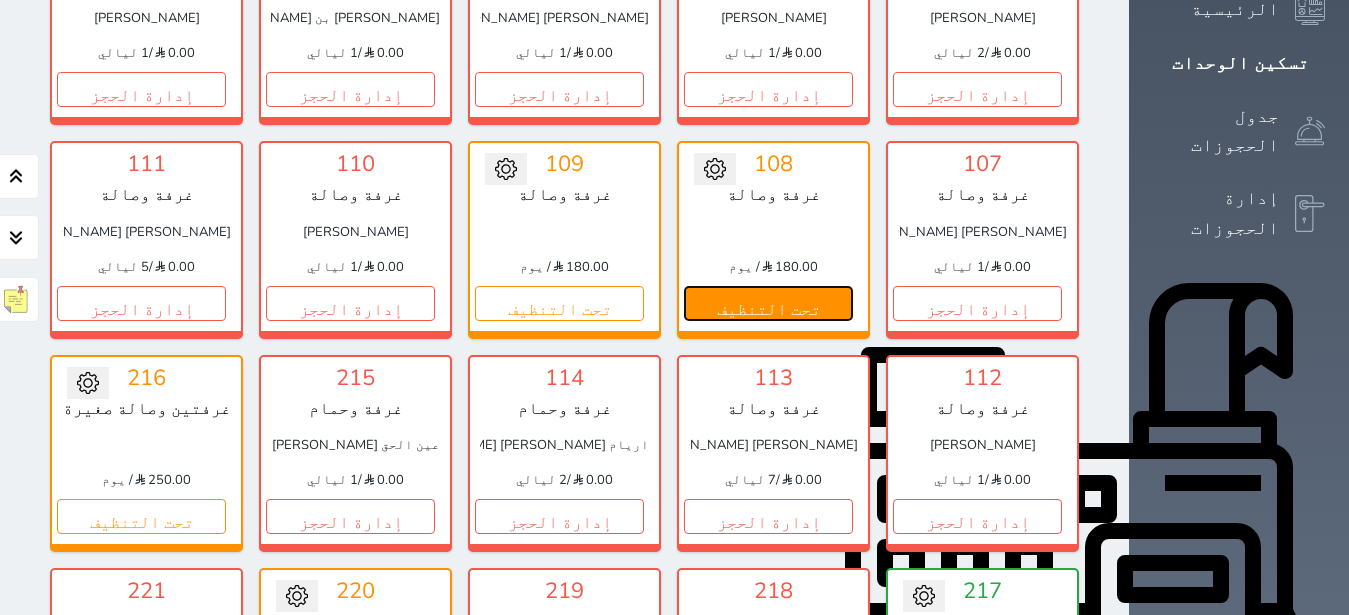 click on "تحت التنظيف" at bounding box center (768, 303) 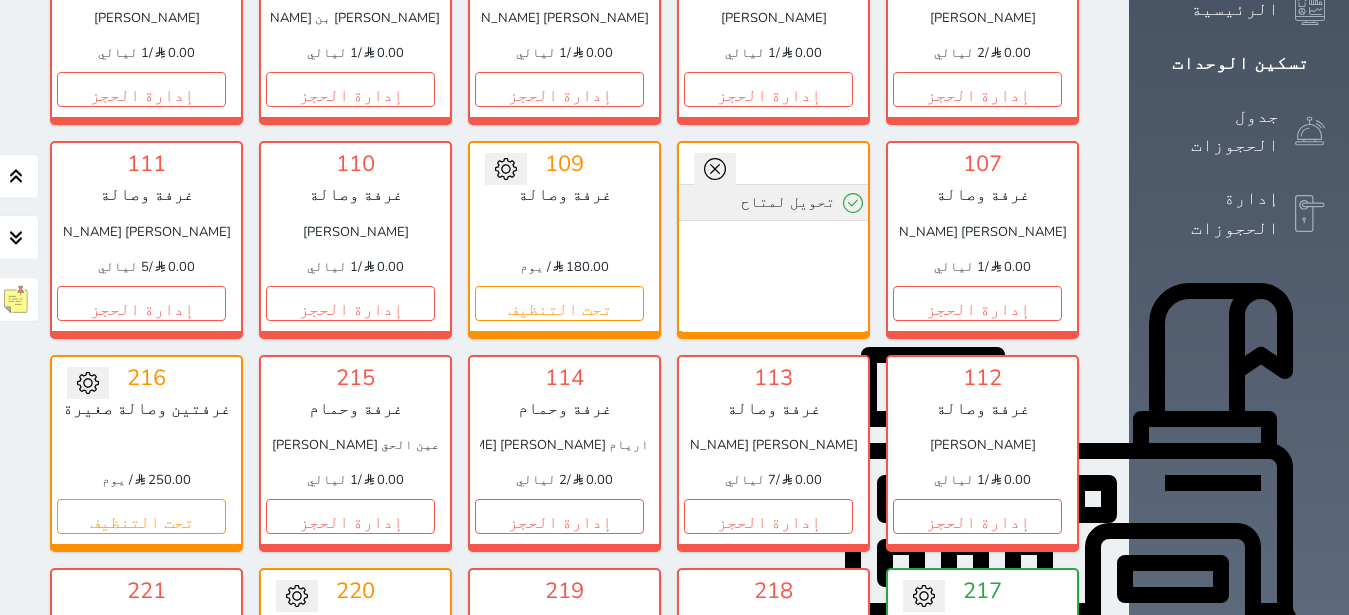 click on "تحويل لمتاح" at bounding box center (773, 202) 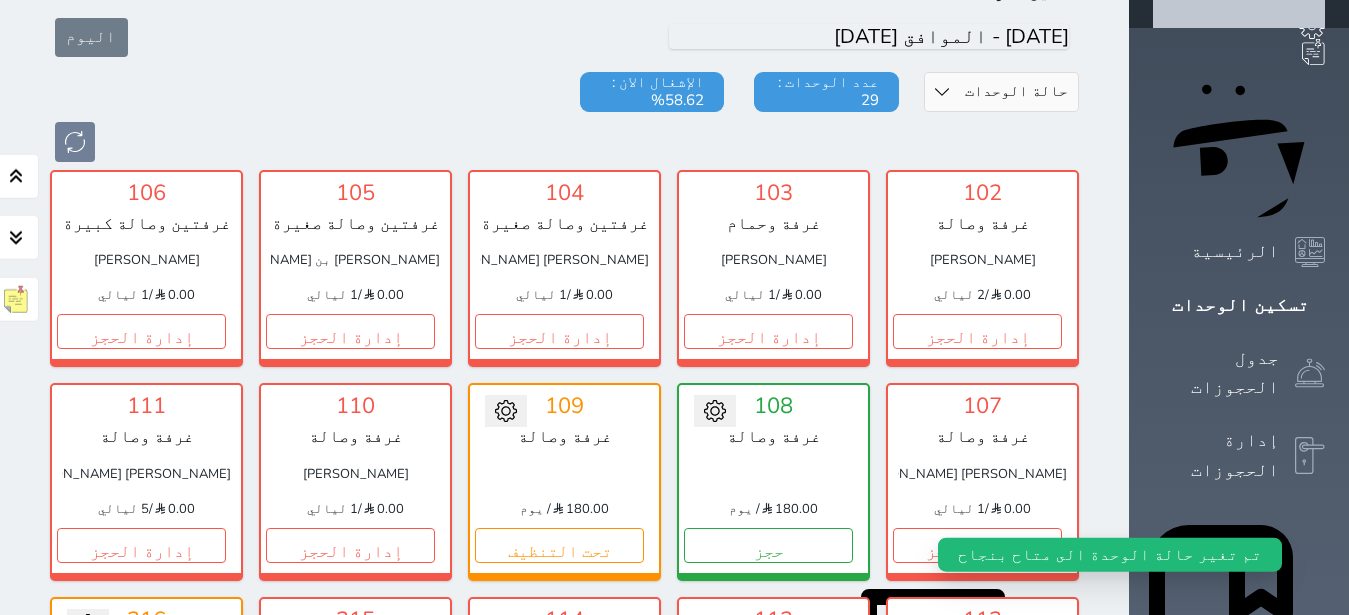 scroll, scrollTop: 8, scrollLeft: 0, axis: vertical 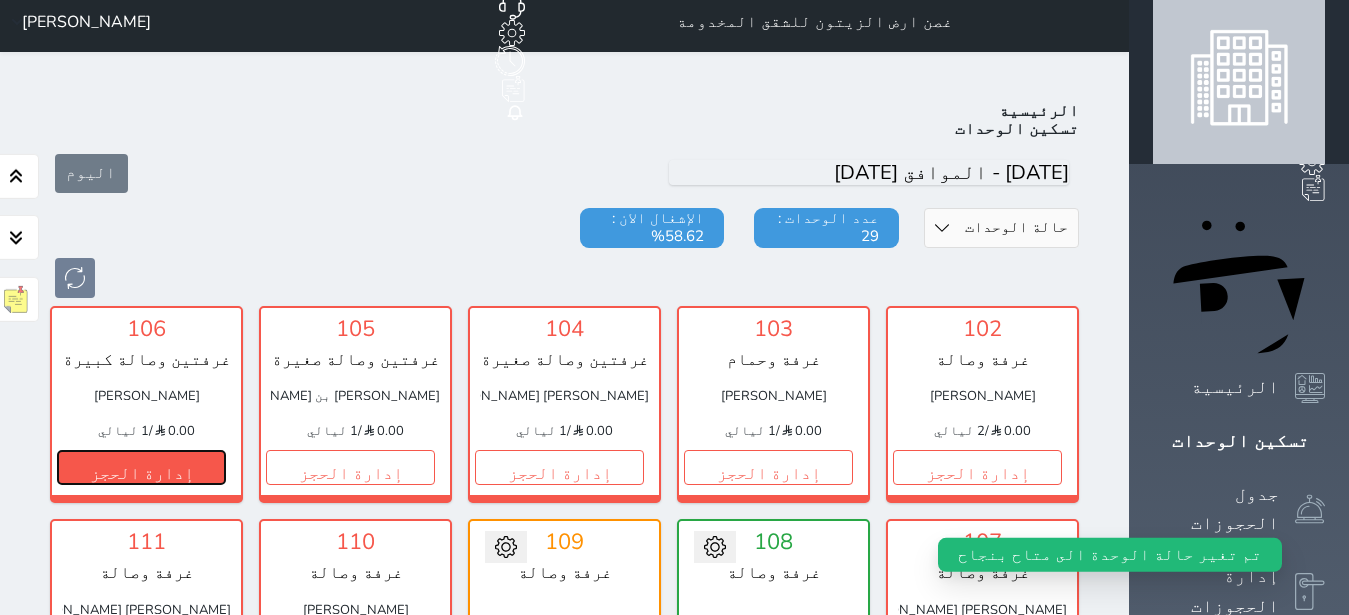 click on "إدارة الحجز" at bounding box center (141, 467) 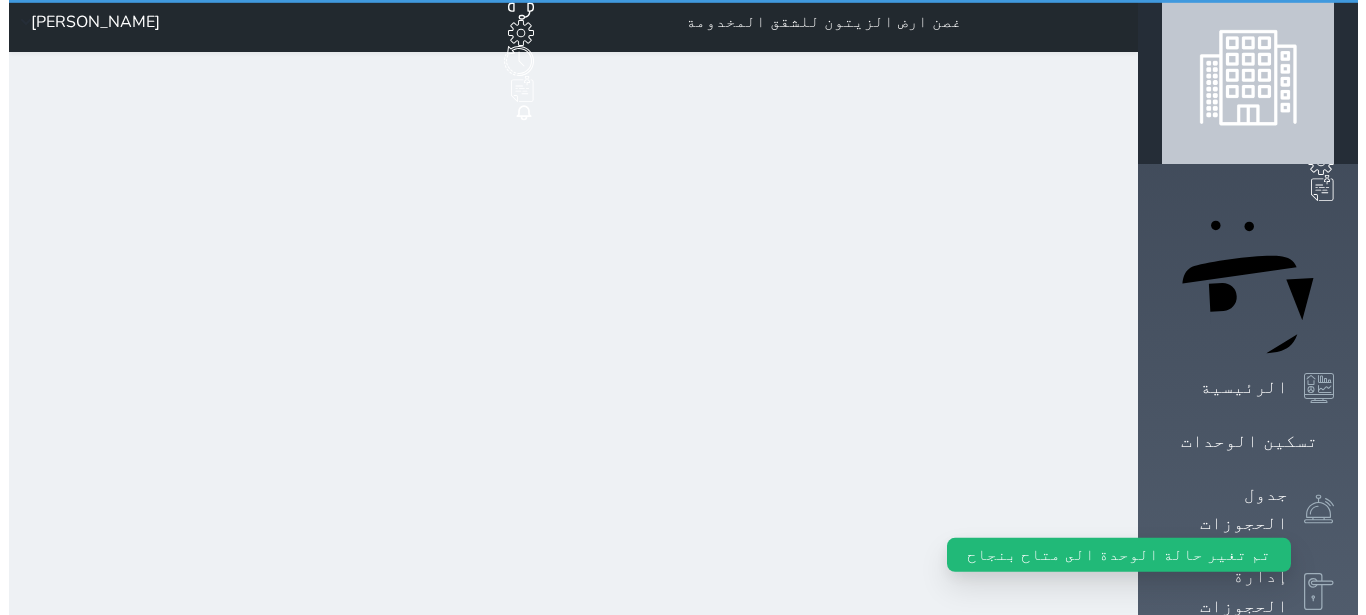 scroll, scrollTop: 0, scrollLeft: 0, axis: both 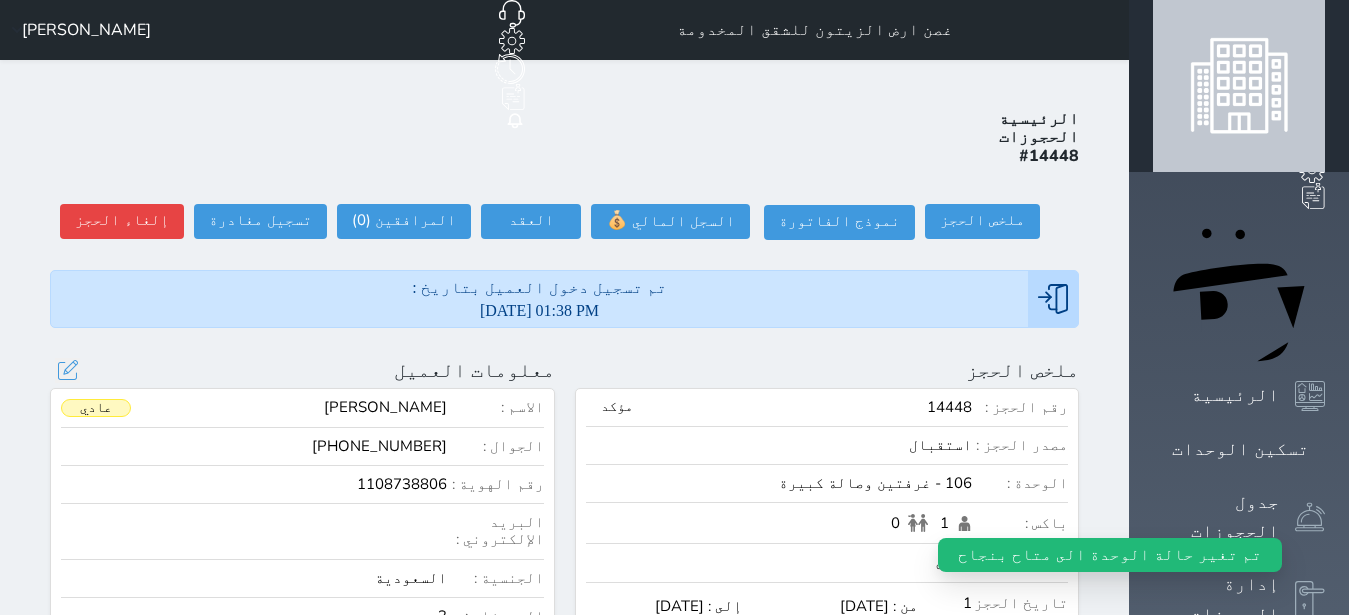 select 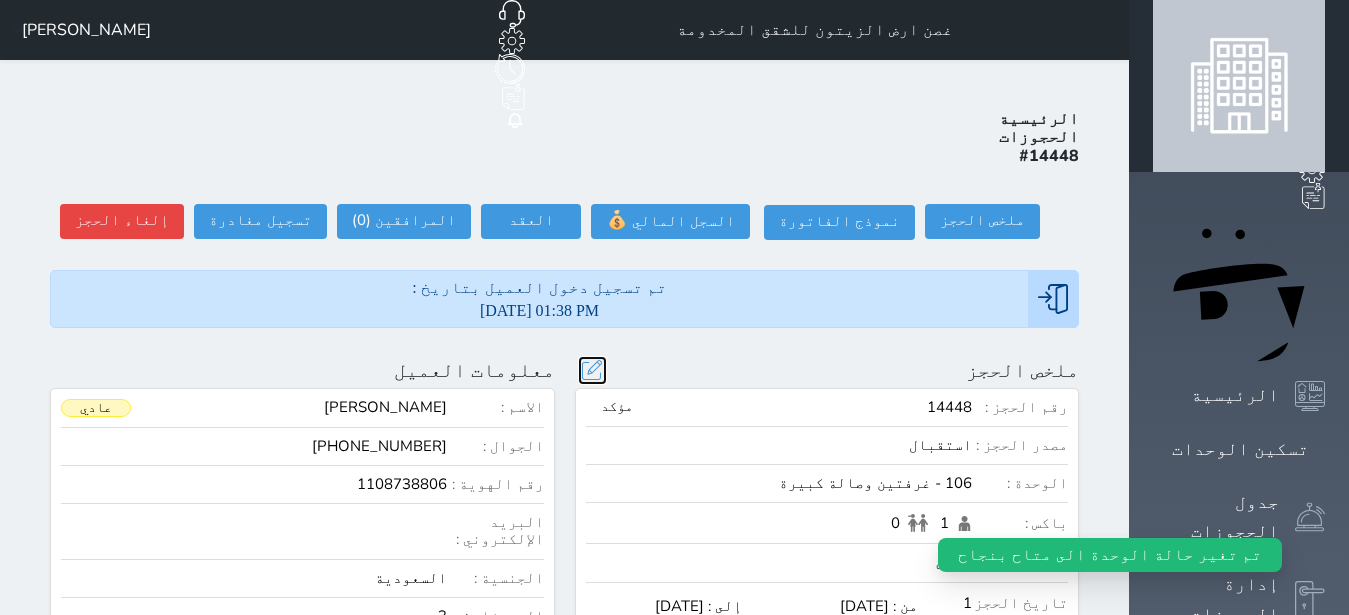 click at bounding box center [592, 370] 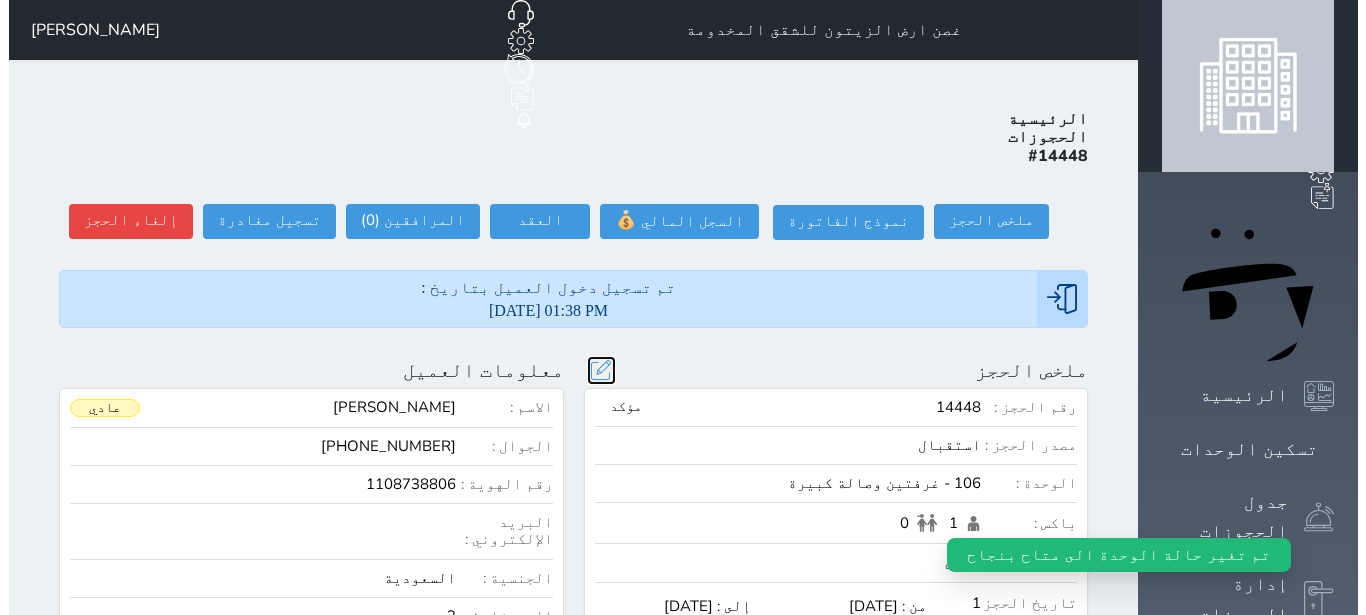 scroll, scrollTop: 45, scrollLeft: 0, axis: vertical 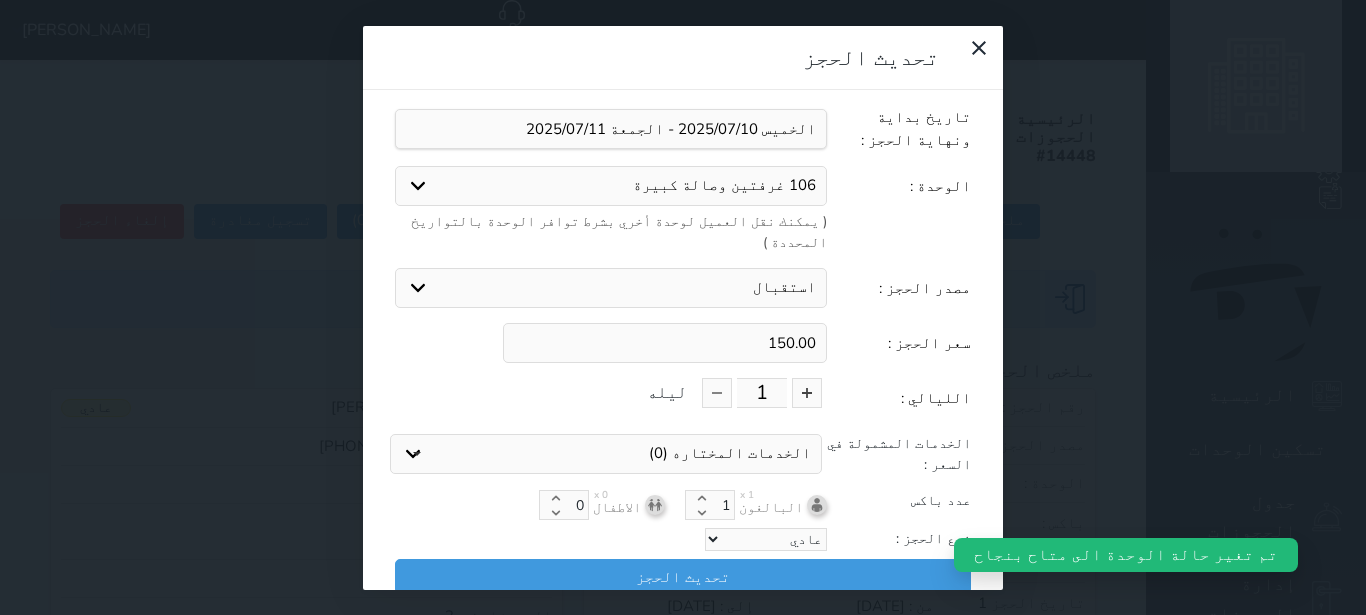 click on "نوع الإيجار :     يومي     شهري   تاريخ بداية ونهاية الحجز :     الوحدة :   106 غرفتين وصالة كبيرة   102 غرفة وصالة 104 غرفتين وصالة صغيرة 105 غرفتين وصالة صغيرة 108 غرفة وصالة 110 غرفة وصالة 111 غرفة وصالة 112 غرفة وصالة 113 غرفة وصالة 114 غرفة وحمام 215 غرفة وحمام 217 غرفتين وصالة صغيرة 218 غرفتين وصالة كبيرة 219 غرفة وصالة 221 غرفتين وصالة وحمامين 223 غرفة وصالة 224 غرفة وصالة 327 غرفتين وصالة وحمامين 328 غرفة وصالة 329 غرفة وصالة 330 غرفتين وصالة وحمامين   ( يمكنك نقل العميل لوحدة أخري بشرط توافر الوحدة بالتواريخ المحددة )   مصدر الحجز :   استقبال الموقع الإلكتروني بوكينج المسافر اكسبيديا اويو" at bounding box center [683, 337] 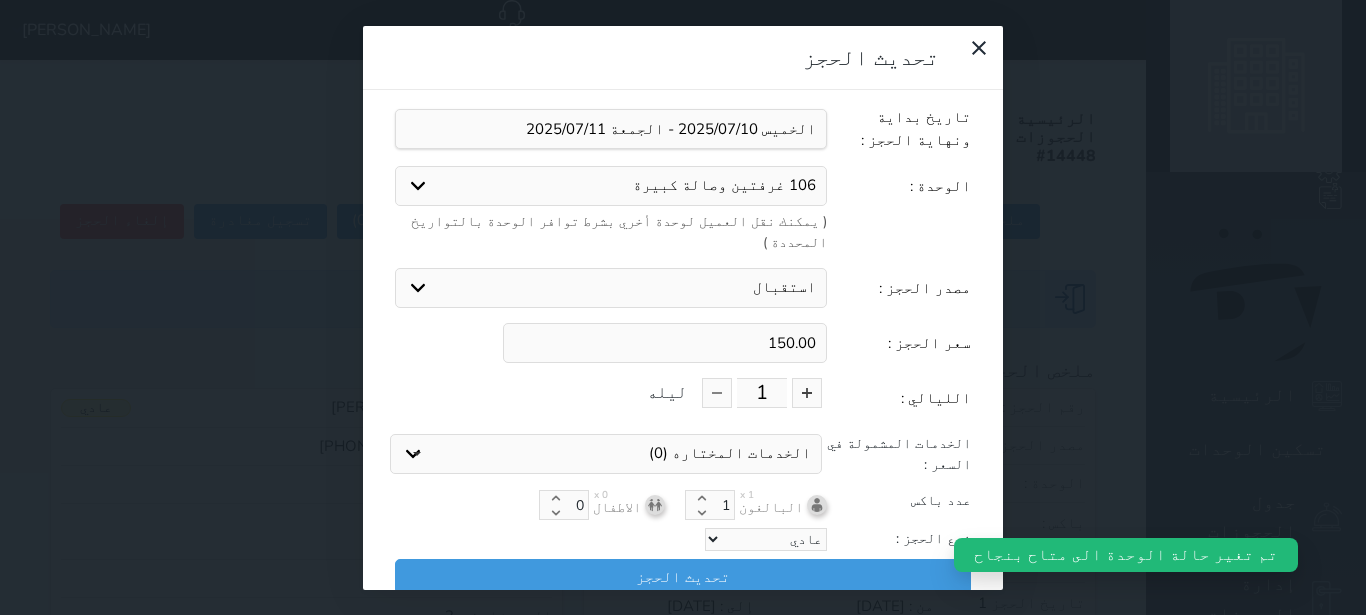select on "8734" 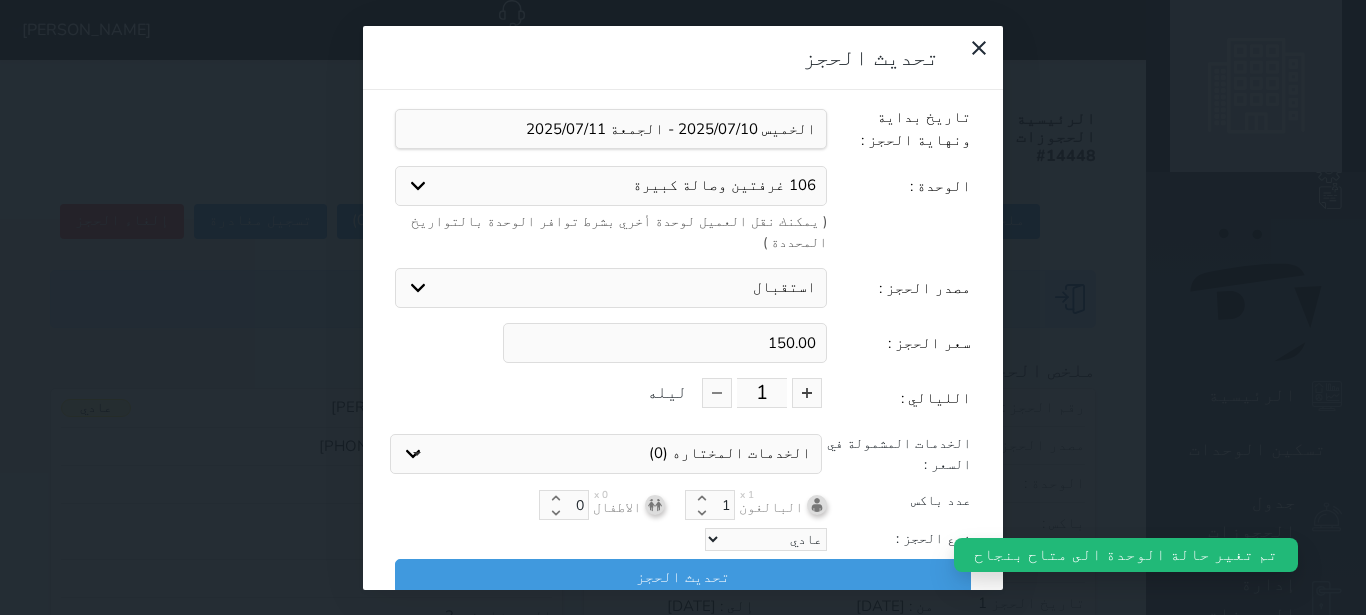 click on "108 غرفة وصالة" at bounding box center (0, 0) 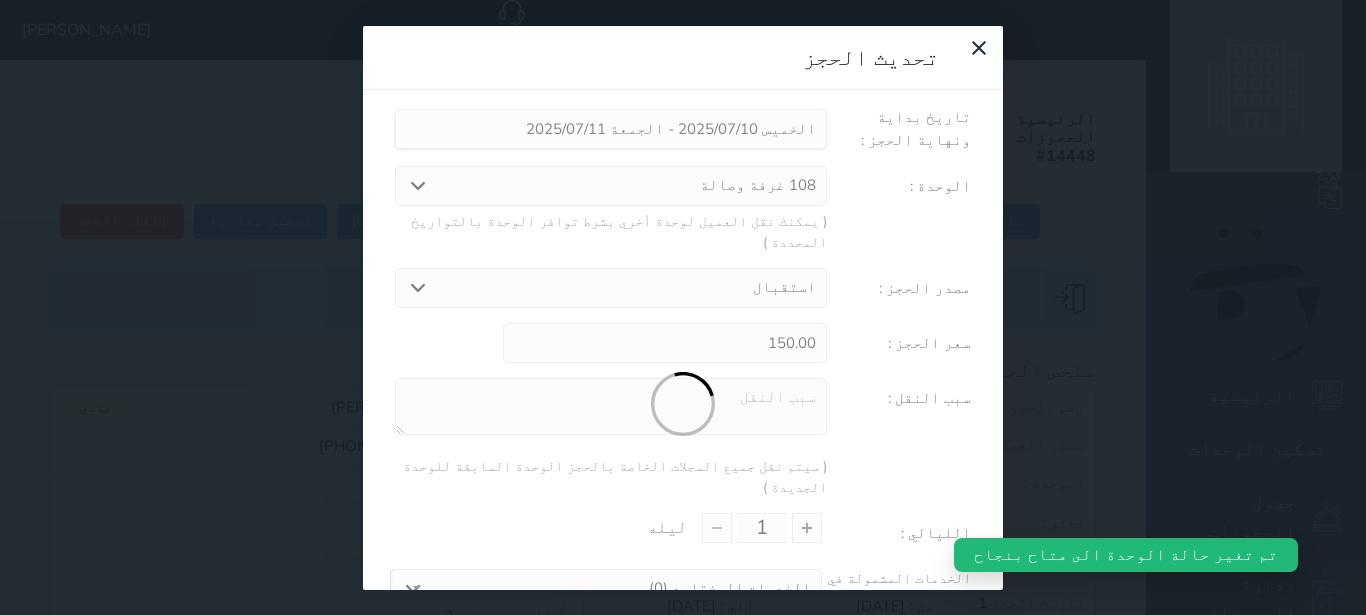 scroll, scrollTop: 105, scrollLeft: 0, axis: vertical 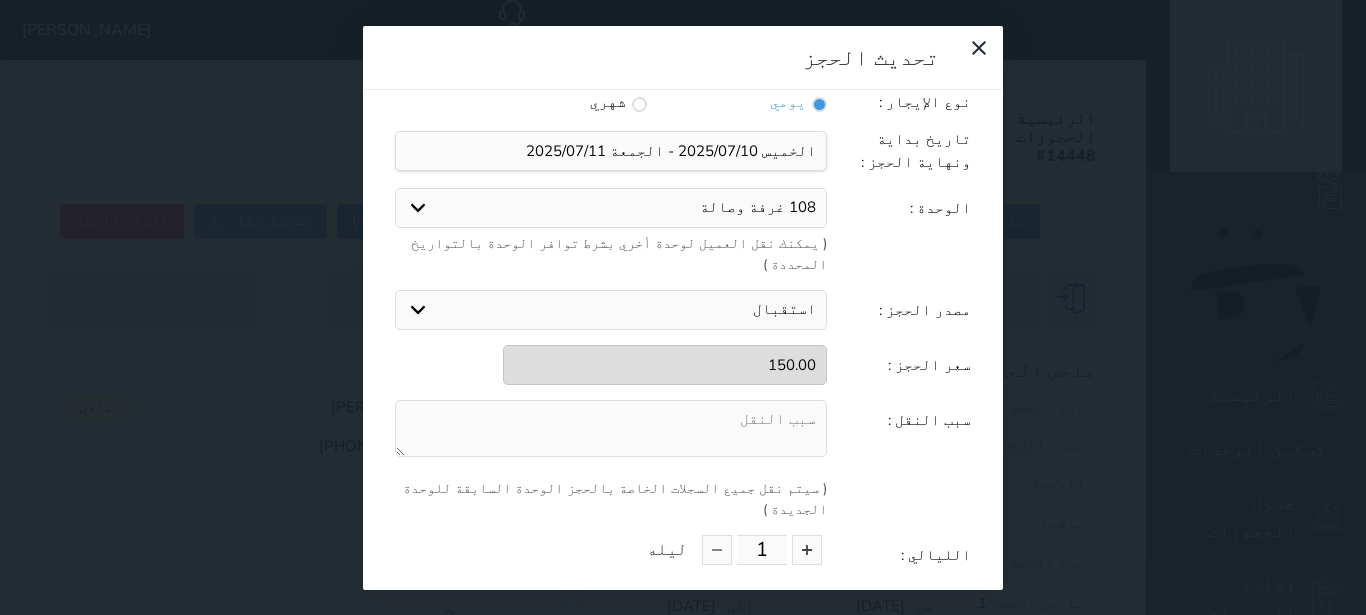 click at bounding box center (611, 428) 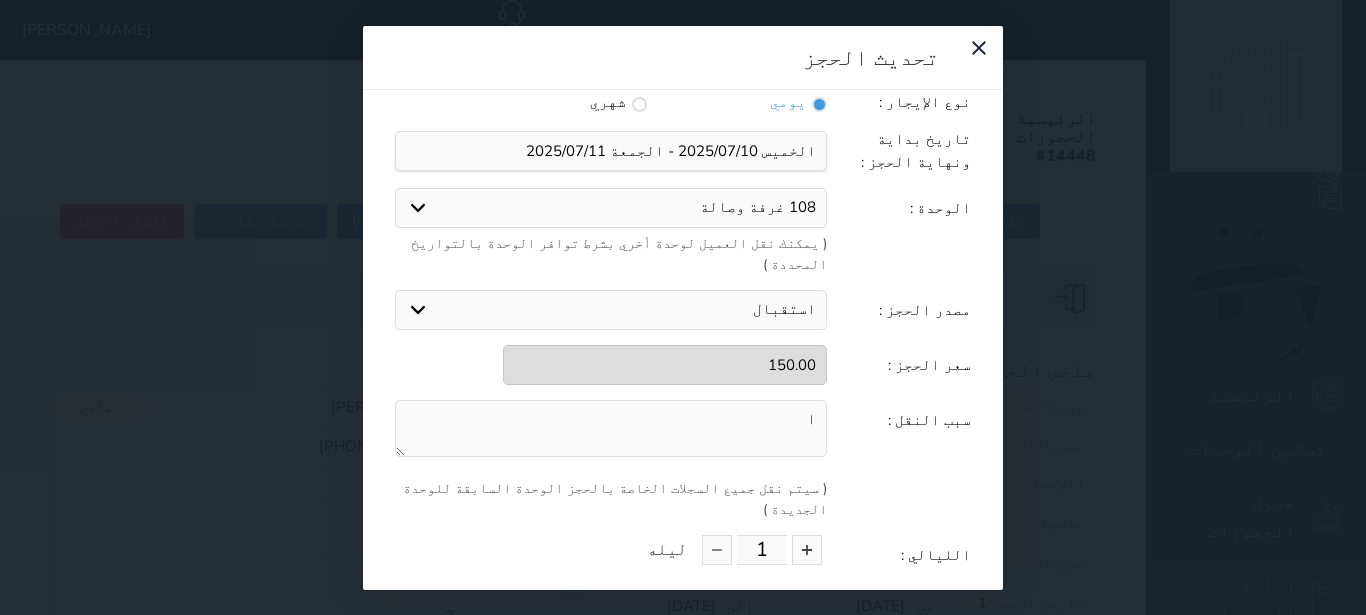 scroll, scrollTop: 212, scrollLeft: 0, axis: vertical 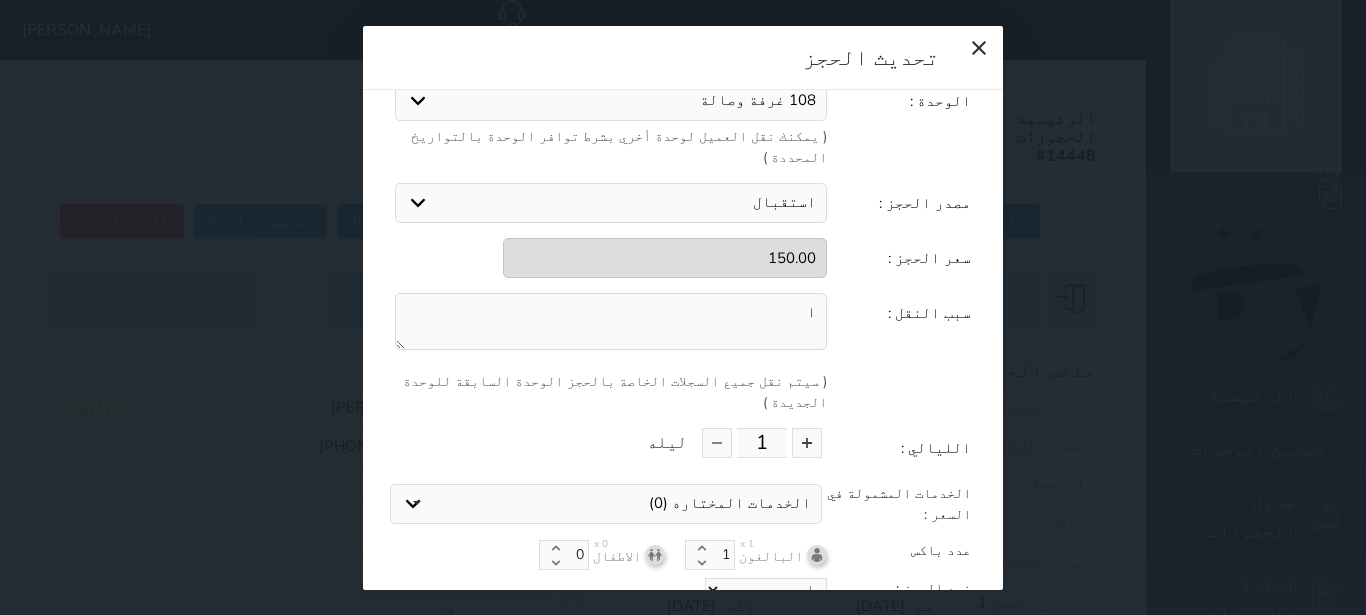 type on "ا" 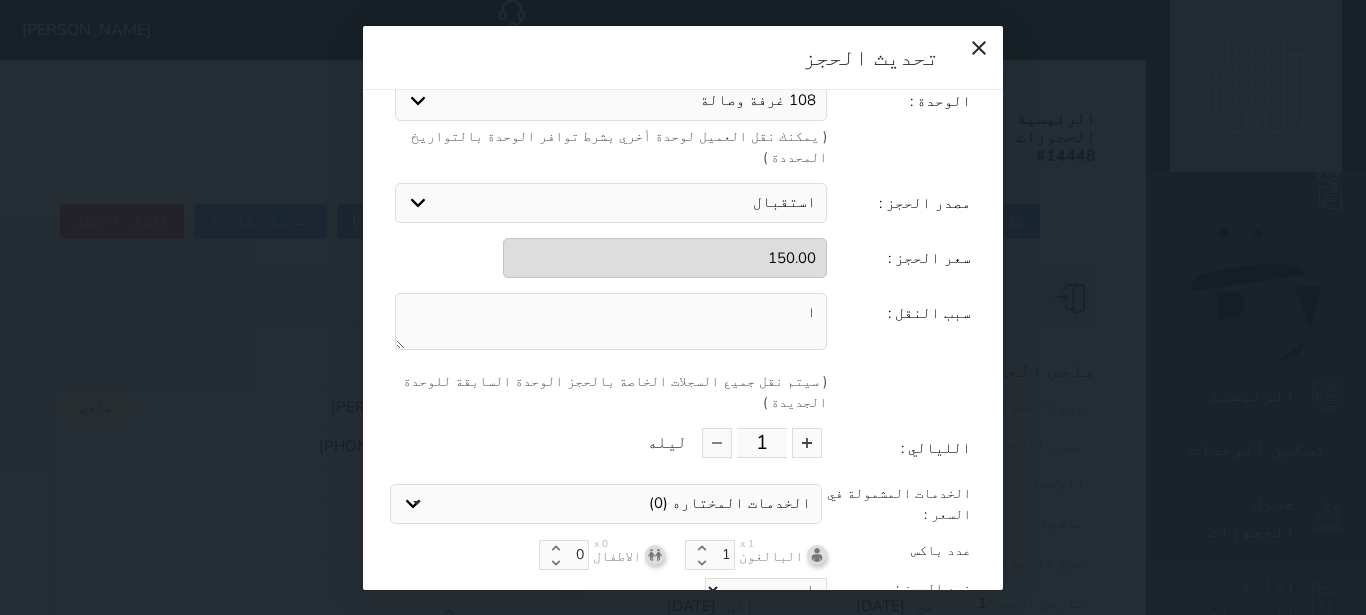 click on "تحديث الحجز" at bounding box center [683, 626] 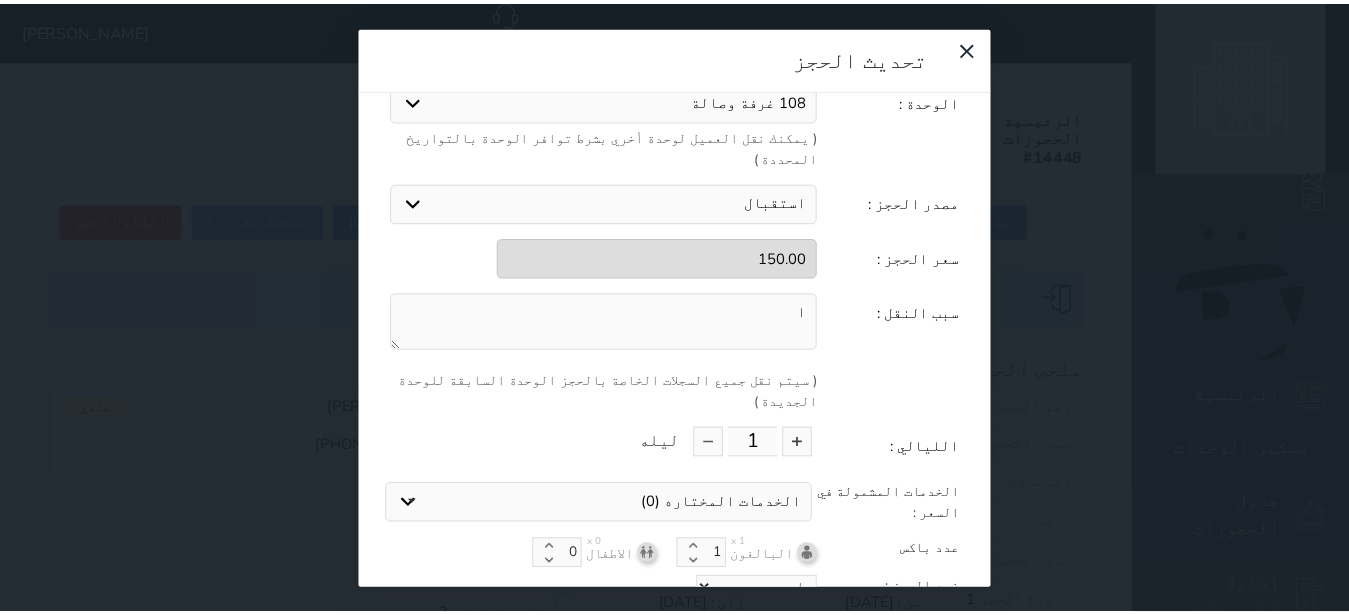 scroll, scrollTop: 104, scrollLeft: 0, axis: vertical 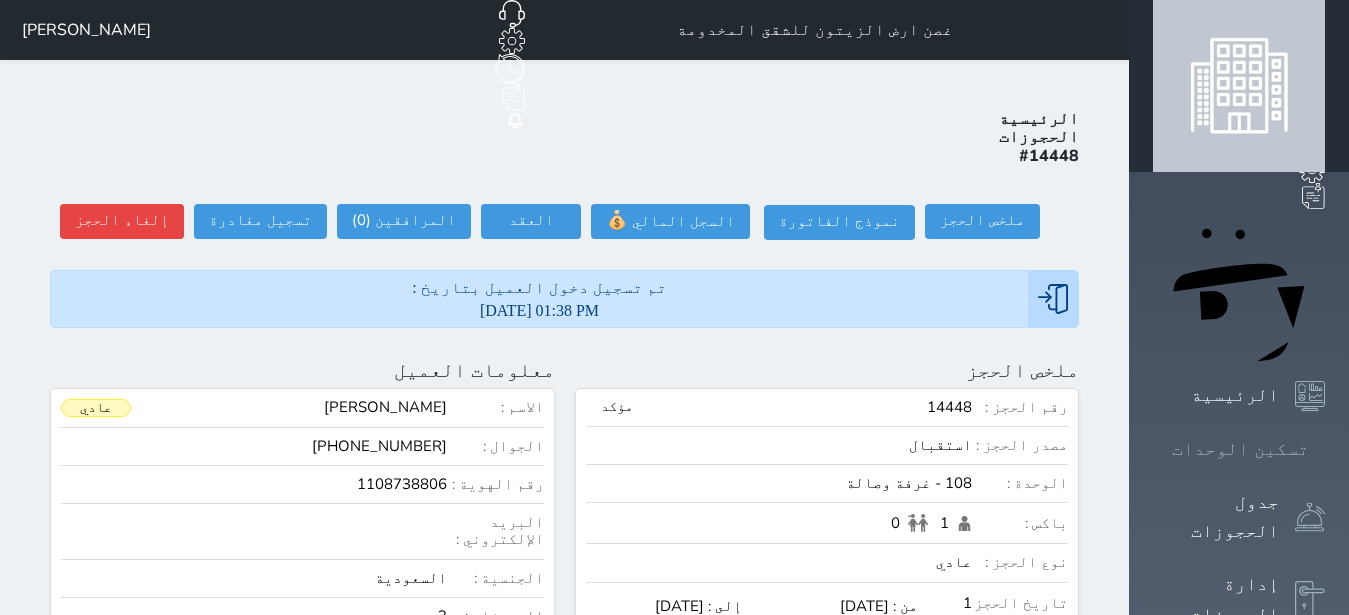 click at bounding box center (1325, 449) 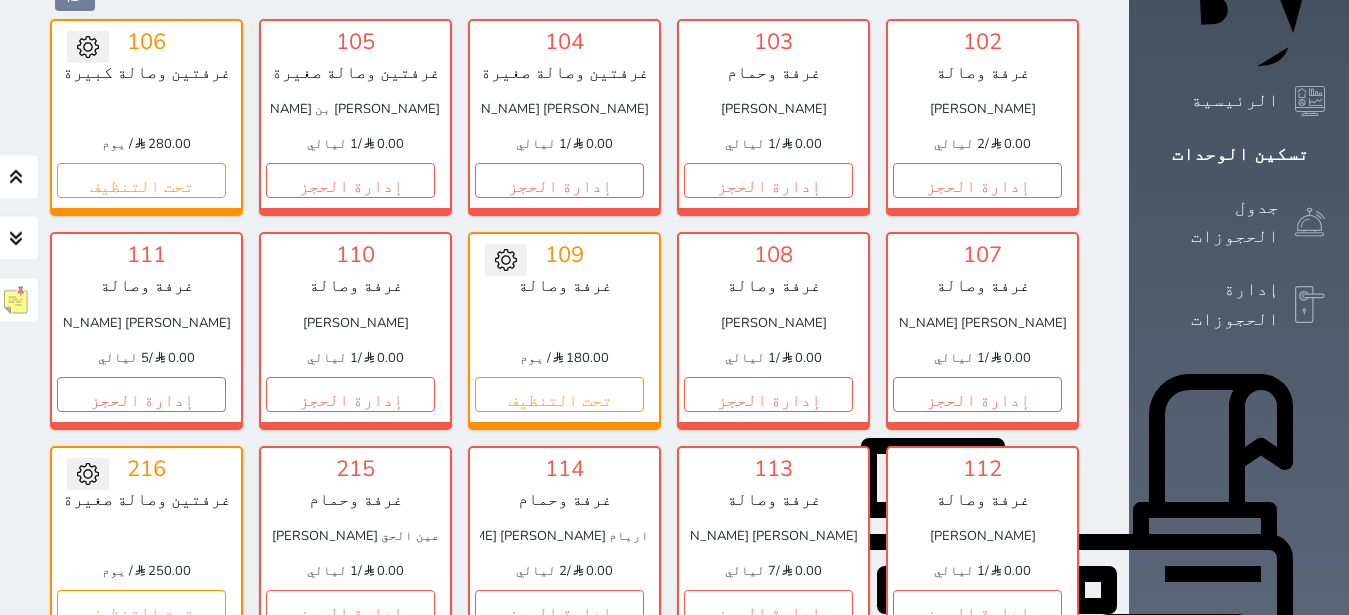 scroll, scrollTop: 330, scrollLeft: 0, axis: vertical 